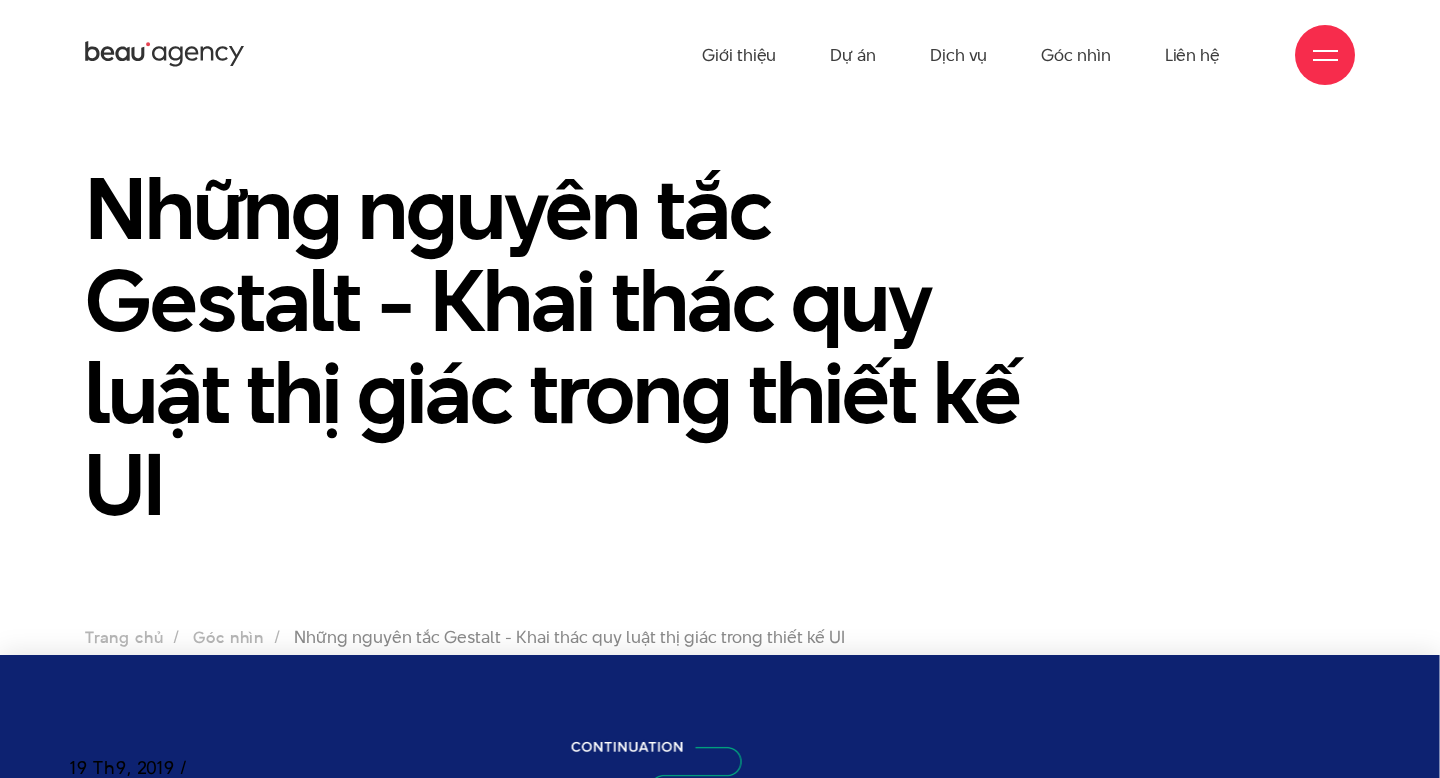 scroll, scrollTop: 28, scrollLeft: 0, axis: vertical 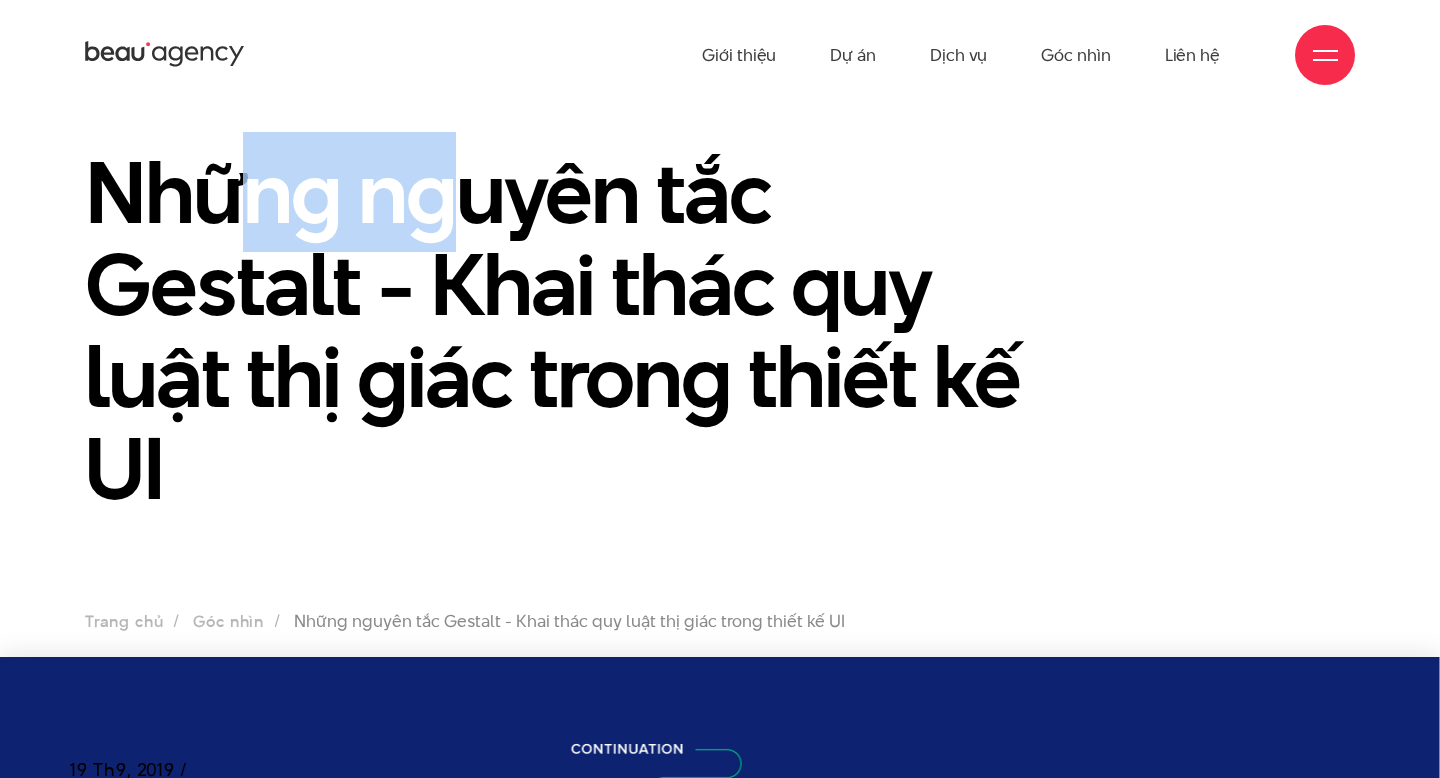 drag, startPoint x: 267, startPoint y: 196, endPoint x: 440, endPoint y: 192, distance: 173.04623 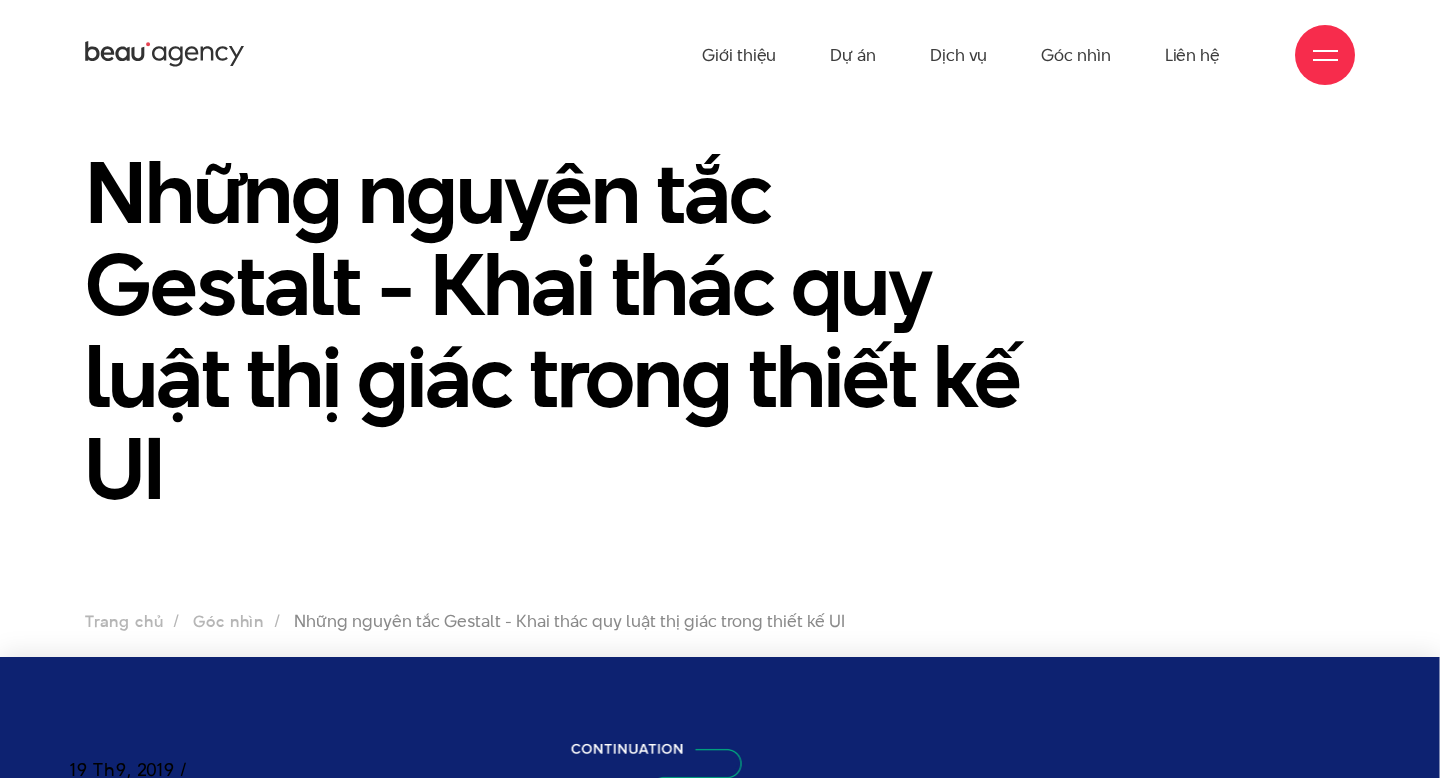 click on "Những nguyên tắc Gestalt - Khai thác quy luật thị giác trong thiết kế UI" at bounding box center [557, 330] 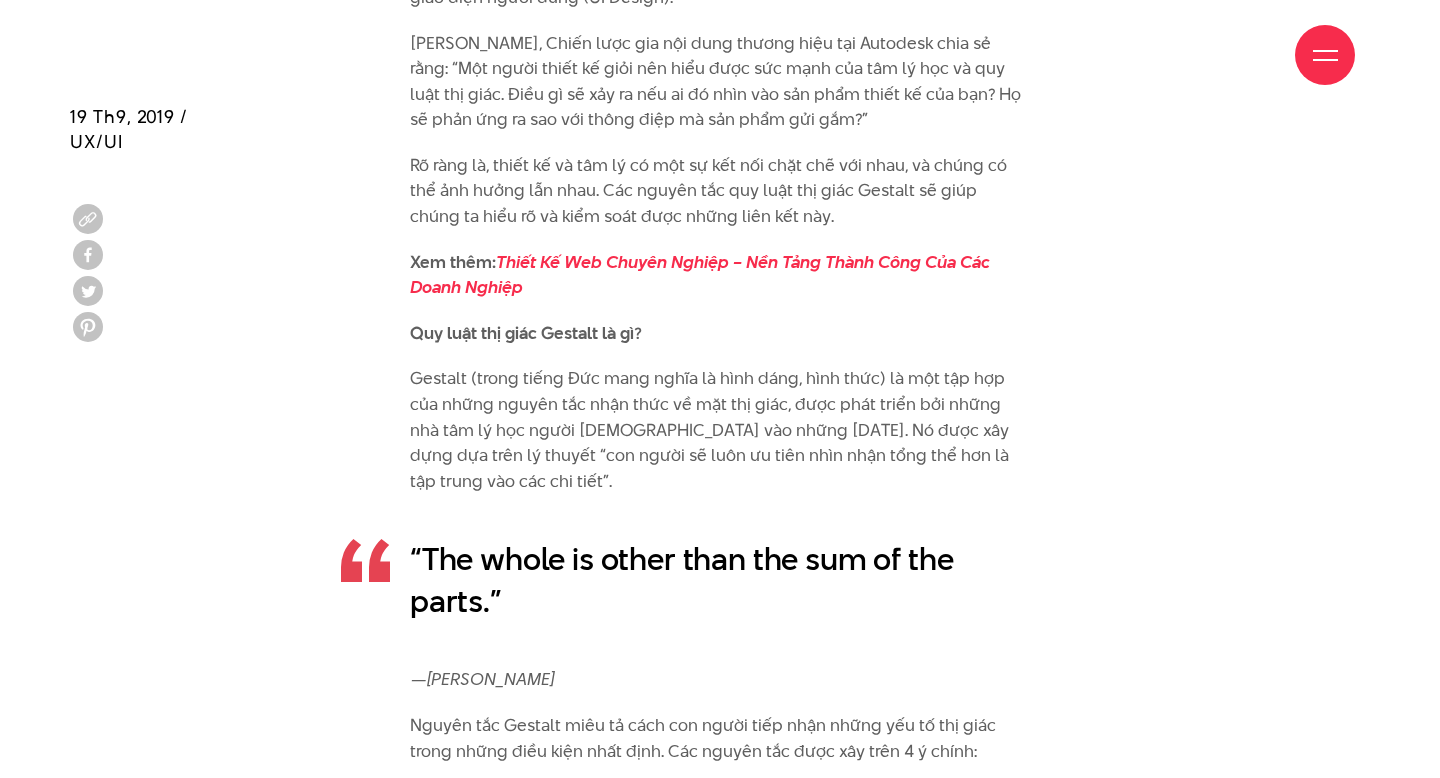 scroll, scrollTop: 2910, scrollLeft: 0, axis: vertical 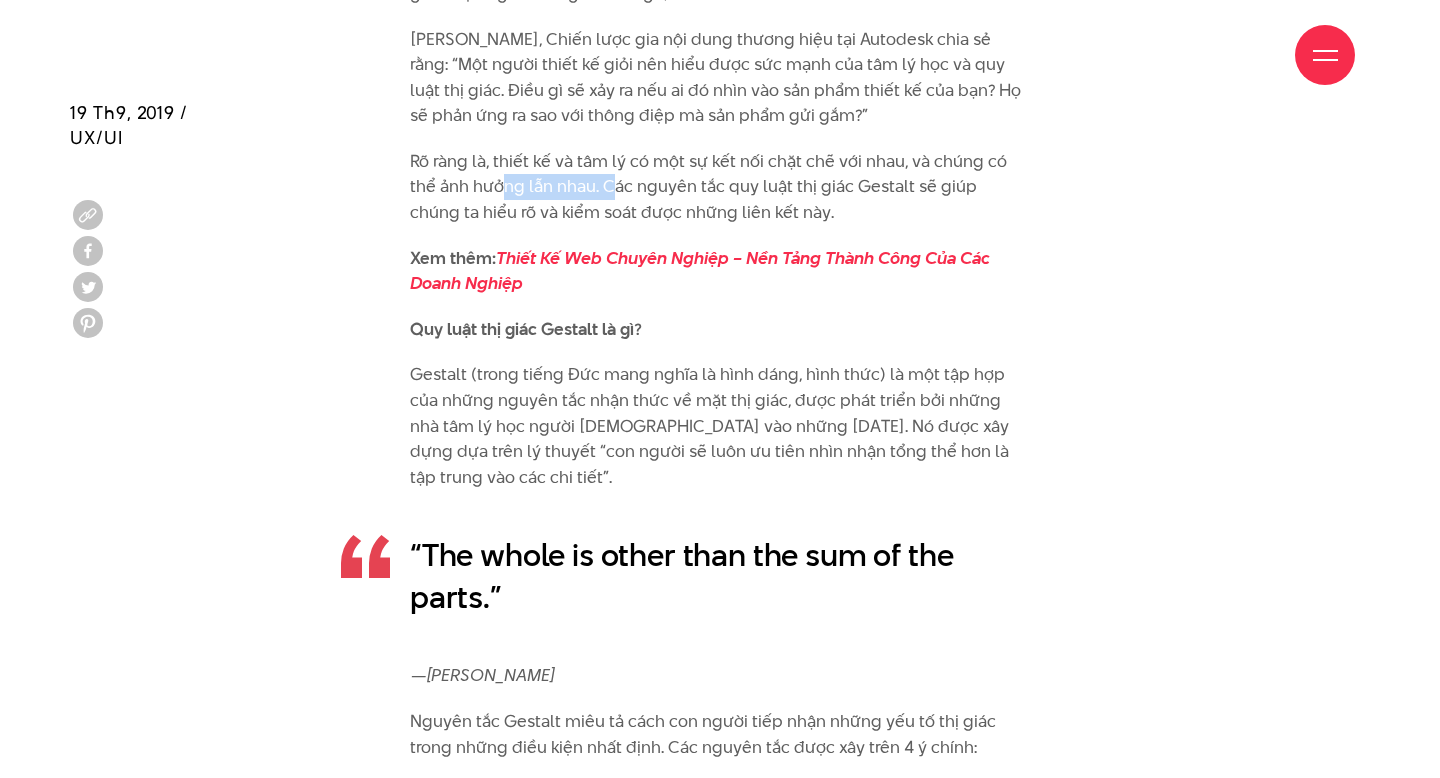 drag, startPoint x: 506, startPoint y: 187, endPoint x: 609, endPoint y: 182, distance: 103.121284 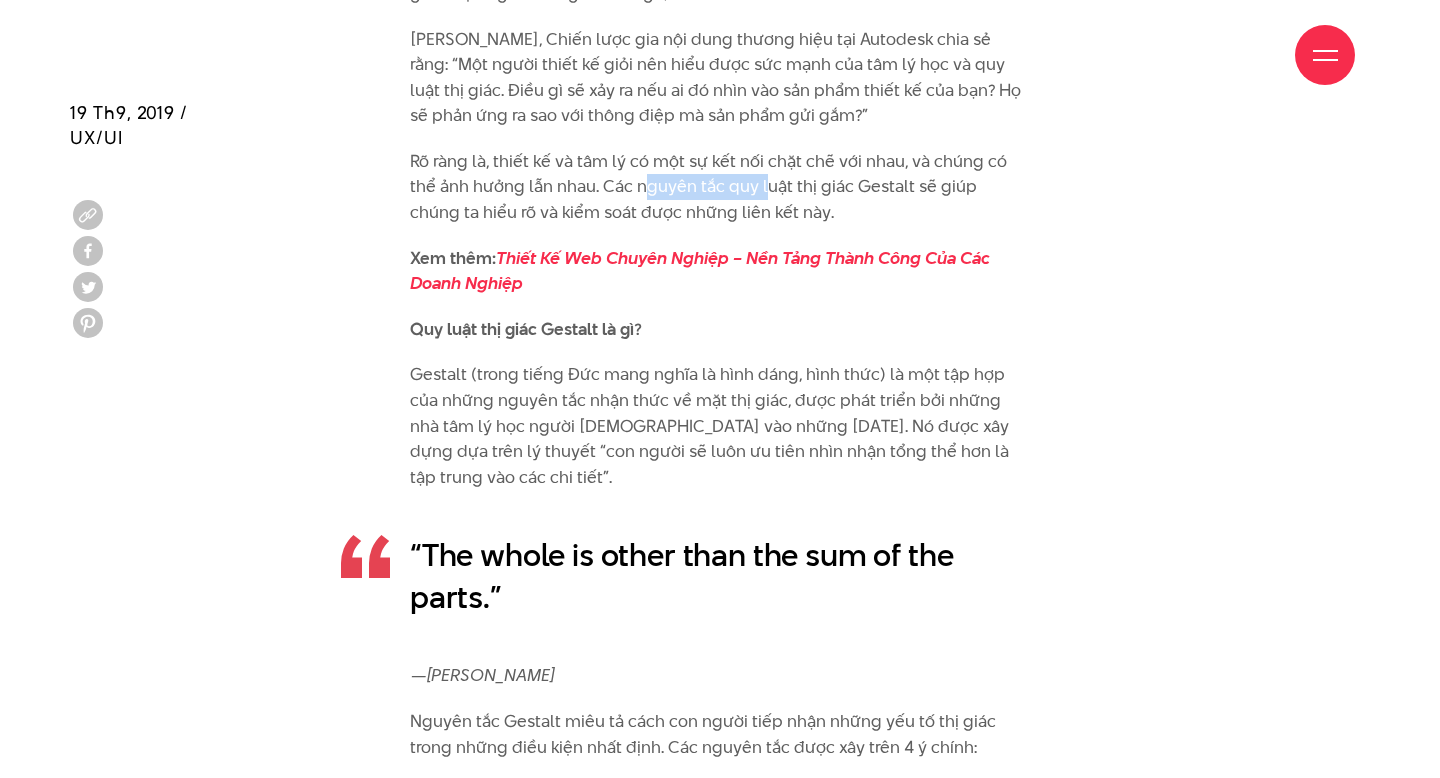 drag, startPoint x: 643, startPoint y: 184, endPoint x: 770, endPoint y: 179, distance: 127.09839 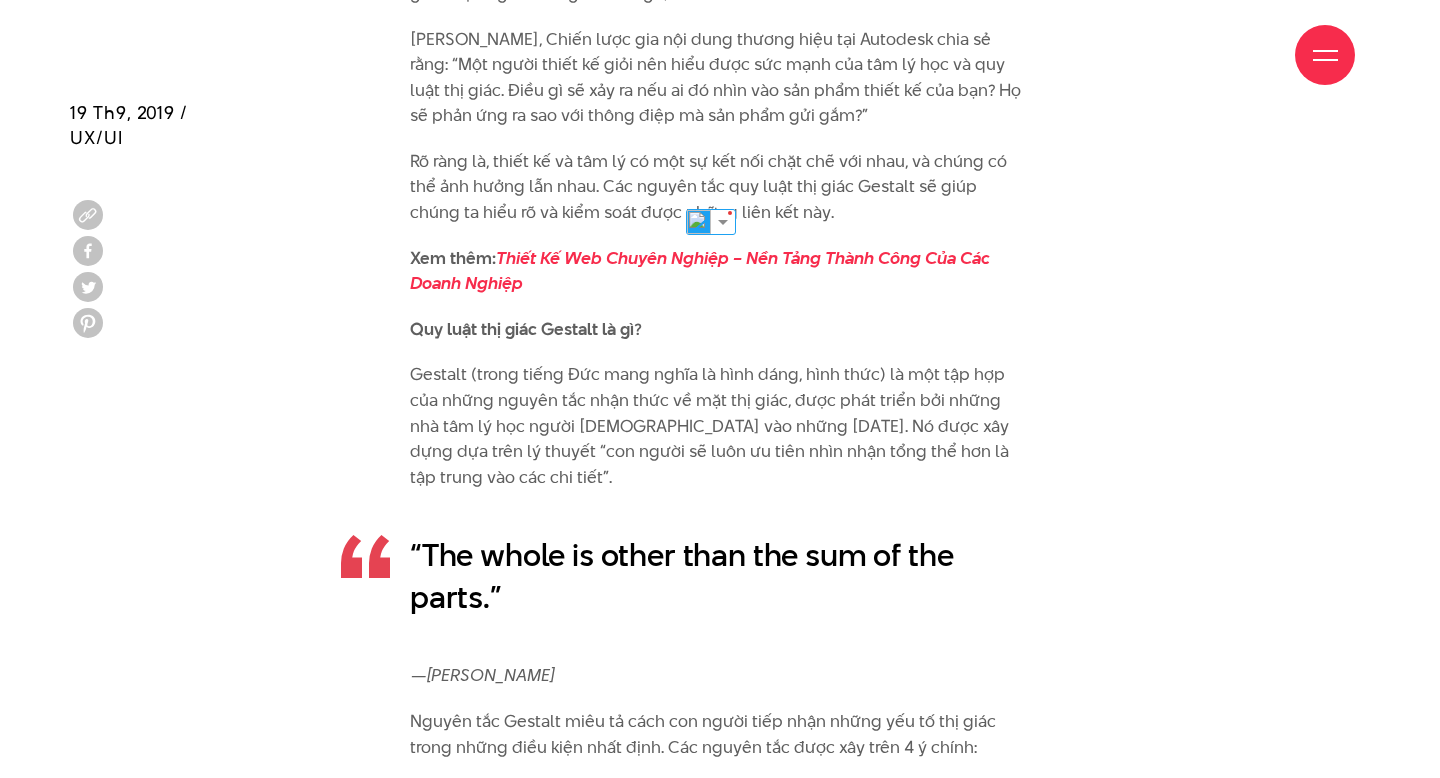 click on "Rõ ràng là, thiết kế và tâm lý có một sự kết nối chặt chẽ với nhau, và chúng có thể ảnh hưởng lẫn nhau. Các nguyên tắc quy luật thị giác Gestalt sẽ giúp chúng ta hiểu rõ và kiểm soát được những liên kết này." at bounding box center (720, 187) 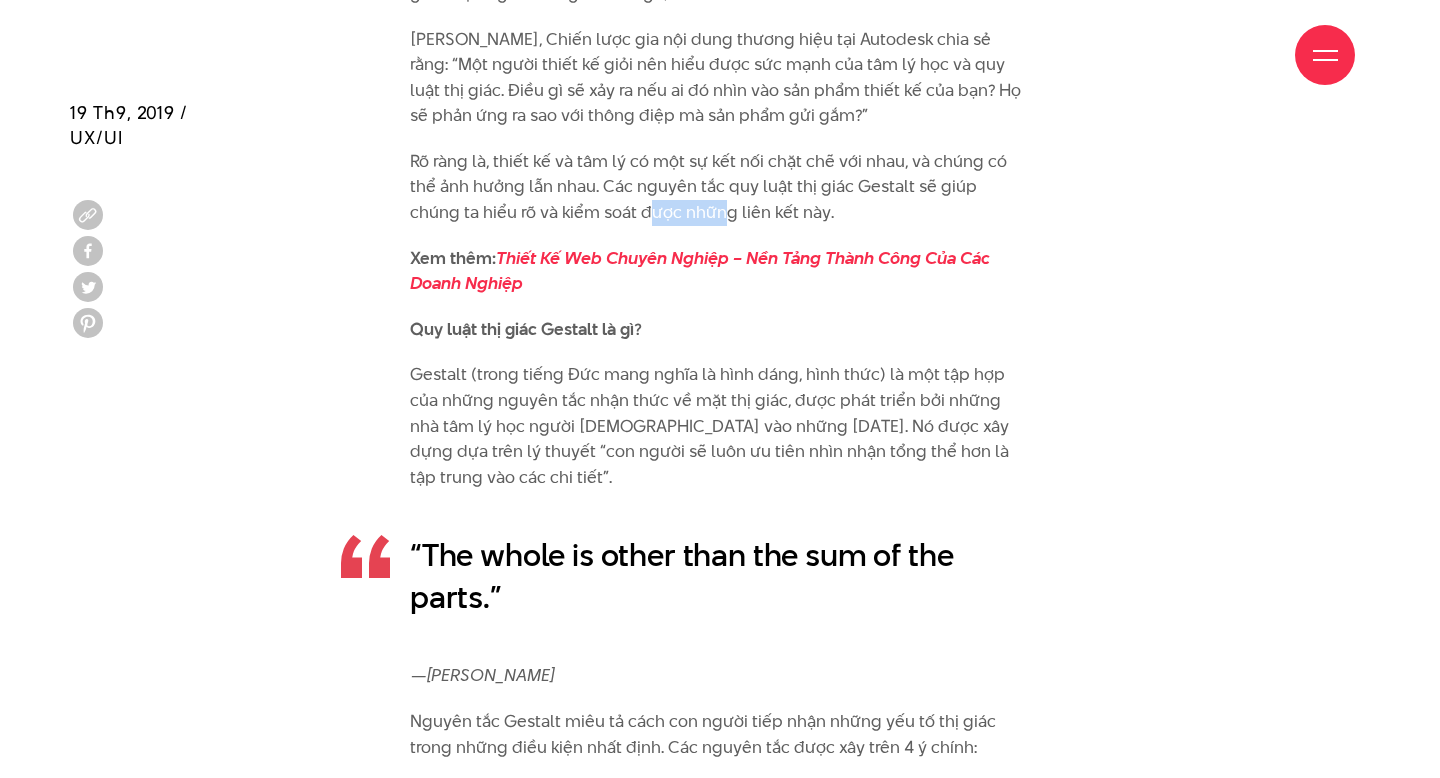 drag, startPoint x: 599, startPoint y: 213, endPoint x: 677, endPoint y: 206, distance: 78.31347 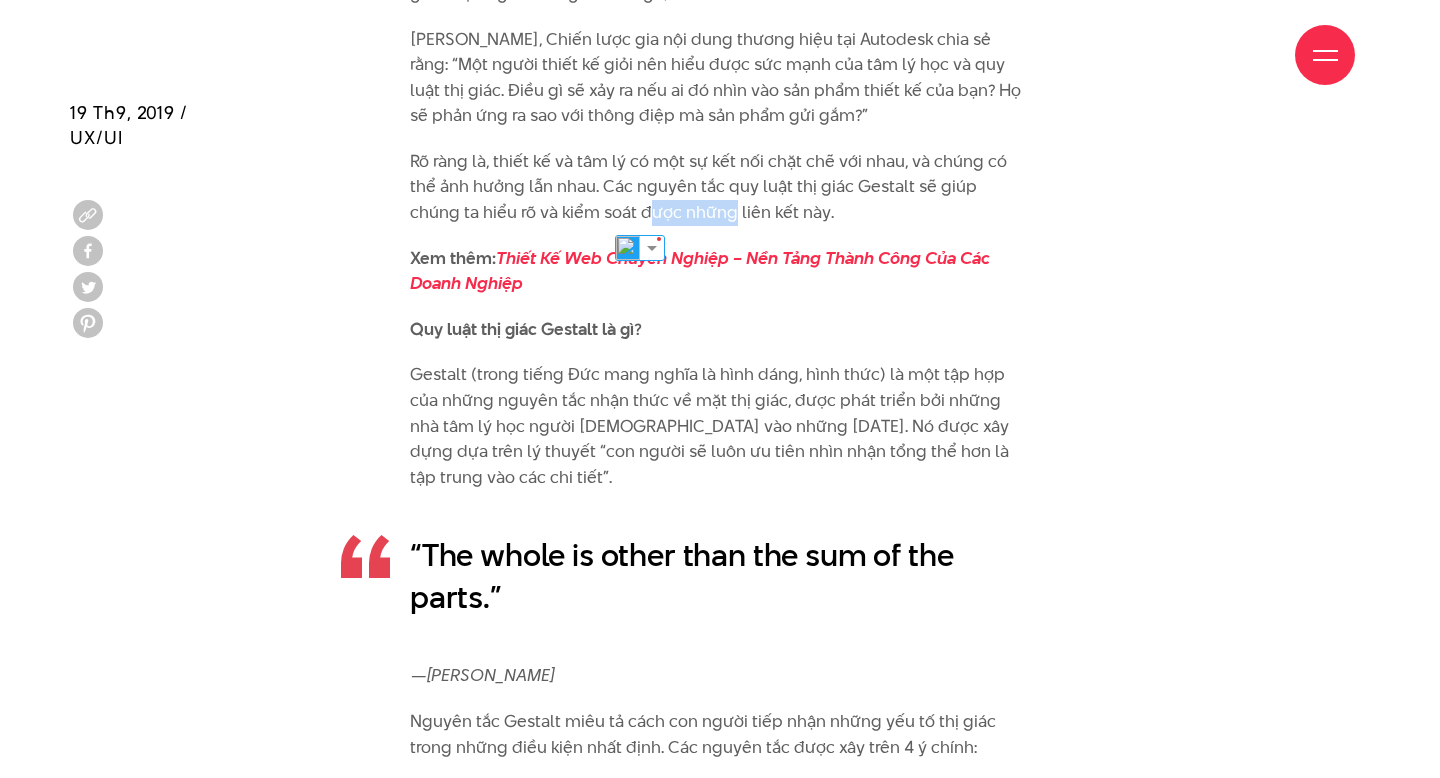 click on "Rõ ràng là, thiết kế và tâm lý có một sự kết nối chặt chẽ với nhau, và chúng có thể ảnh hưởng lẫn nhau. Các nguyên tắc quy luật thị giác Gestalt sẽ giúp chúng ta hiểu rõ và kiểm soát được những liên kết này." at bounding box center [720, 187] 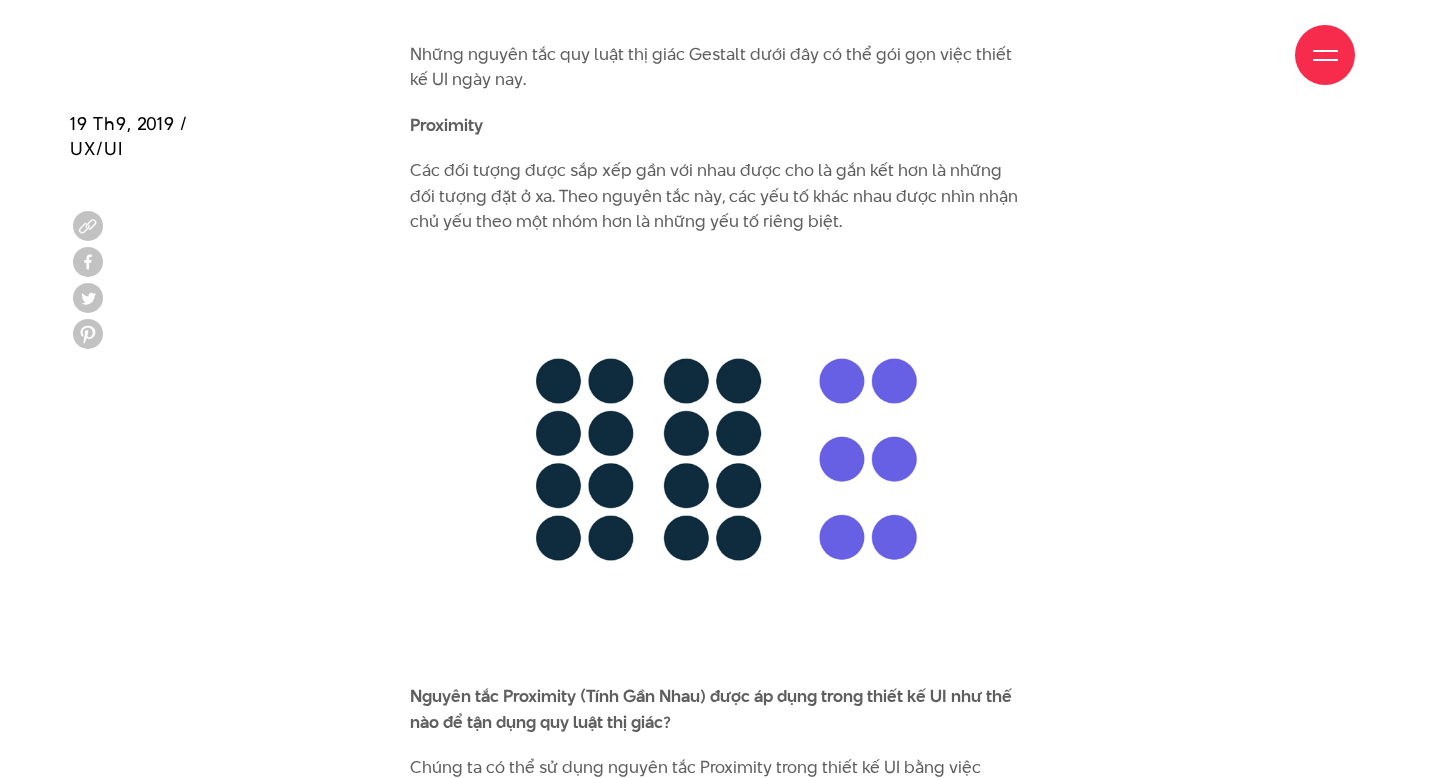 scroll, scrollTop: 5998, scrollLeft: 0, axis: vertical 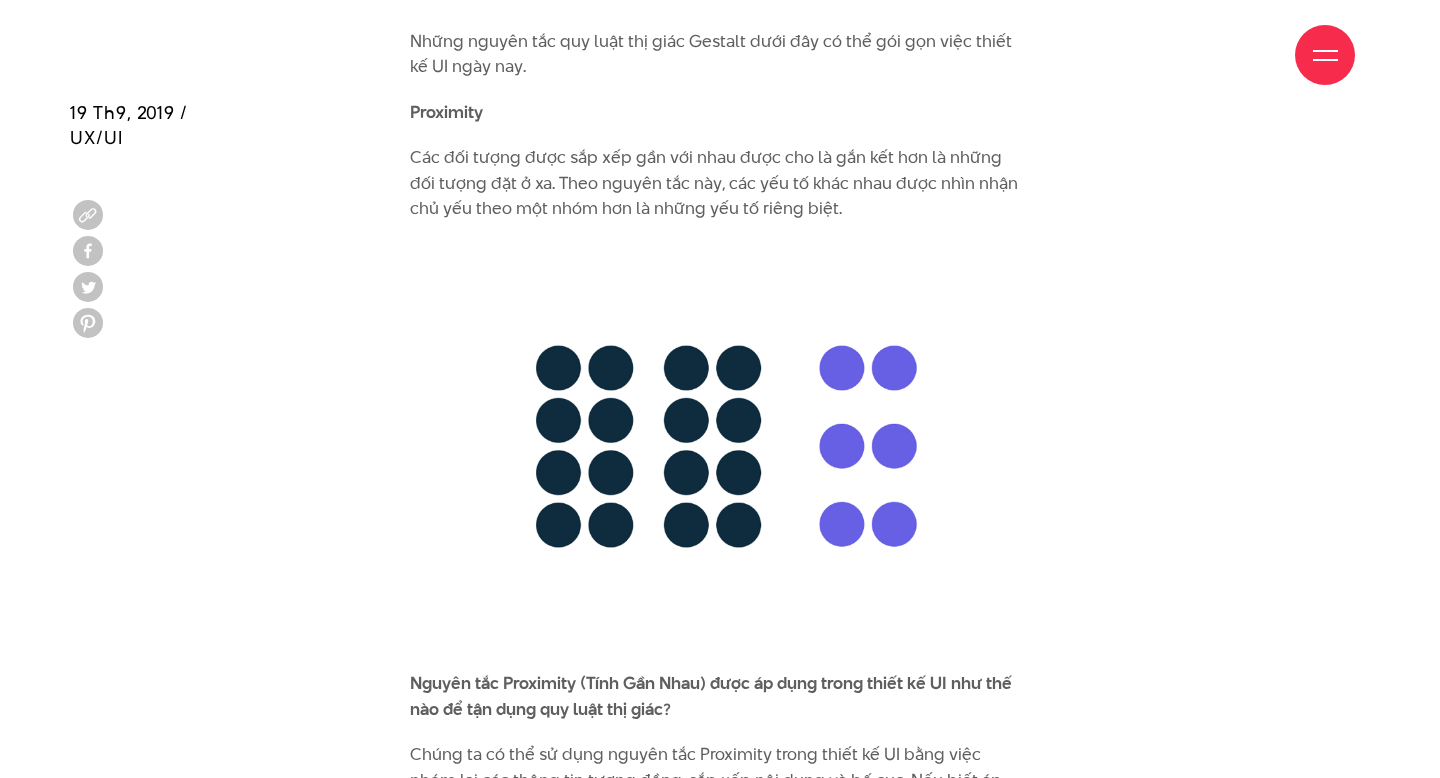 click on "Các đối tượng được sắp xếp gần với nhau được cho là gắn kết hơn là những đối tượng đặt ở xa. Theo nguyên tắc này, các yếu tố khác nhau được nhìn nhận chủ yếu theo một nhóm hơn là những yếu tố riêng biệt." at bounding box center [720, 183] 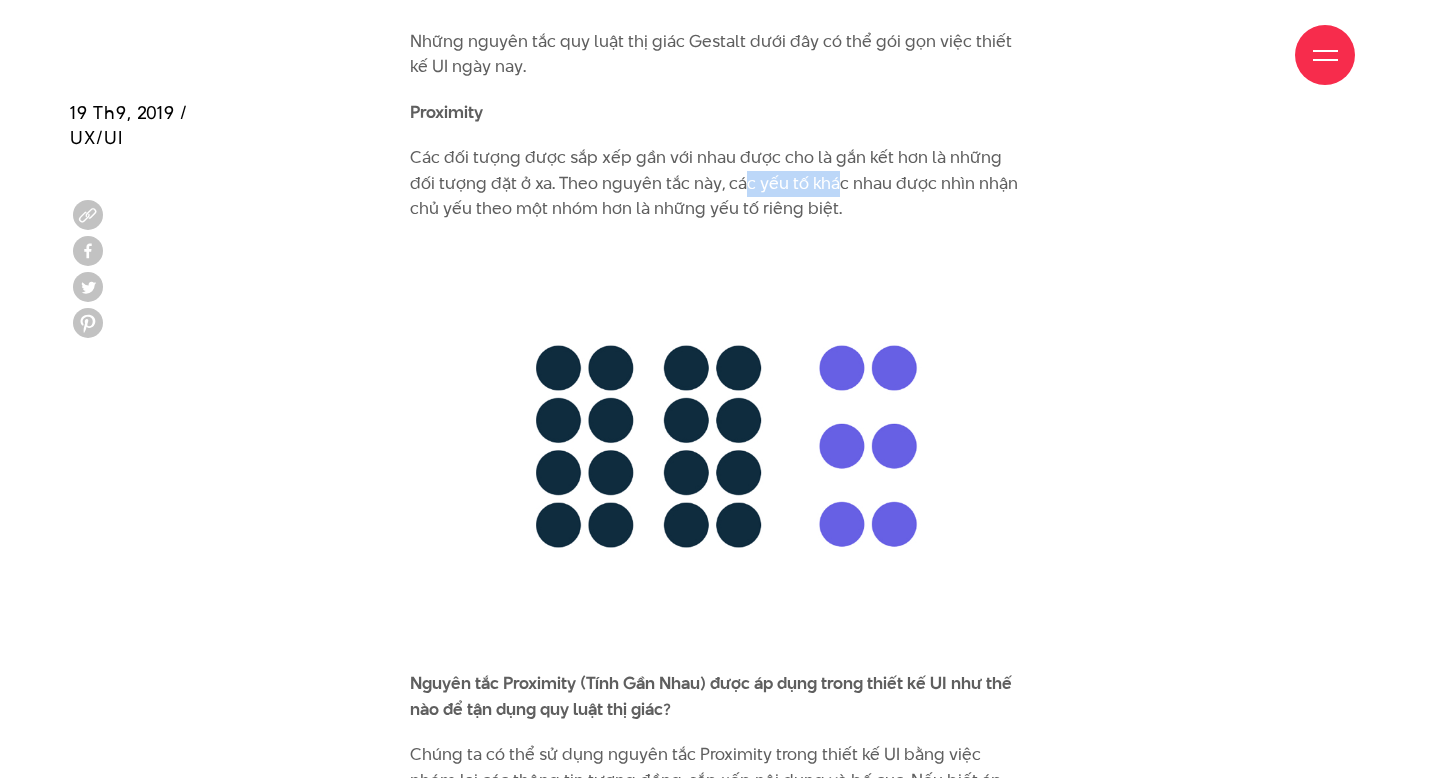 drag, startPoint x: 712, startPoint y: 166, endPoint x: 803, endPoint y: 169, distance: 91.04944 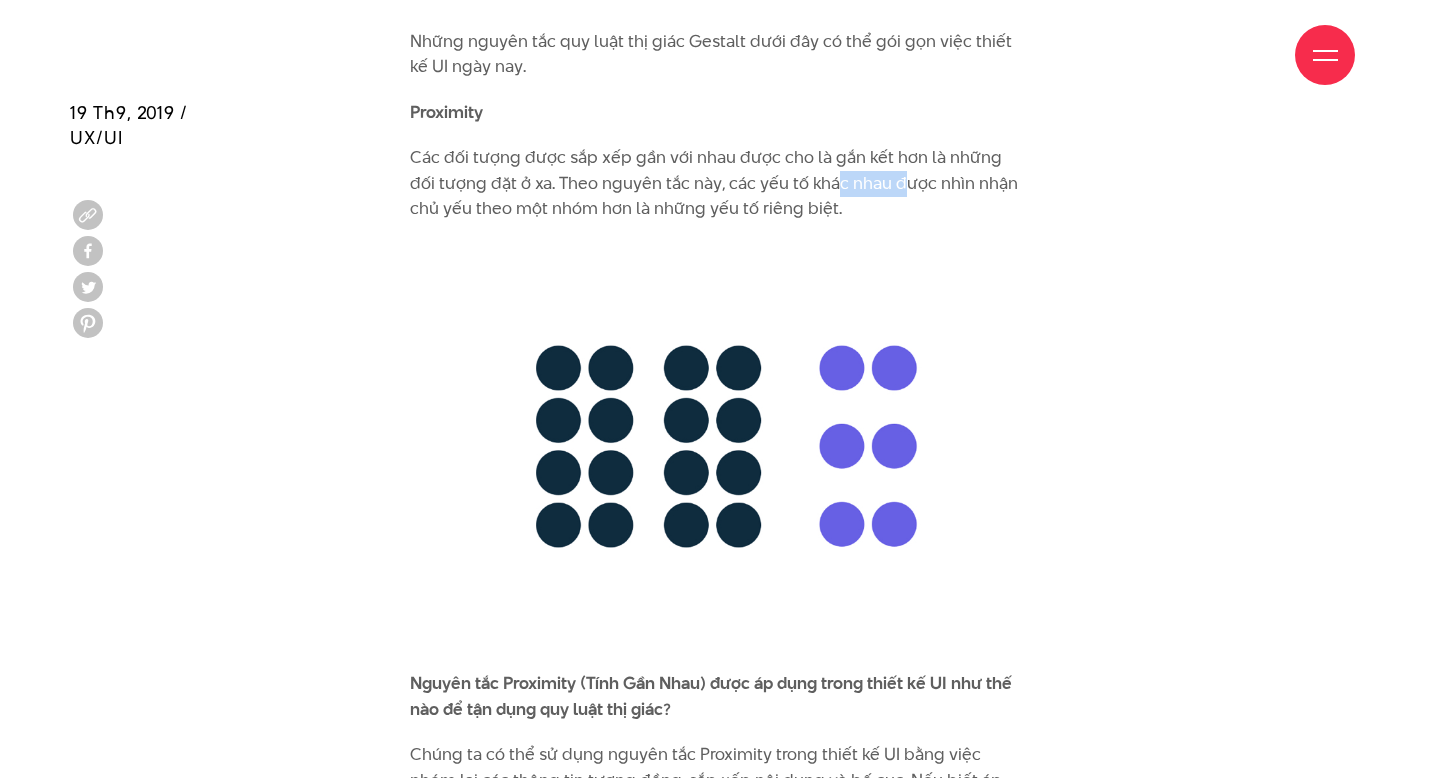 drag, startPoint x: 808, startPoint y: 169, endPoint x: 876, endPoint y: 164, distance: 68.18358 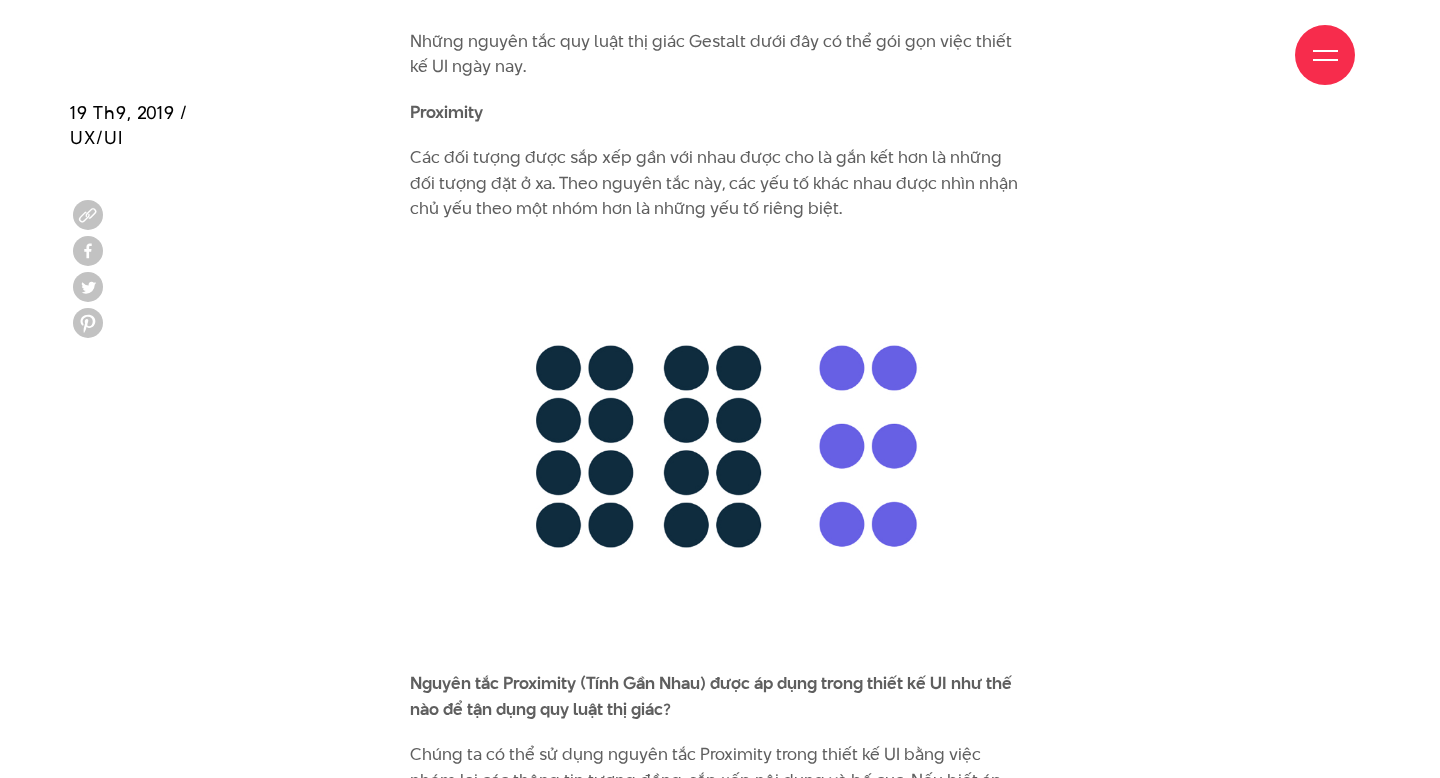 click on "Các đối tượng được sắp xếp gần với nhau được cho là gắn kết hơn là những đối tượng đặt ở xa. Theo nguyên tắc này, các yếu tố khác nhau được nhìn nhận chủ yếu theo một nhóm hơn là những yếu tố riêng biệt." at bounding box center (720, 183) 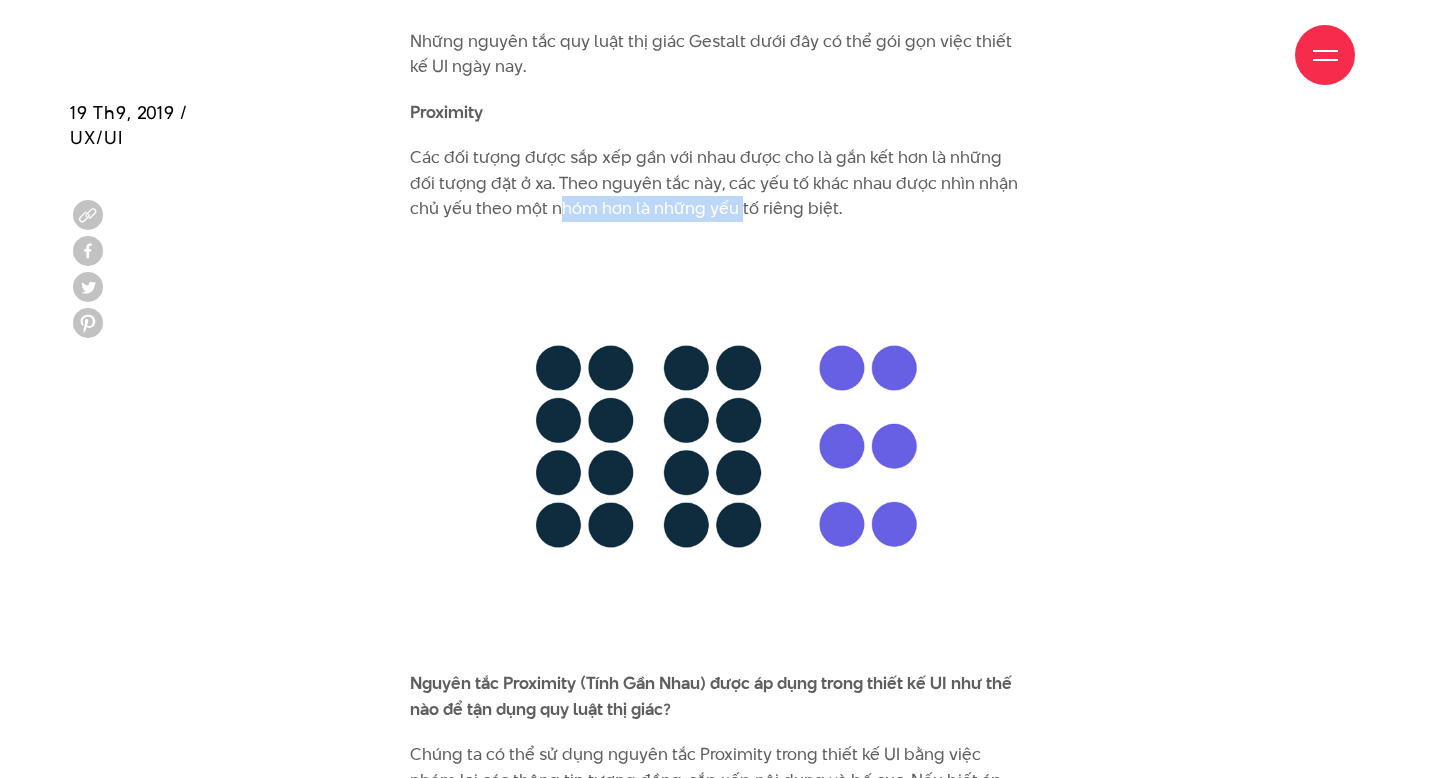 drag, startPoint x: 531, startPoint y: 182, endPoint x: 713, endPoint y: 182, distance: 182 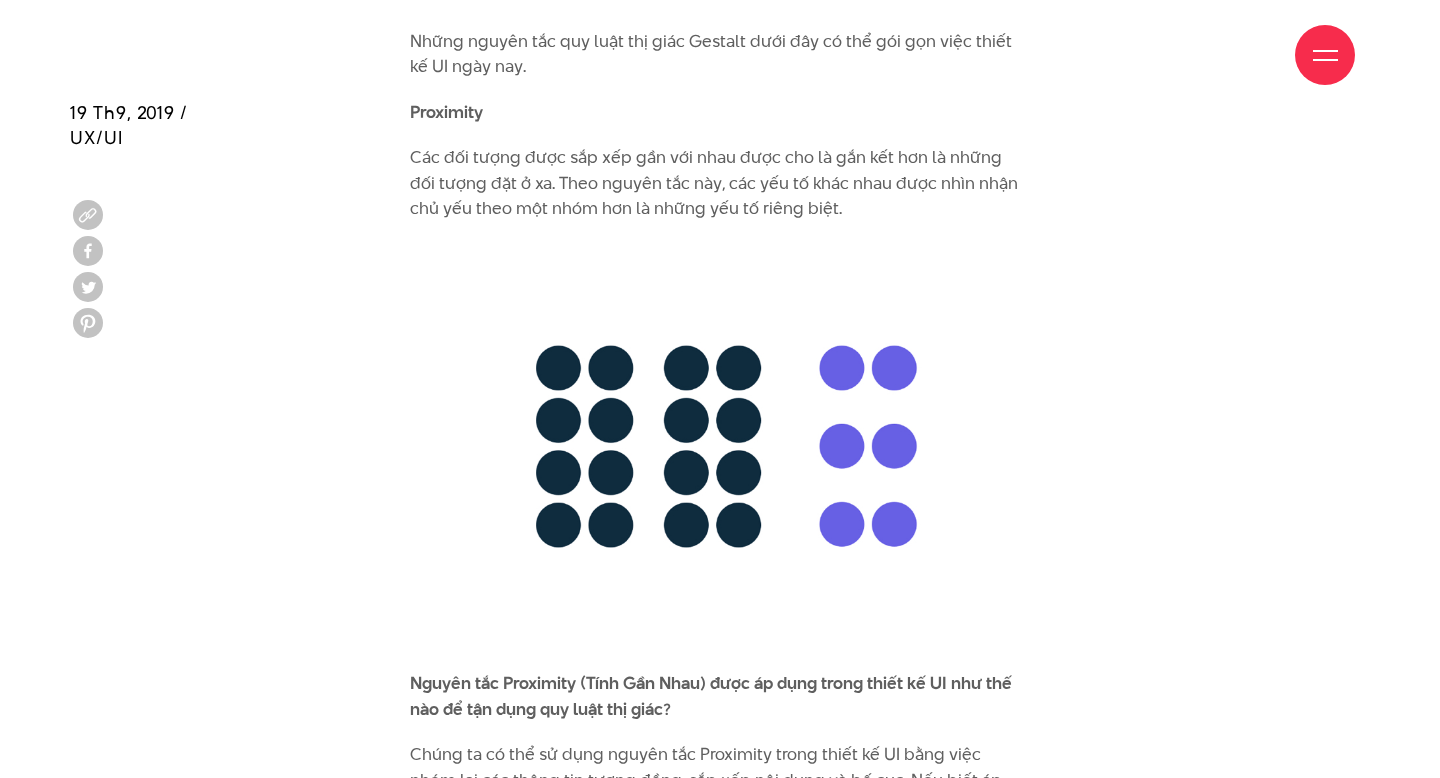 click on "Các đối tượng được sắp xếp gần với nhau được cho là gắn kết hơn là những đối tượng đặt ở xa. Theo nguyên tắc này, các yếu tố khác nhau được nhìn nhận chủ yếu theo một nhóm hơn là những yếu tố riêng biệt." at bounding box center (720, 183) 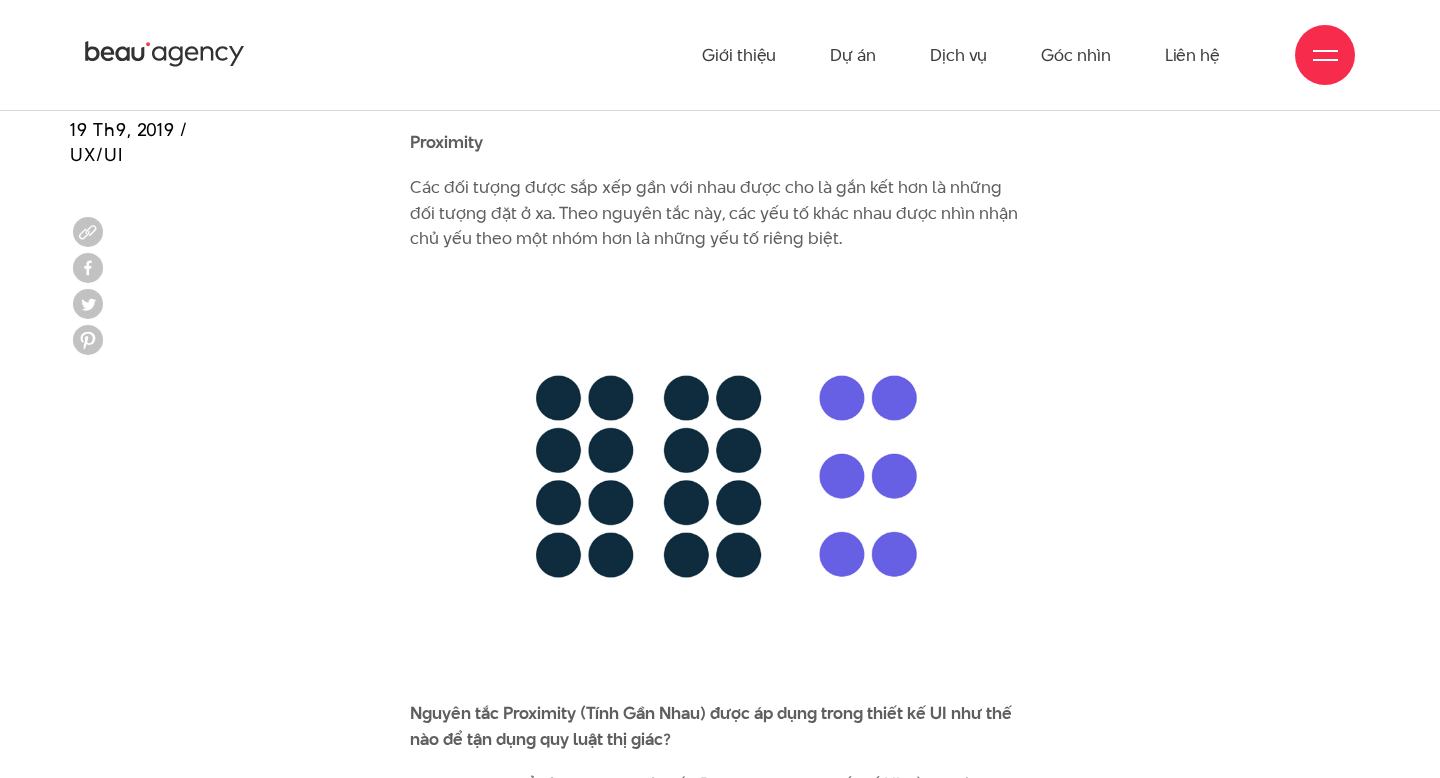 scroll, scrollTop: 5964, scrollLeft: 0, axis: vertical 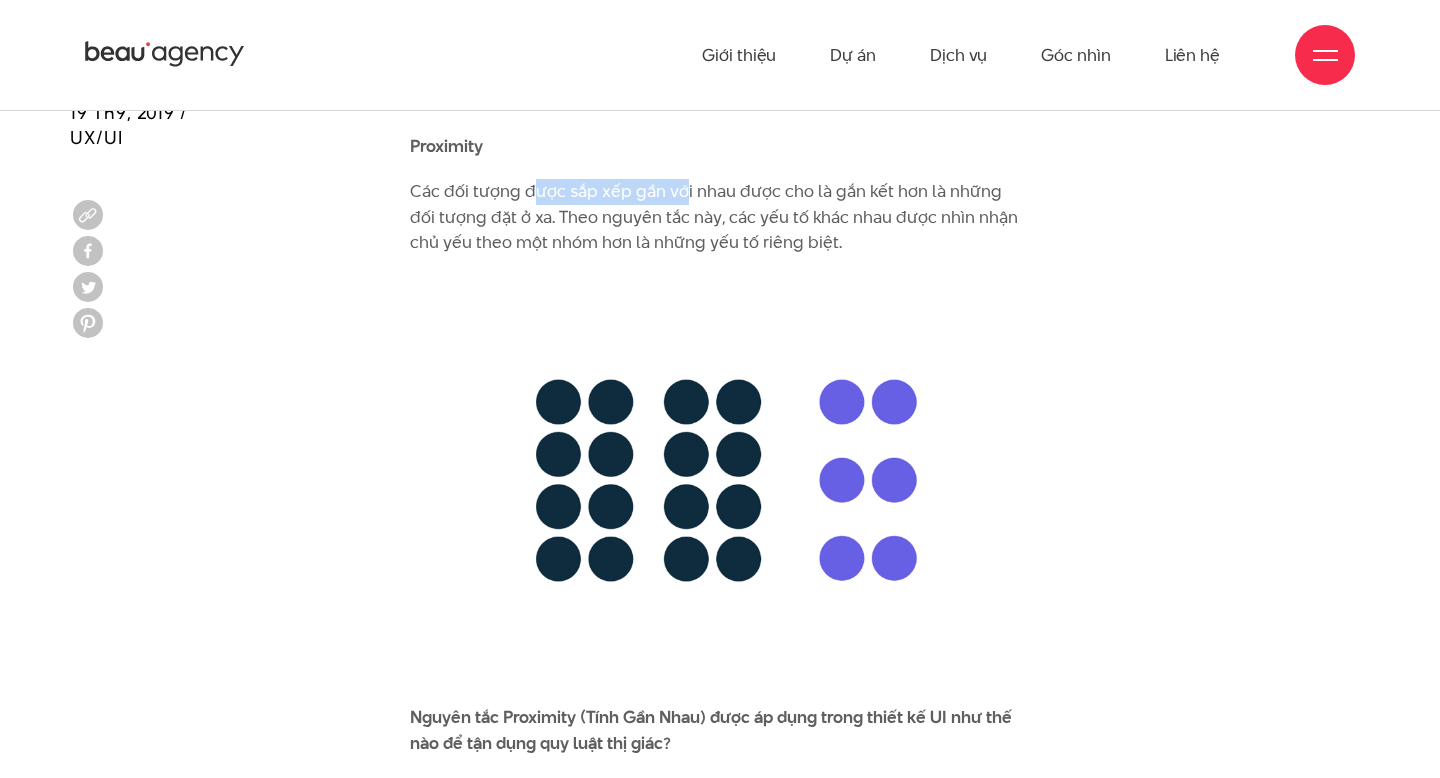 drag, startPoint x: 532, startPoint y: 167, endPoint x: 683, endPoint y: 167, distance: 151 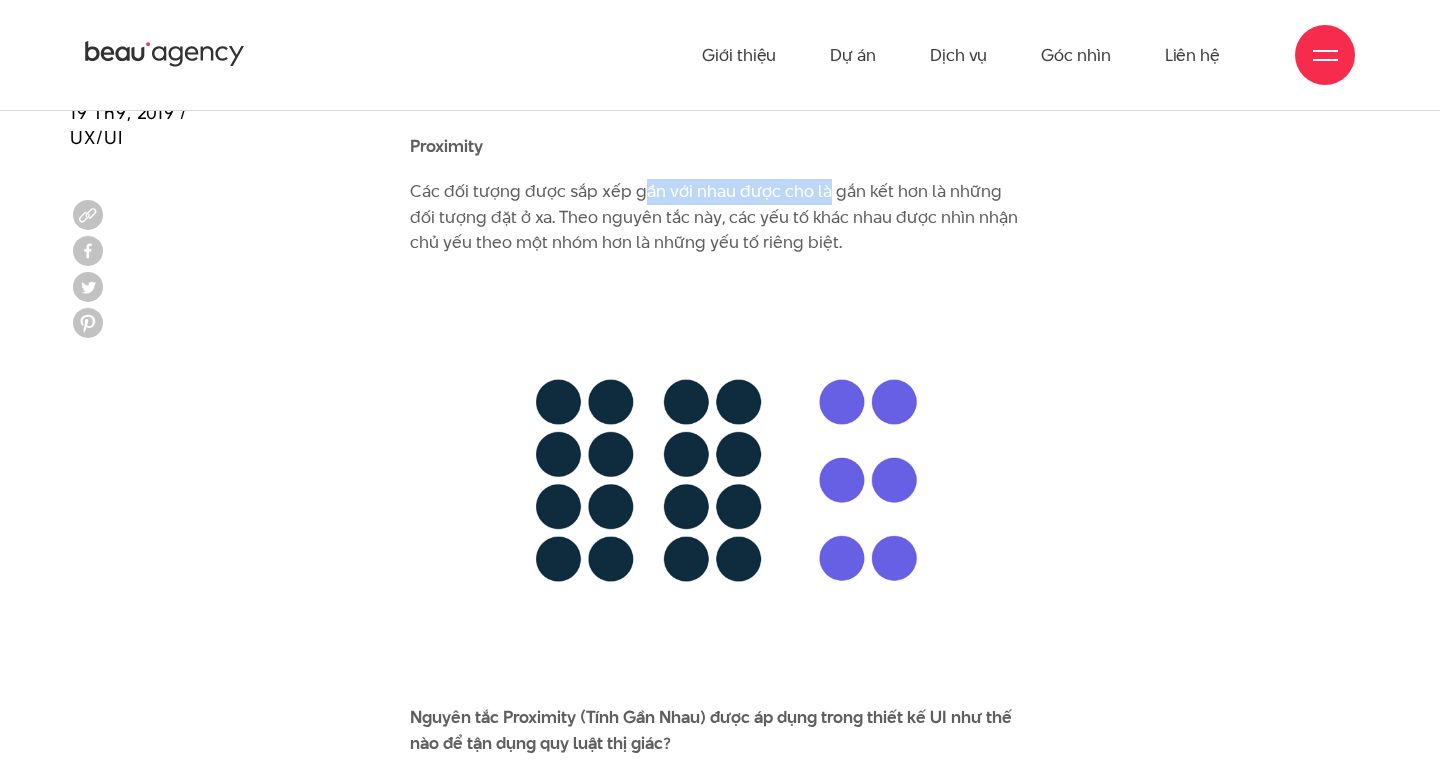 drag, startPoint x: 637, startPoint y: 163, endPoint x: 820, endPoint y: 169, distance: 183.09833 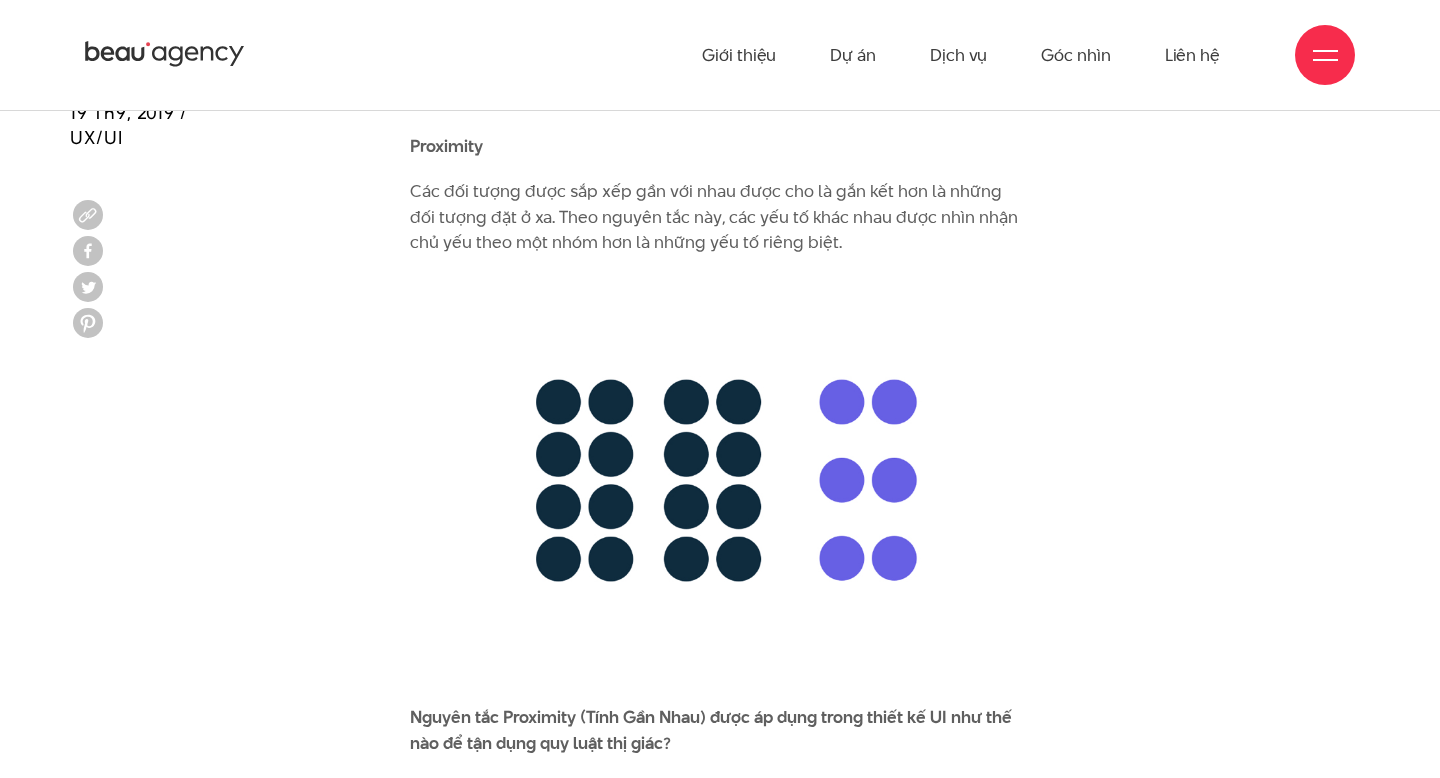 click on "Các đối tượng được sắp xếp gần với nhau được cho là gắn kết hơn là những đối tượng đặt ở xa. Theo nguyên tắc này, các yếu tố khác nhau được nhìn nhận chủ yếu theo một nhóm hơn là những yếu tố riêng biệt." at bounding box center [720, 217] 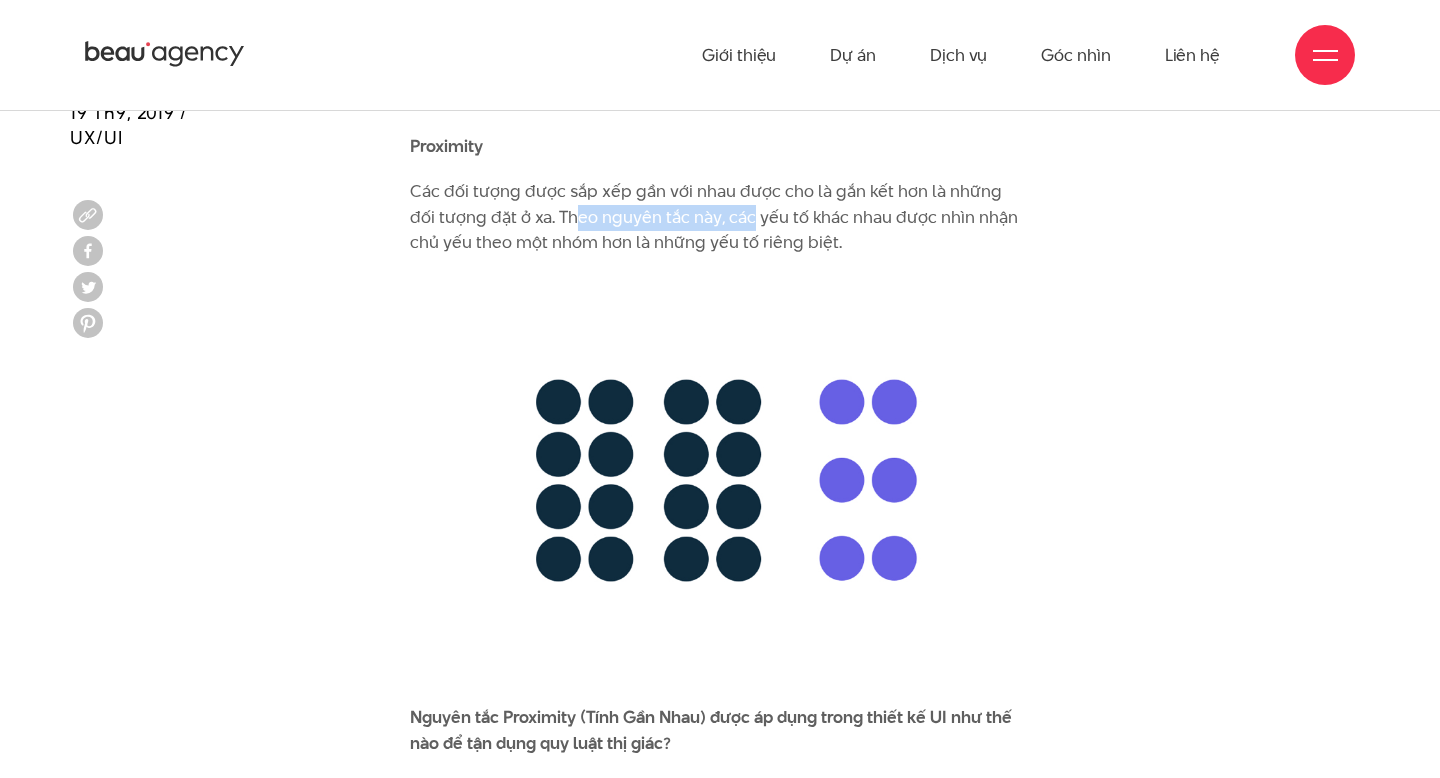 drag, startPoint x: 548, startPoint y: 195, endPoint x: 728, endPoint y: 197, distance: 180.01111 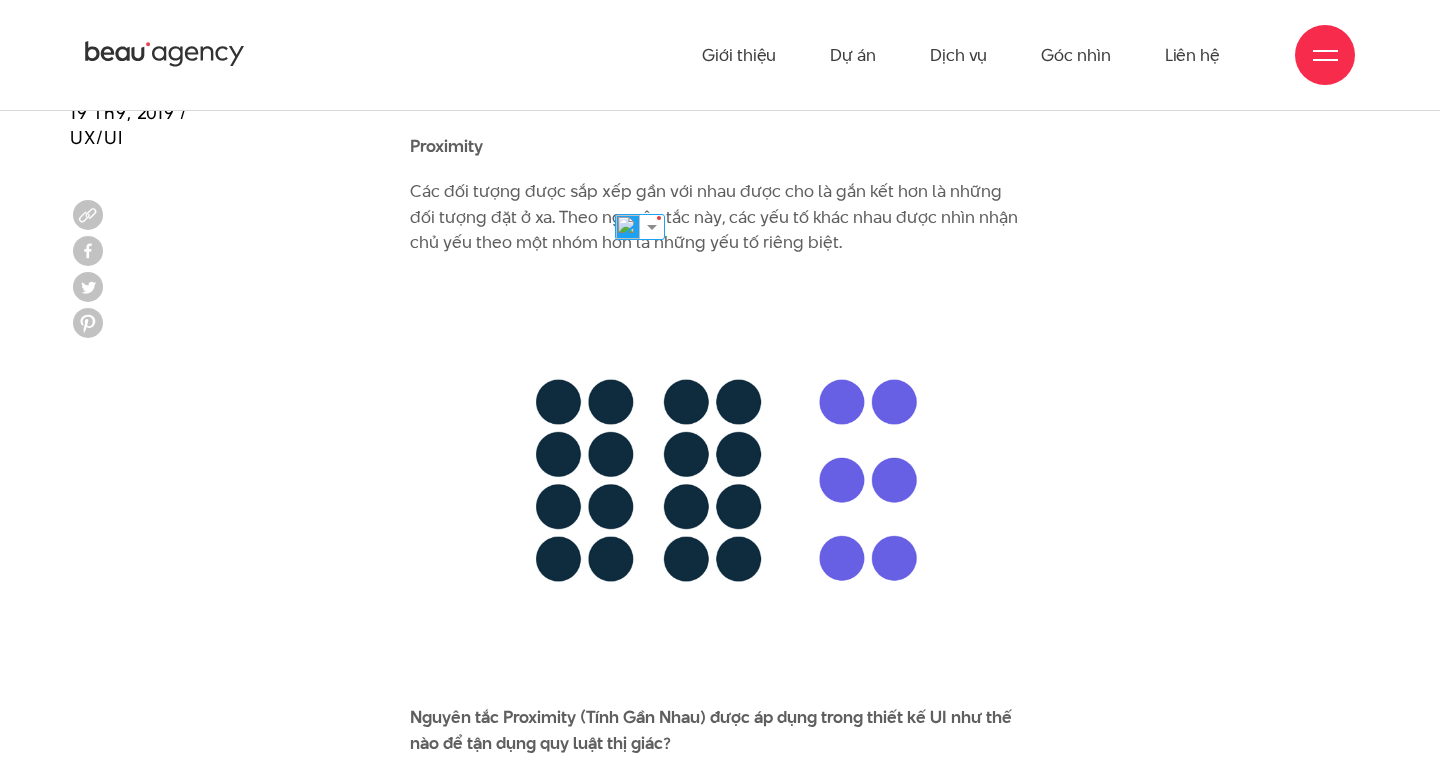 click on "Các đối tượng được sắp xếp gần với nhau được cho là gắn kết hơn là những đối tượng đặt ở xa. Theo nguyên tắc này, các yếu tố khác nhau được nhìn nhận chủ yếu theo một nhóm hơn là những yếu tố riêng biệt." at bounding box center [720, 217] 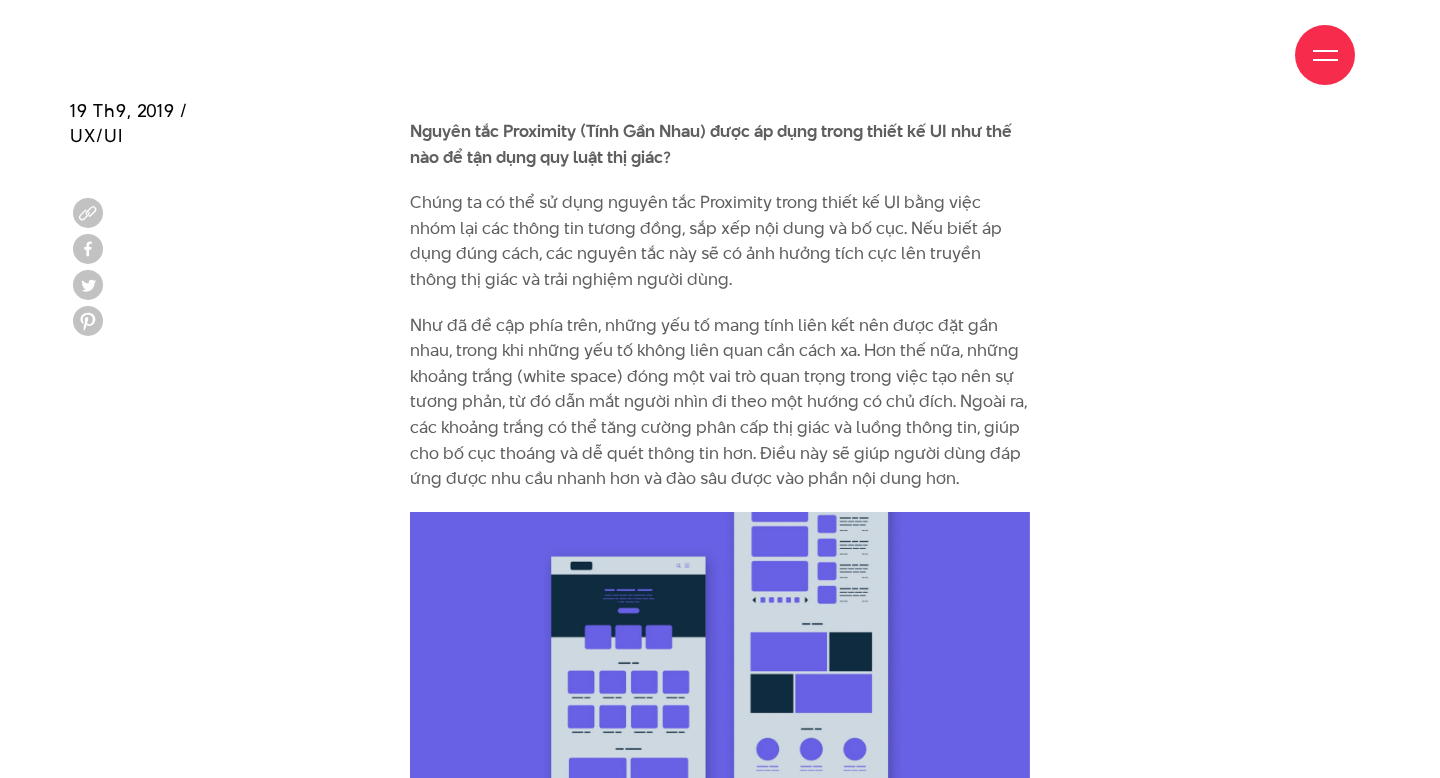 scroll, scrollTop: 6556, scrollLeft: 0, axis: vertical 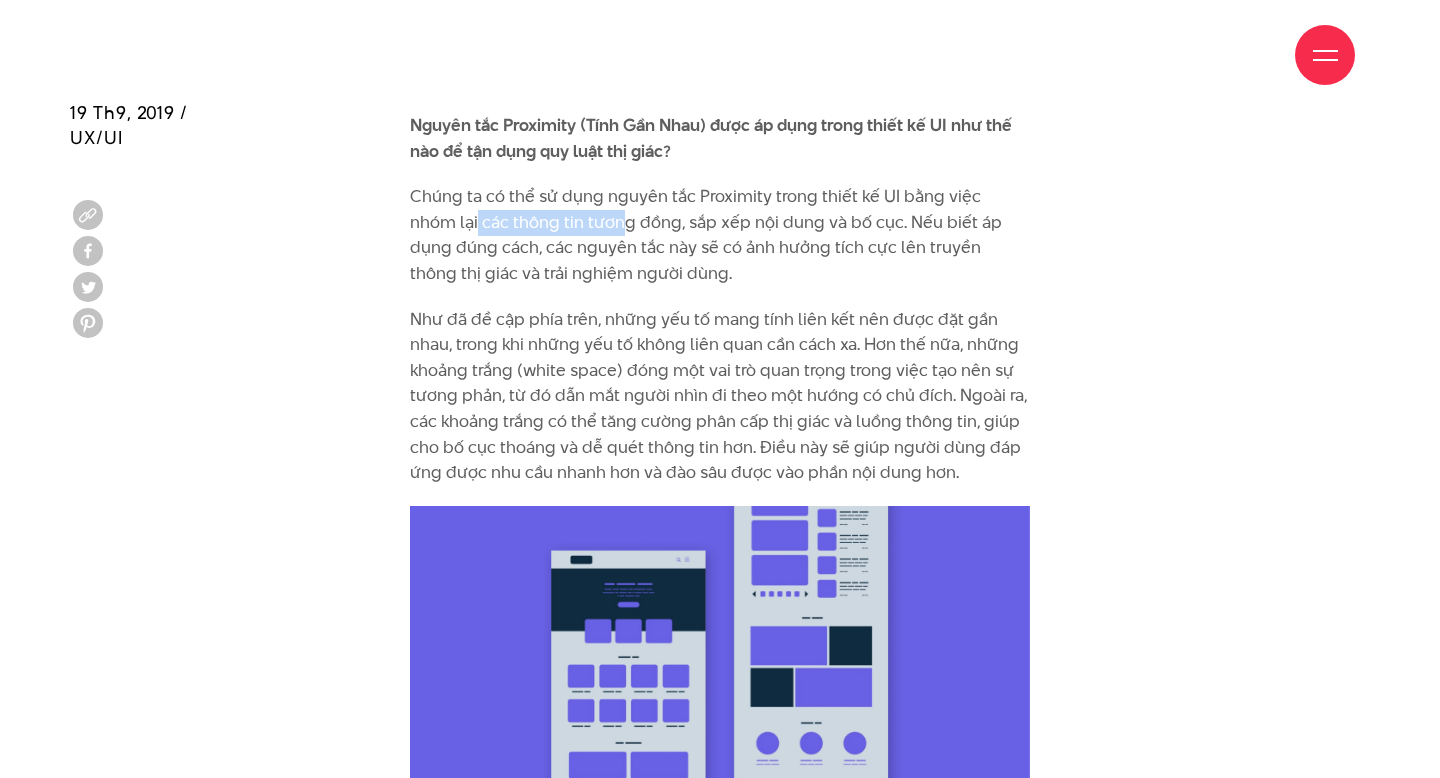 drag, startPoint x: 427, startPoint y: 200, endPoint x: 584, endPoint y: 192, distance: 157.20369 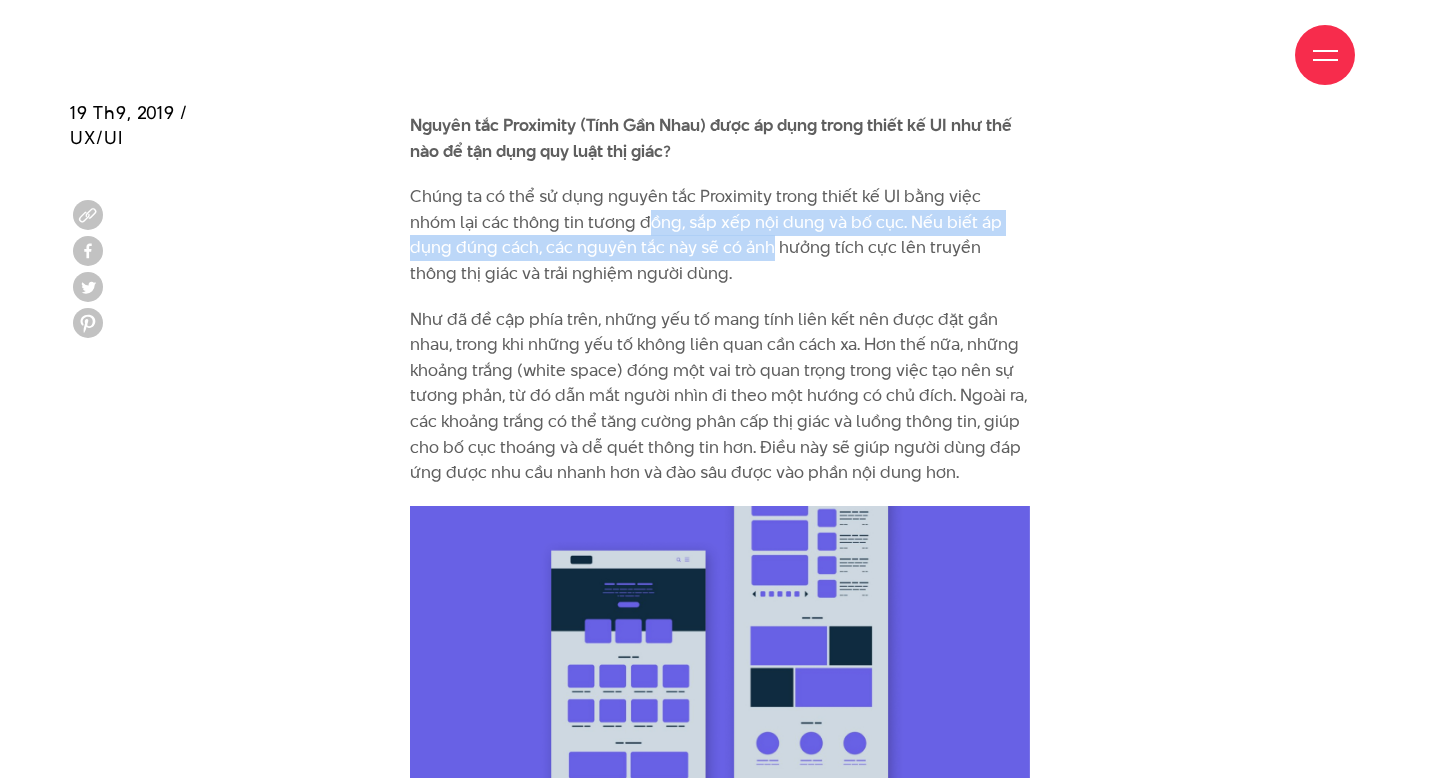 drag, startPoint x: 598, startPoint y: 192, endPoint x: 725, endPoint y: 219, distance: 129.83836 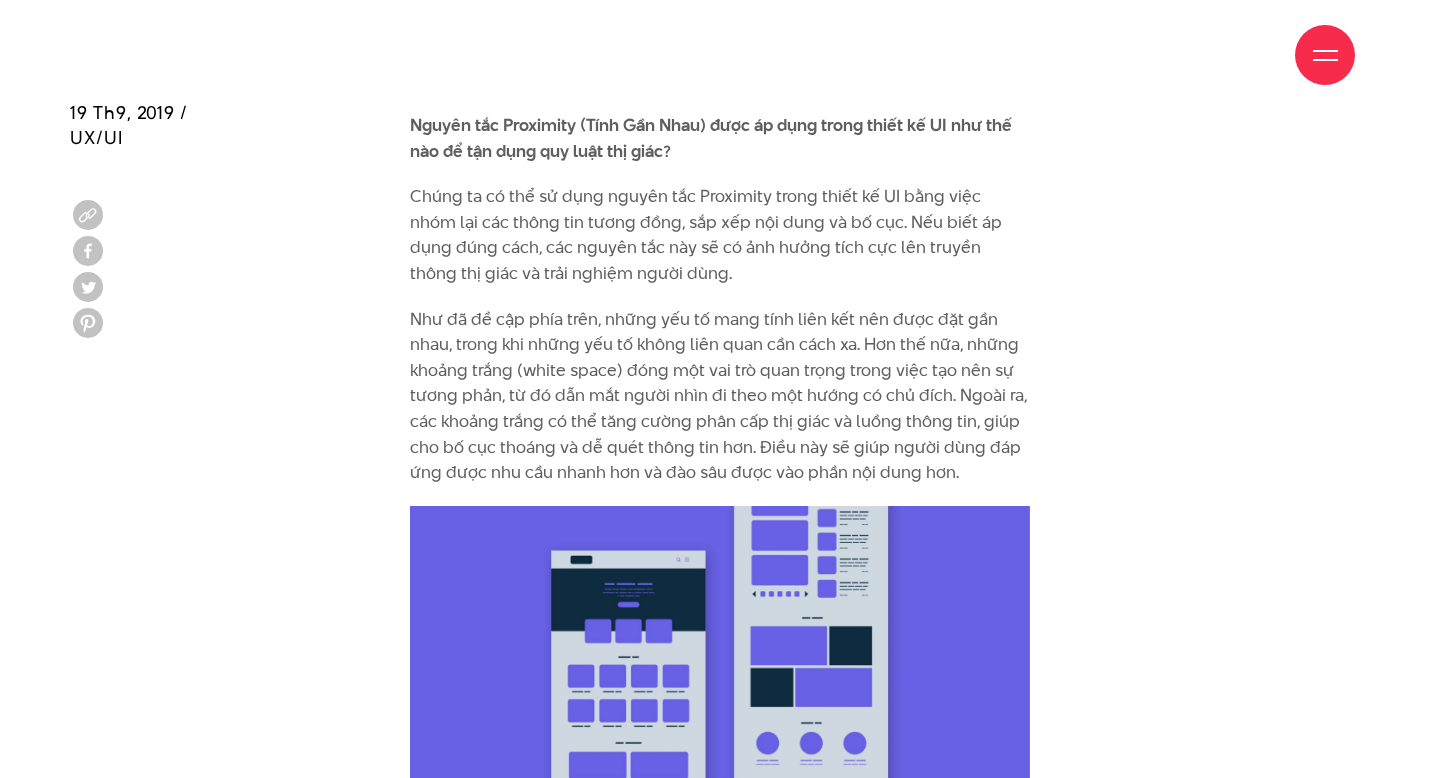 click on "Chúng ta có thể sử dụng nguyên tắc Proximity trong thiết kế UI bằng việc nhóm lại các thông tin tương đồng, sắp xếp nội dung và bố cục. Nếu biết áp dụng đúng cách, các nguyên tắc này sẽ có ảnh hưởng tích cực lên truyền thông thị giác và trải nghiệm người dùng." at bounding box center [720, 235] 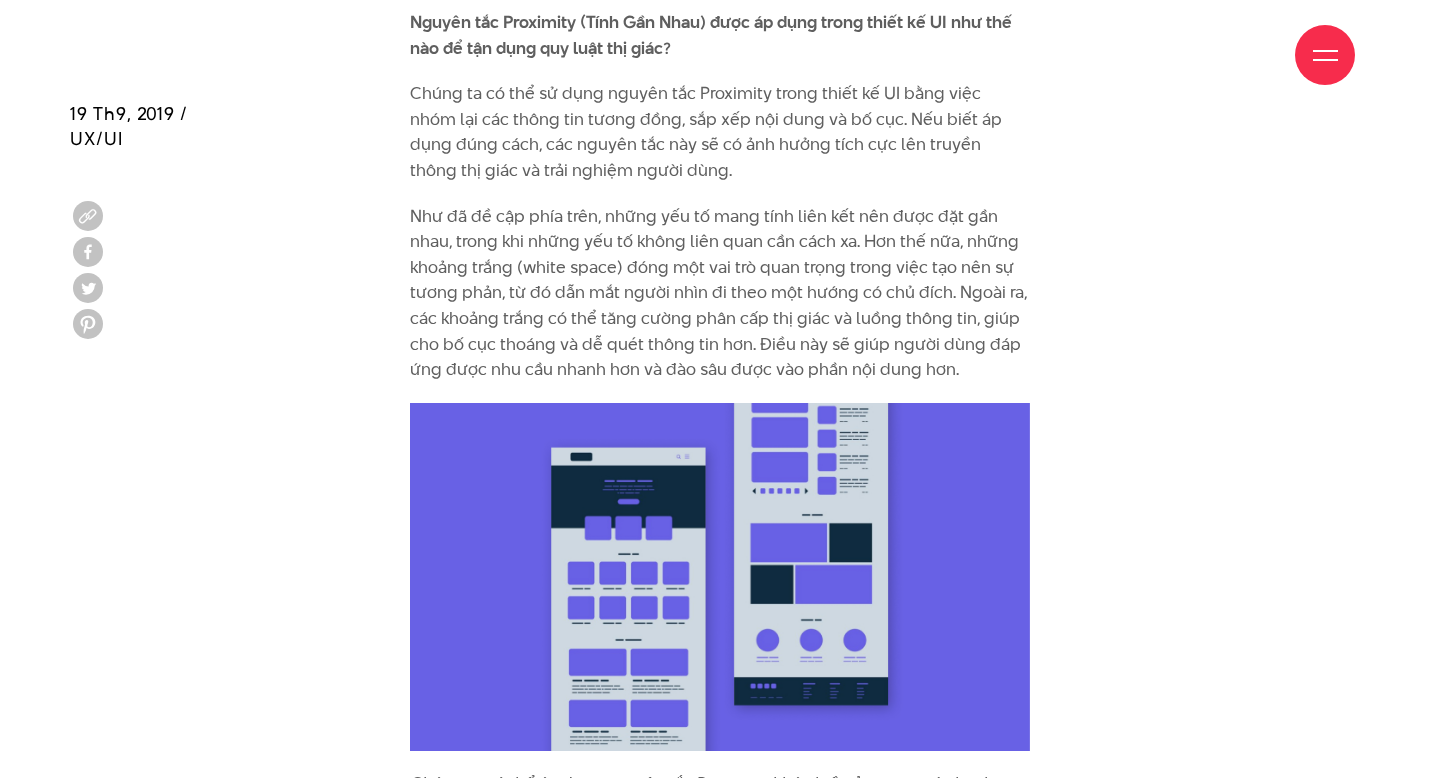 scroll, scrollTop: 6660, scrollLeft: 0, axis: vertical 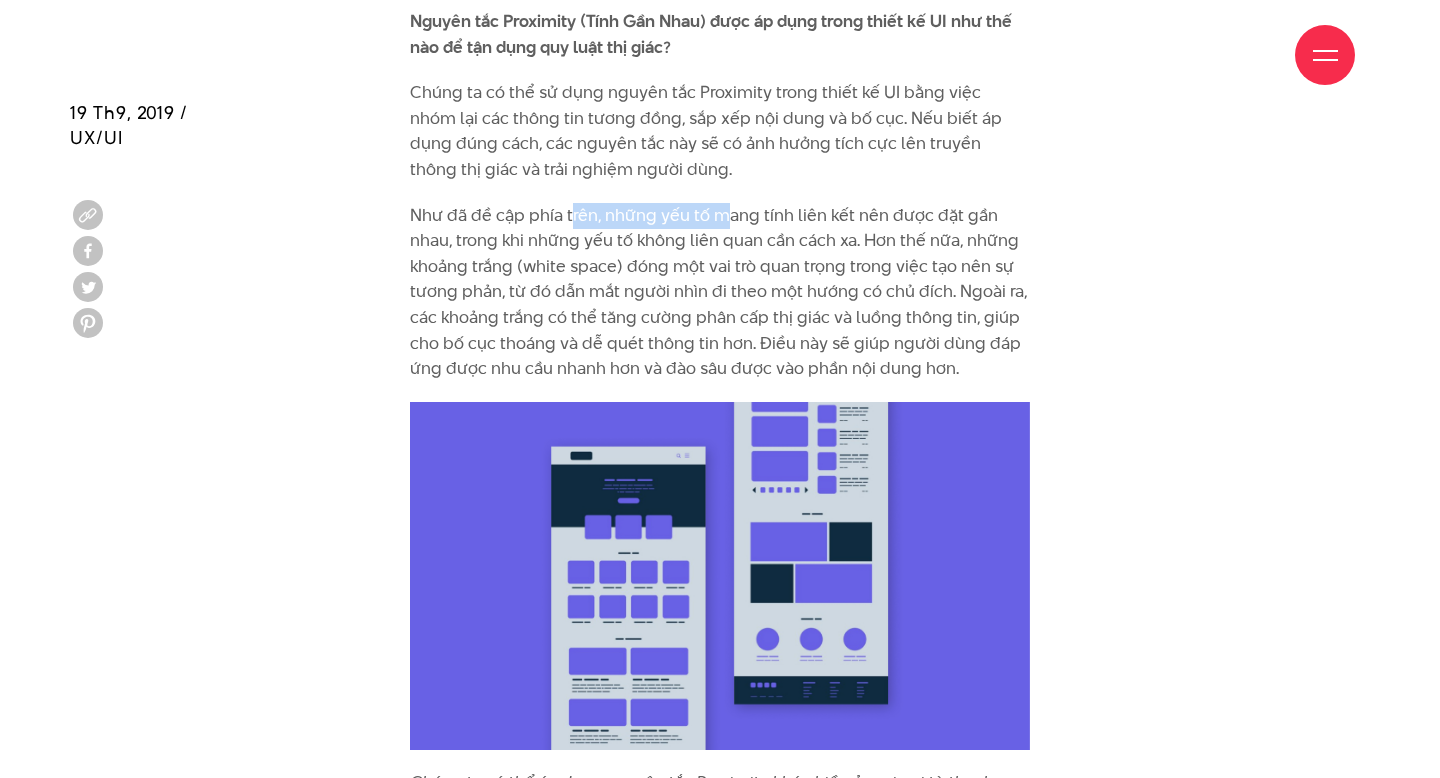 drag, startPoint x: 569, startPoint y: 192, endPoint x: 730, endPoint y: 182, distance: 161.31026 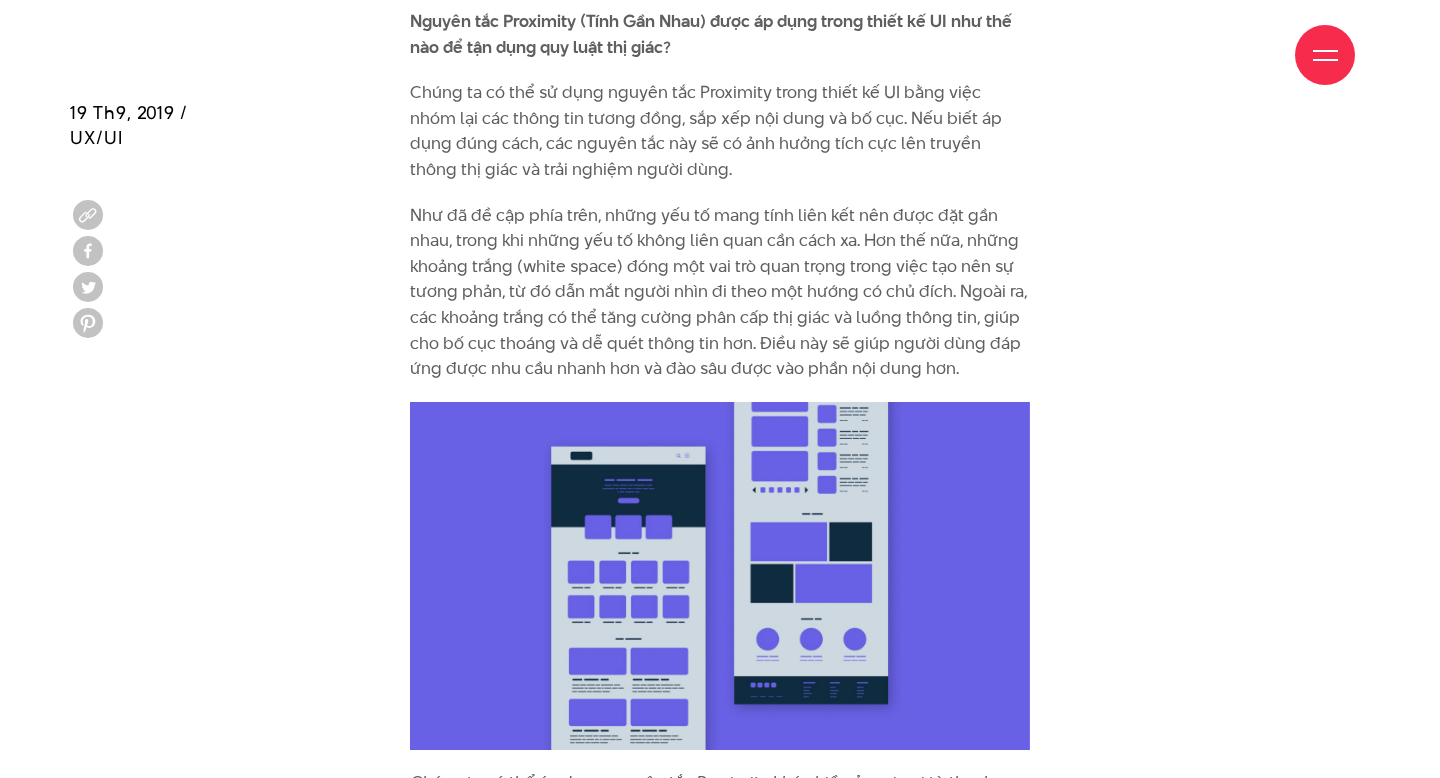 click on "Như đã đề cập phía trên, những yếu tố mang tính liên kết nên được đặt gần nhau, trong khi những yếu tố không liên quan cần cách xa. Hơn thế nữa, những khoảng trắng (white space) đóng một vai trò quan trọng trong việc tạo nên sự tương phản, từ đó dẫn mắt người nhìn đi theo một hướng có chủ đích. Ngoài ra, các khoảng trắng có thể tăng cường phân cấp thị giác và luồng thông tin, giúp cho bố cục thoáng và dễ quét thông tin hơn. Điều này sẽ giúp người dùng đáp ứng được nhu cầu nhanh hơn và đào sâu được vào phần nội dung hơn." at bounding box center [720, 292] 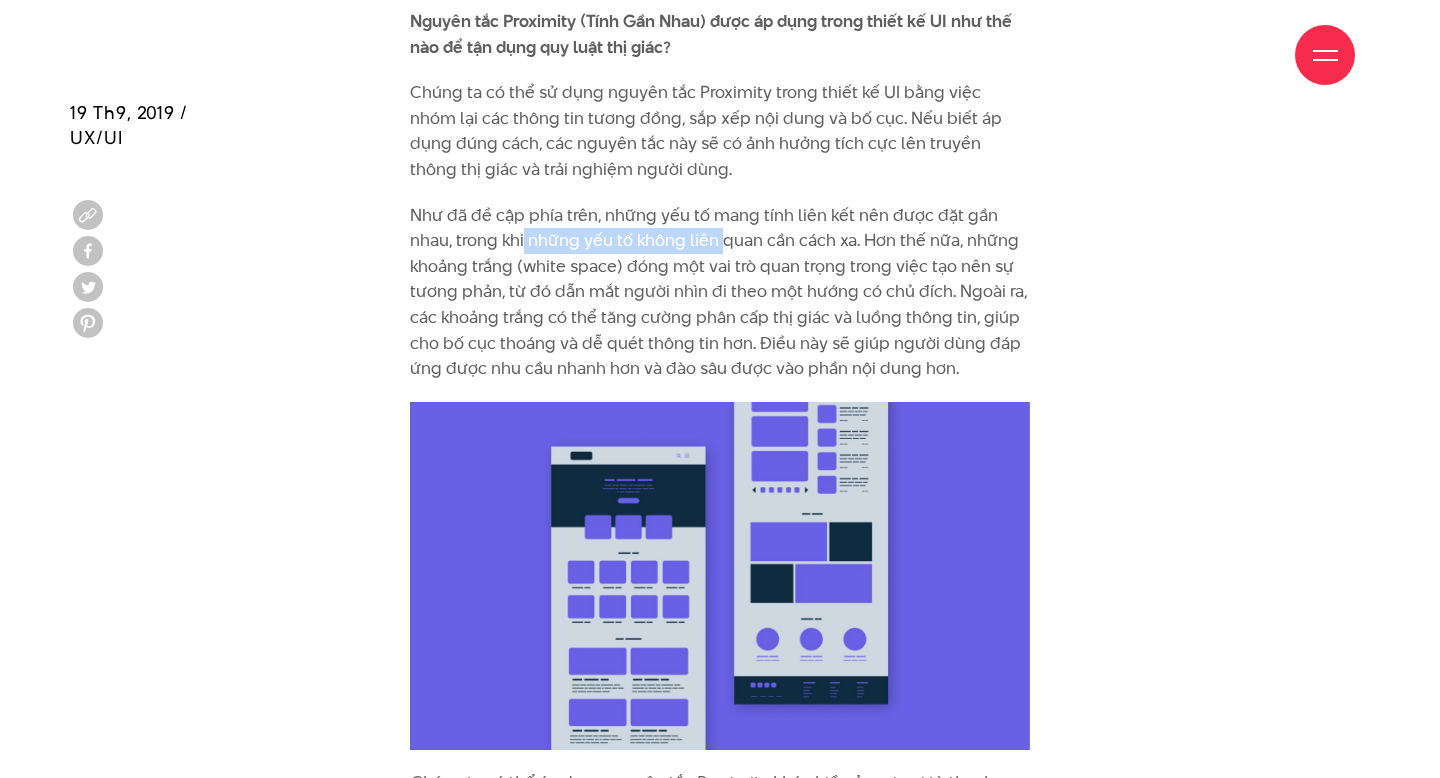 drag, startPoint x: 525, startPoint y: 217, endPoint x: 721, endPoint y: 211, distance: 196.09181 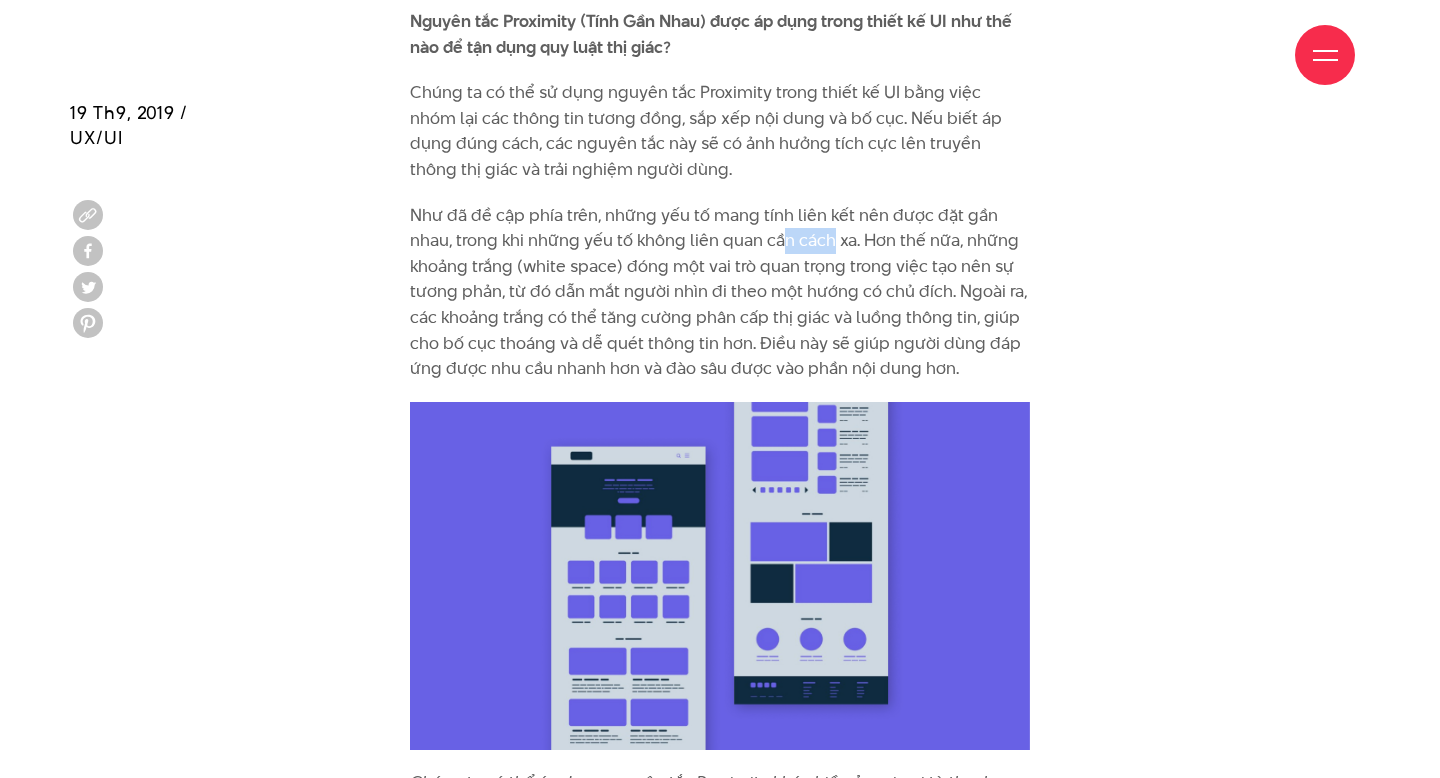 drag, startPoint x: 782, startPoint y: 211, endPoint x: 825, endPoint y: 213, distance: 43.046486 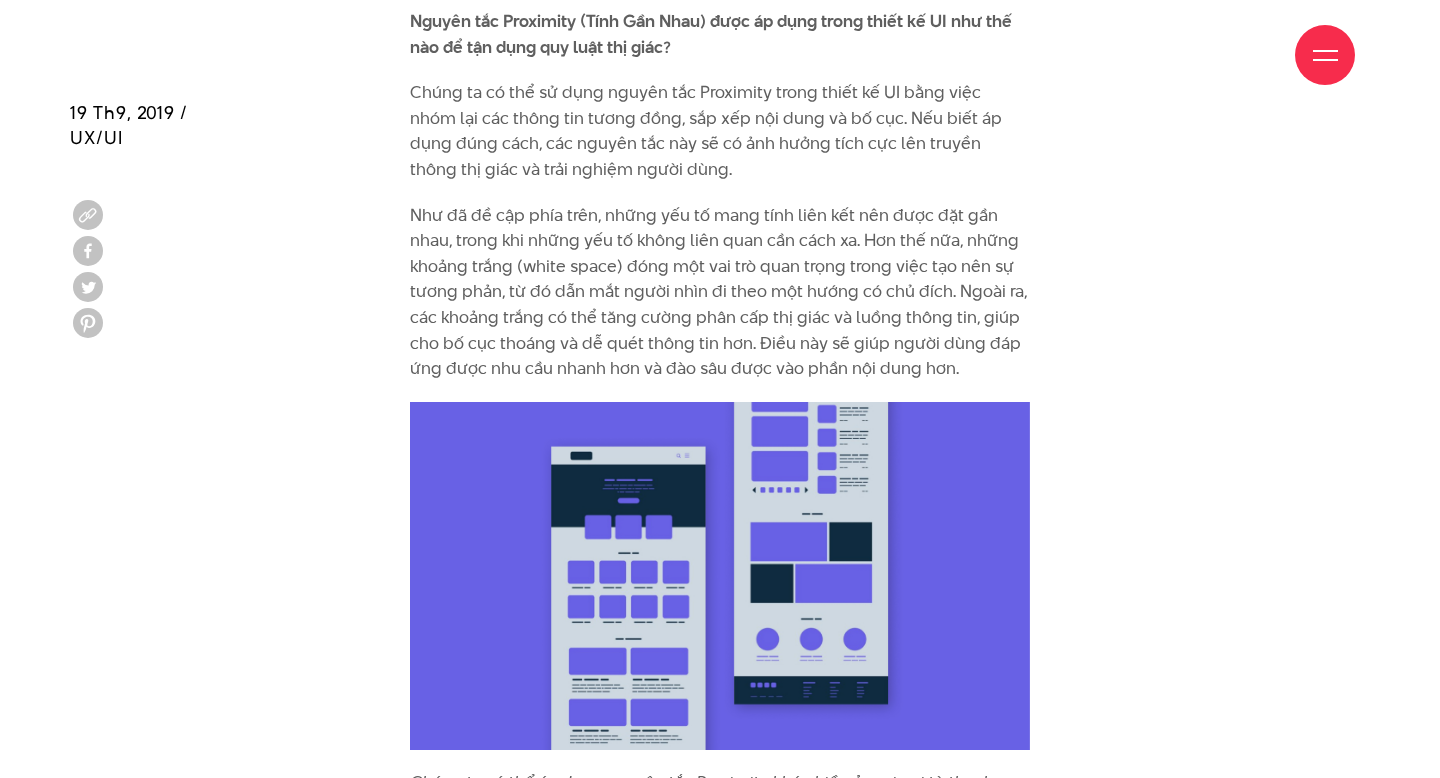 click on "Như đã đề cập phía trên, những yếu tố mang tính liên kết nên được đặt gần nhau, trong khi những yếu tố không liên quan cần cách xa. Hơn thế nữa, những khoảng trắng (white space) đóng một vai trò quan trọng trong việc tạo nên sự tương phản, từ đó dẫn mắt người nhìn đi theo một hướng có chủ đích. Ngoài ra, các khoảng trắng có thể tăng cường phân cấp thị giác và luồng thông tin, giúp cho bố cục thoáng và dễ quét thông tin hơn. Điều này sẽ giúp người dùng đáp ứng được nhu cầu nhanh hơn và đào sâu được vào phần nội dung hơn." at bounding box center [720, 292] 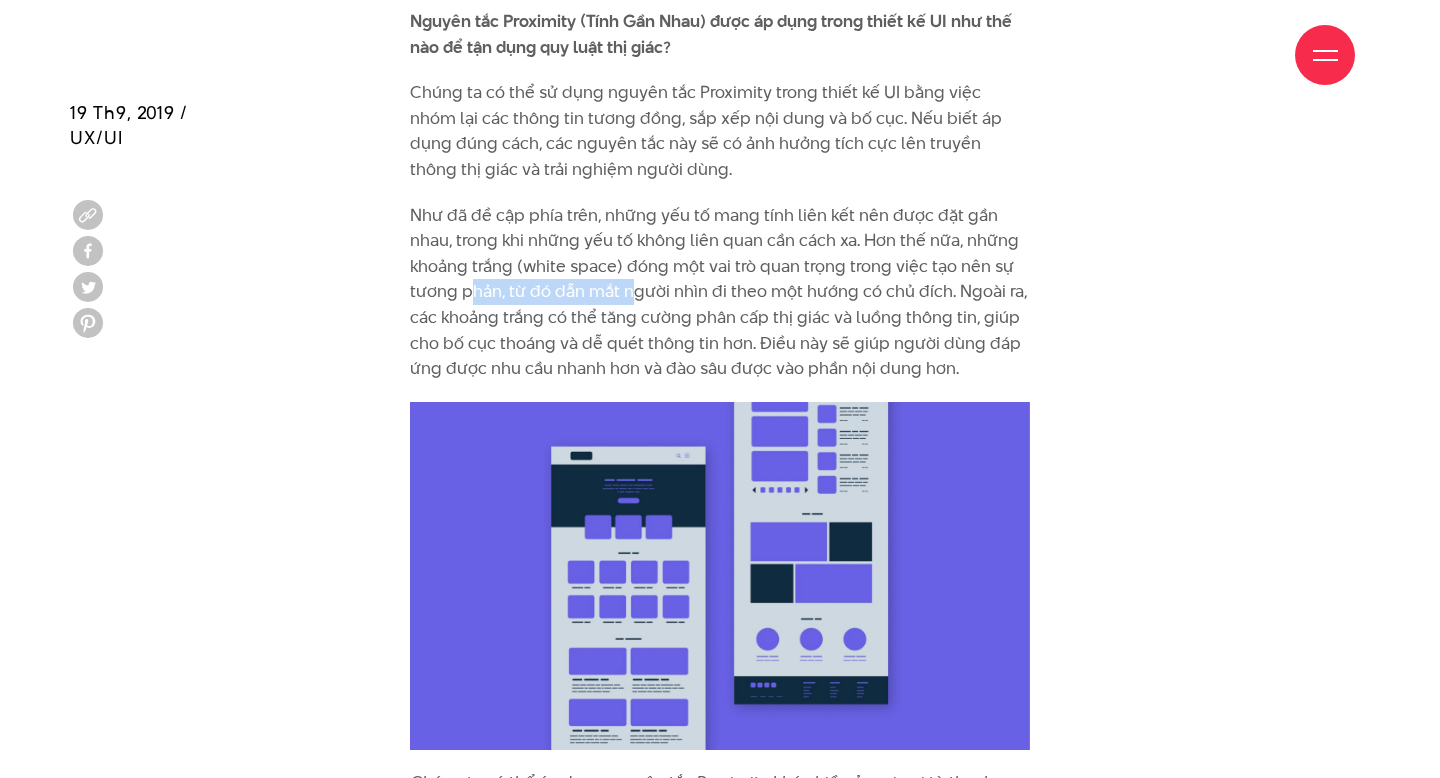 drag, startPoint x: 473, startPoint y: 276, endPoint x: 637, endPoint y: 277, distance: 164.00305 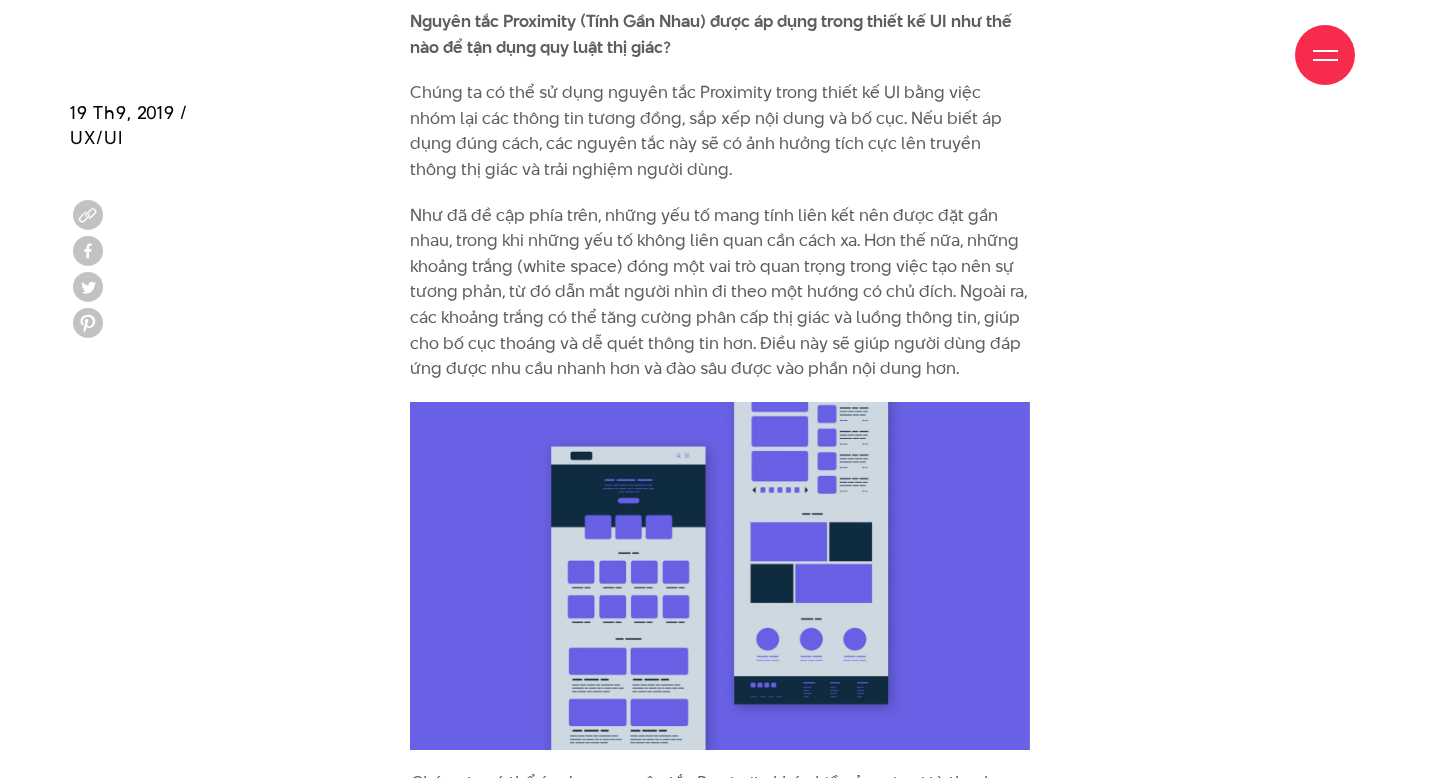 click on "Như đã đề cập phía trên, những yếu tố mang tính liên kết nên được đặt gần nhau, trong khi những yếu tố không liên quan cần cách xa. Hơn thế nữa, những khoảng trắng (white space) đóng một vai trò quan trọng trong việc tạo nên sự tương phản, từ đó dẫn mắt người nhìn đi theo một hướng có chủ đích. Ngoài ra, các khoảng trắng có thể tăng cường phân cấp thị giác và luồng thông tin, giúp cho bố cục thoáng và dễ quét thông tin hơn. Điều này sẽ giúp người dùng đáp ứng được nhu cầu nhanh hơn và đào sâu được vào phần nội dung hơn." at bounding box center [720, 292] 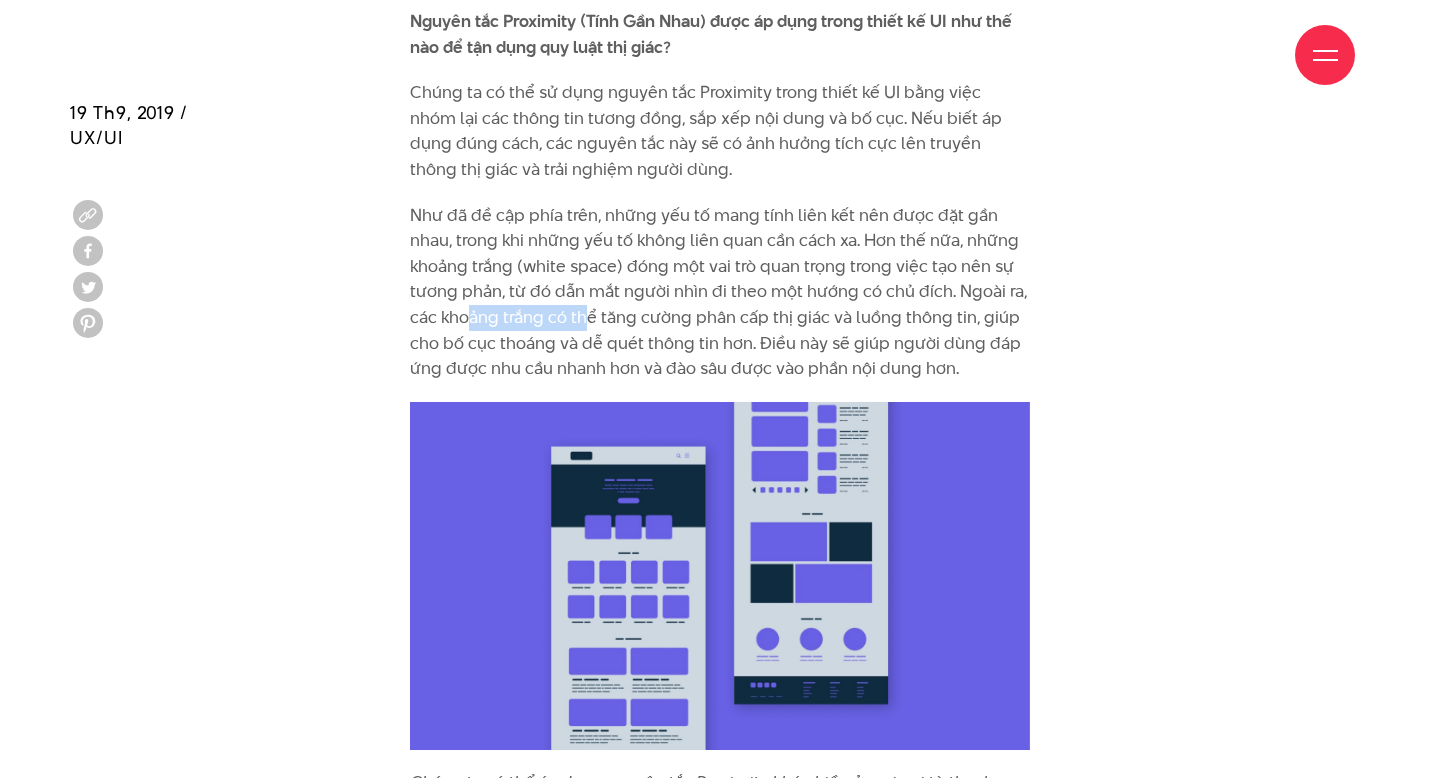 drag, startPoint x: 470, startPoint y: 294, endPoint x: 583, endPoint y: 293, distance: 113.004425 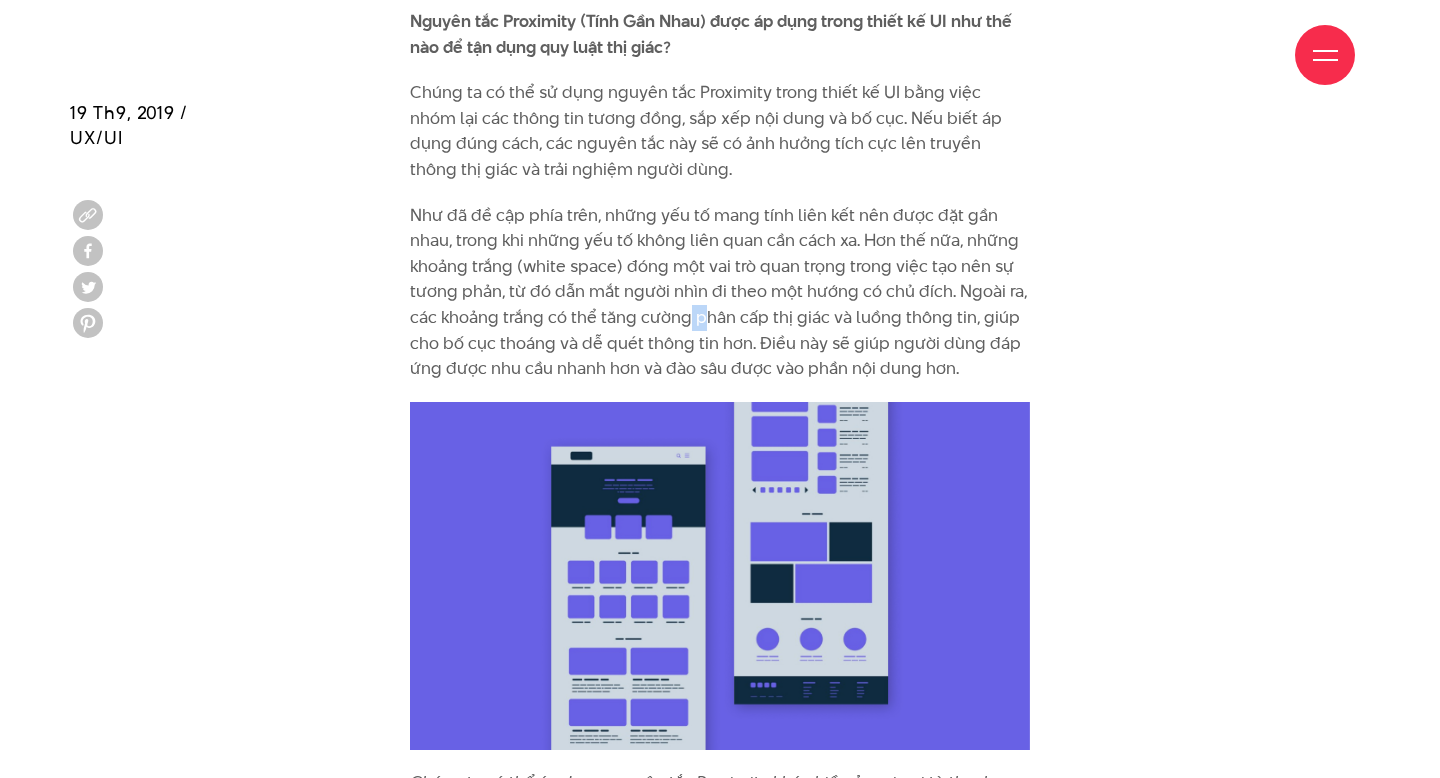 drag, startPoint x: 691, startPoint y: 298, endPoint x: 714, endPoint y: 298, distance: 23 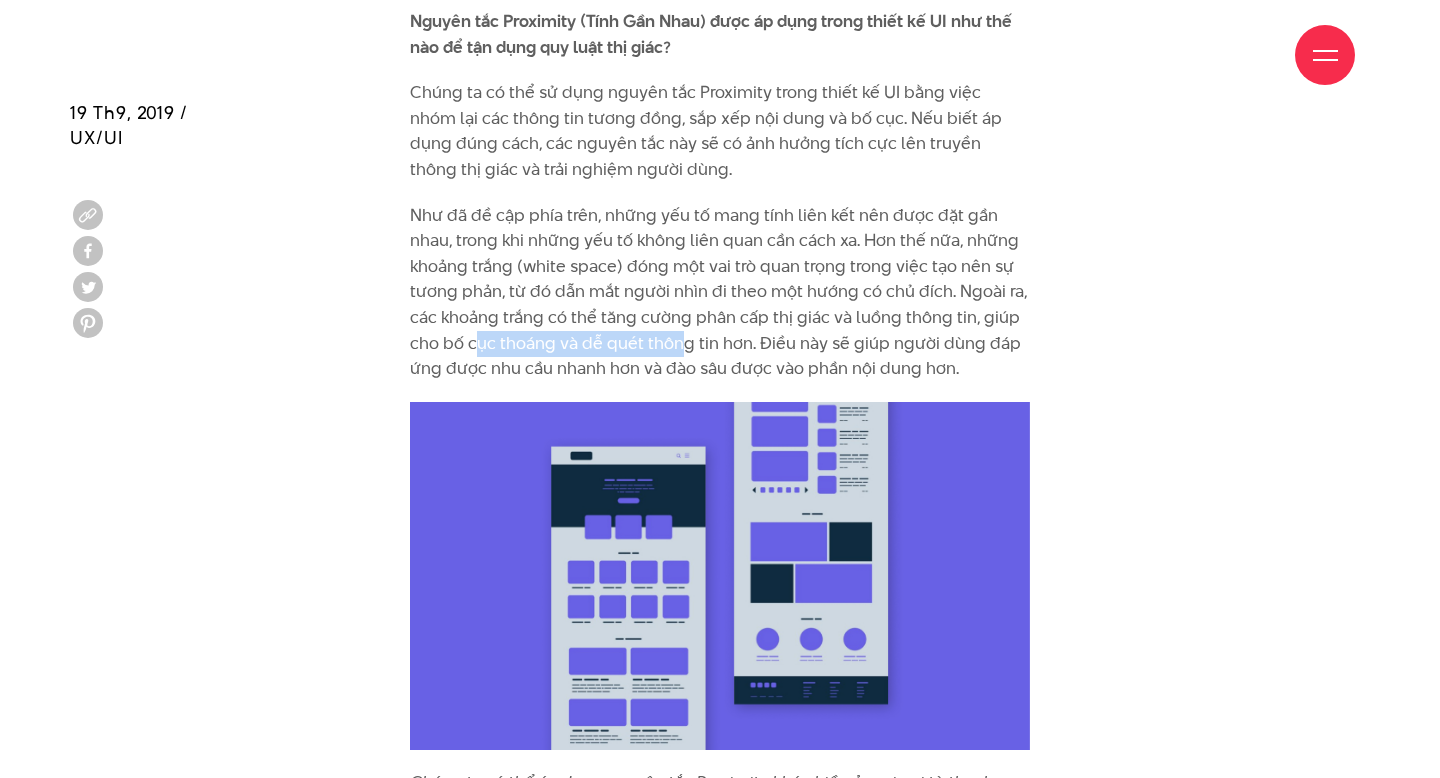 drag, startPoint x: 477, startPoint y: 315, endPoint x: 686, endPoint y: 319, distance: 209.03827 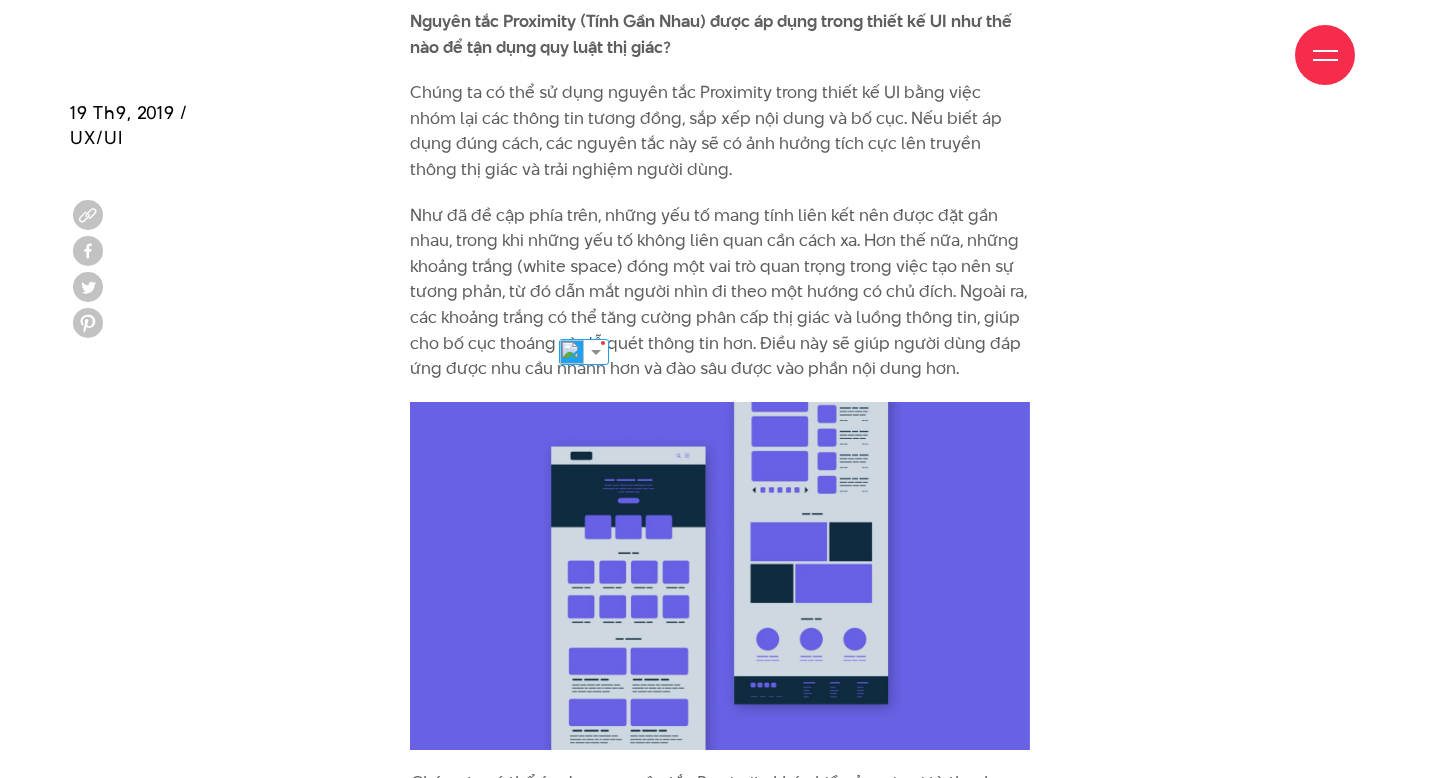 click on "Như đã đề cập phía trên, những yếu tố mang tính liên kết nên được đặt gần nhau, trong khi những yếu tố không liên quan cần cách xa. Hơn thế nữa, những khoảng trắng (white space) đóng một vai trò quan trọng trong việc tạo nên sự tương phản, từ đó dẫn mắt người nhìn đi theo một hướng có chủ đích. Ngoài ra, các khoảng trắng có thể tăng cường phân cấp thị giác và luồng thông tin, giúp cho bố cục thoáng và dễ quét thông tin hơn. Điều này sẽ giúp người dùng đáp ứng được nhu cầu nhanh hơn và đào sâu được vào phần nội dung hơn." at bounding box center [720, 292] 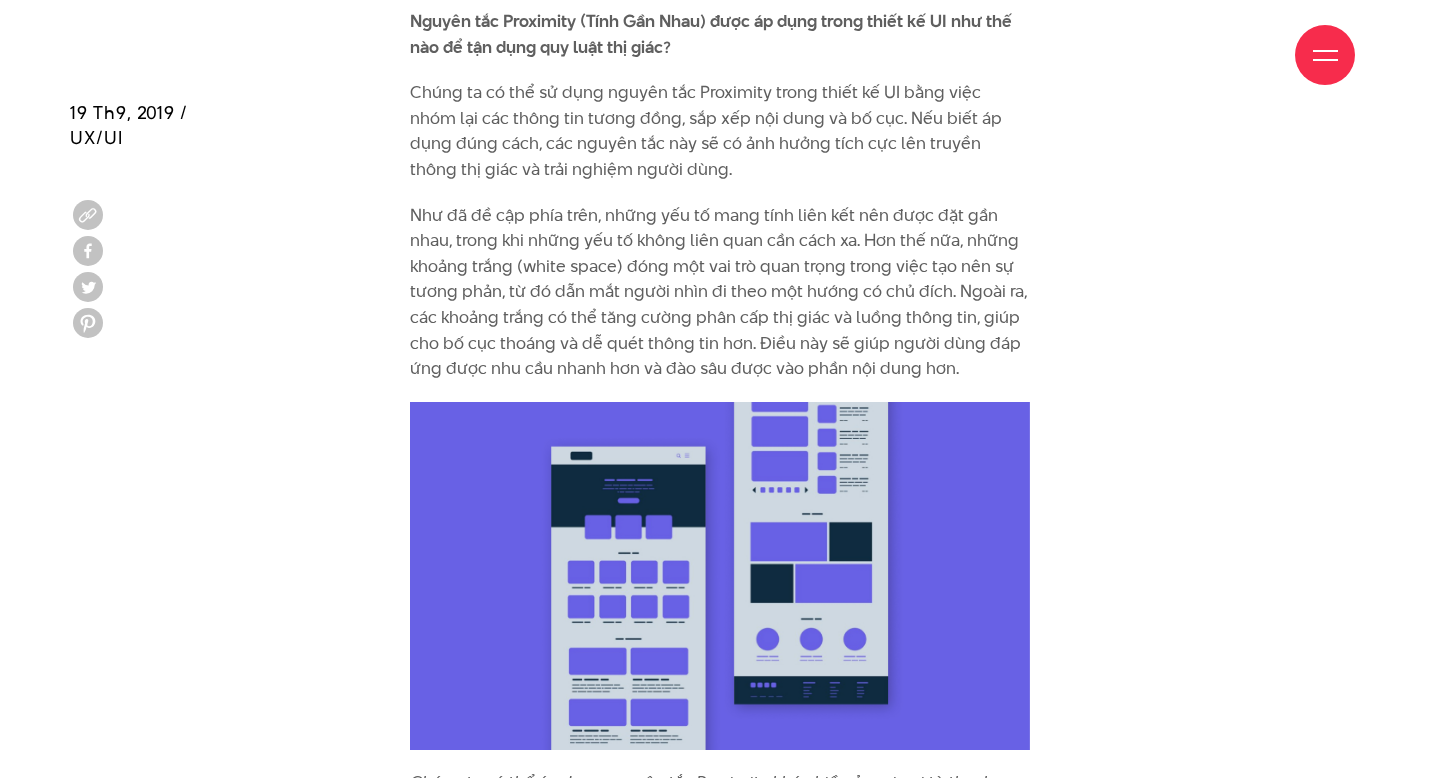 click on "Như đã đề cập phía trên, những yếu tố mang tính liên kết nên được đặt gần nhau, trong khi những yếu tố không liên quan cần cách xa. Hơn thế nữa, những khoảng trắng (white space) đóng một vai trò quan trọng trong việc tạo nên sự tương phản, từ đó dẫn mắt người nhìn đi theo một hướng có chủ đích. Ngoài ra, các khoảng trắng có thể tăng cường phân cấp thị giác và luồng thông tin, giúp cho bố cục thoáng và dễ quét thông tin hơn. Điều này sẽ giúp người dùng đáp ứng được nhu cầu nhanh hơn và đào sâu được vào phần nội dung hơn." at bounding box center (720, 292) 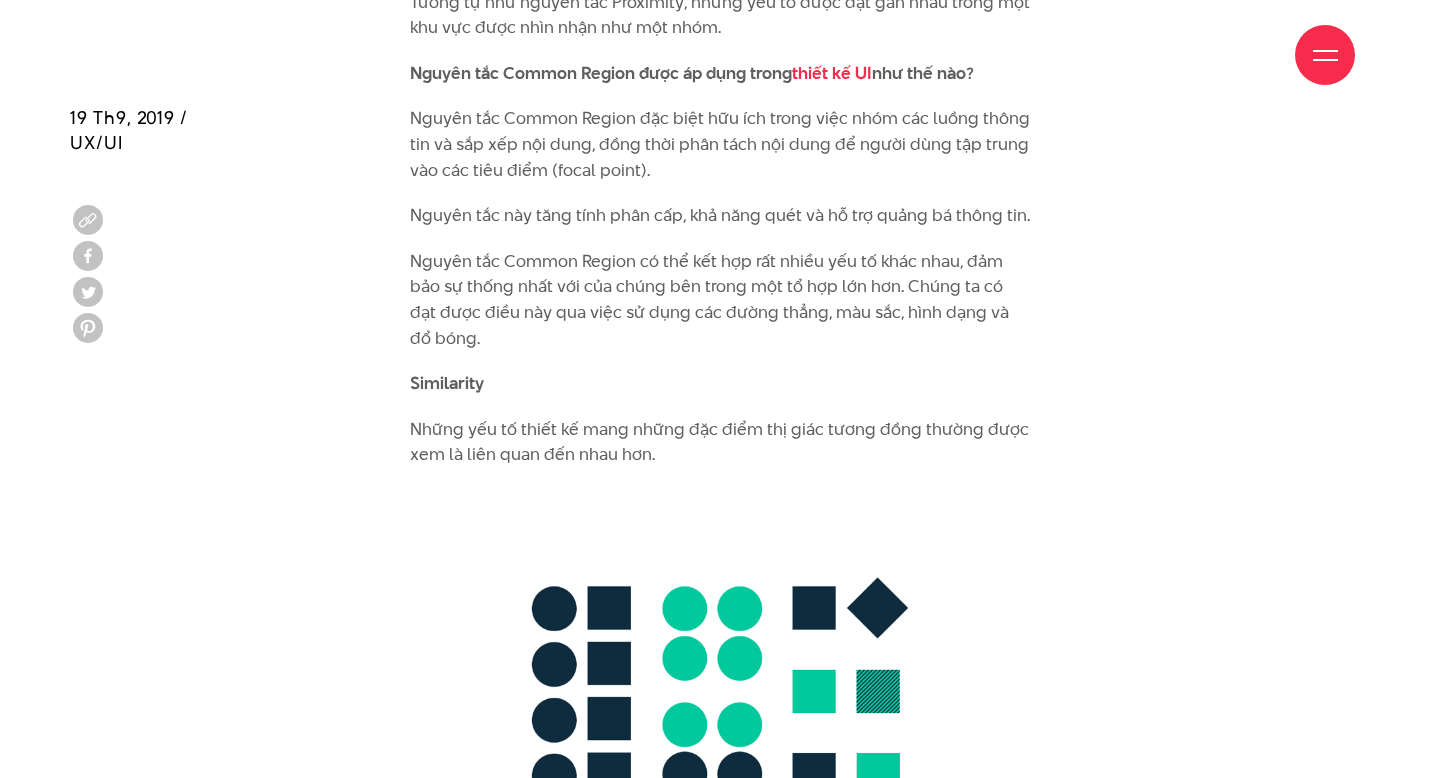 scroll, scrollTop: 7608, scrollLeft: 0, axis: vertical 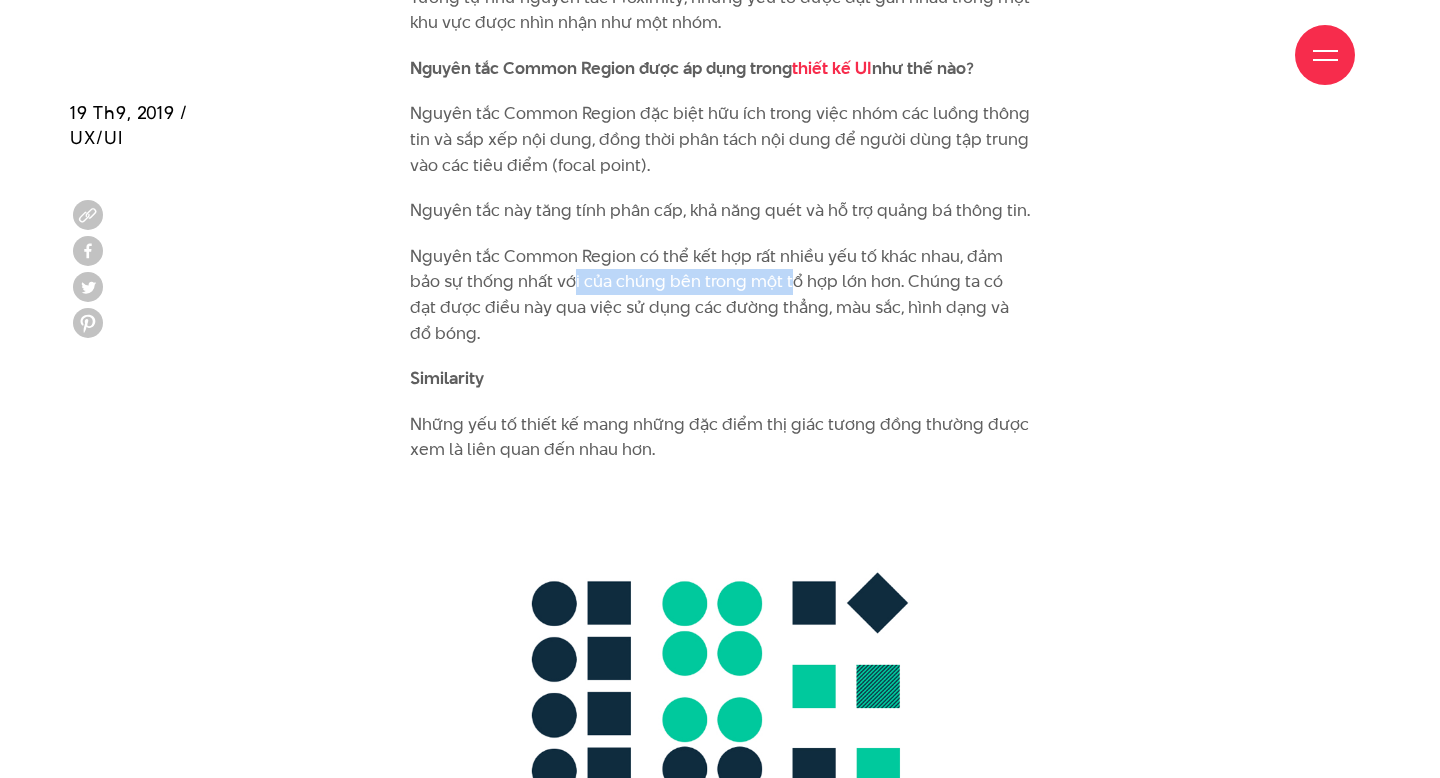 drag, startPoint x: 574, startPoint y: 259, endPoint x: 793, endPoint y: 254, distance: 219.05707 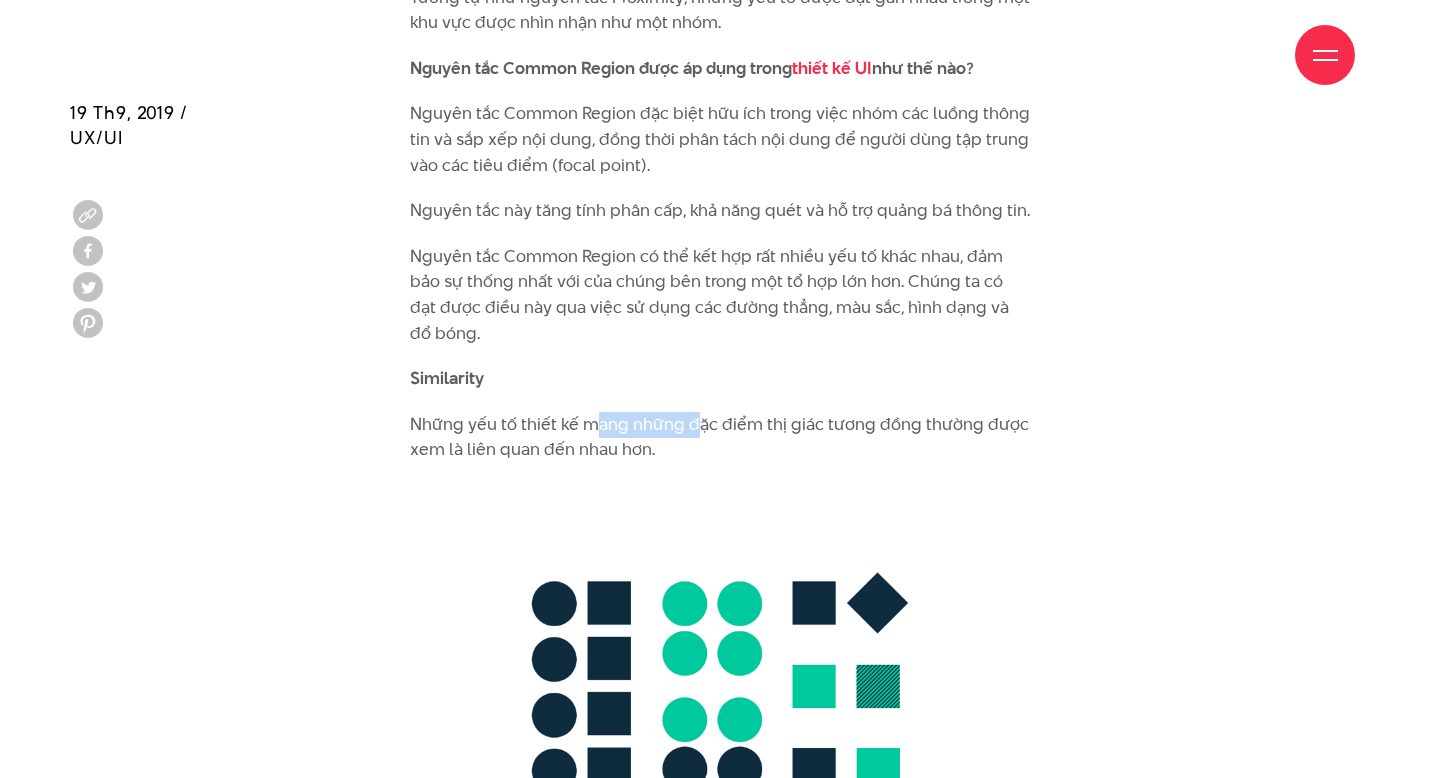 drag, startPoint x: 592, startPoint y: 404, endPoint x: 695, endPoint y: 395, distance: 103.392456 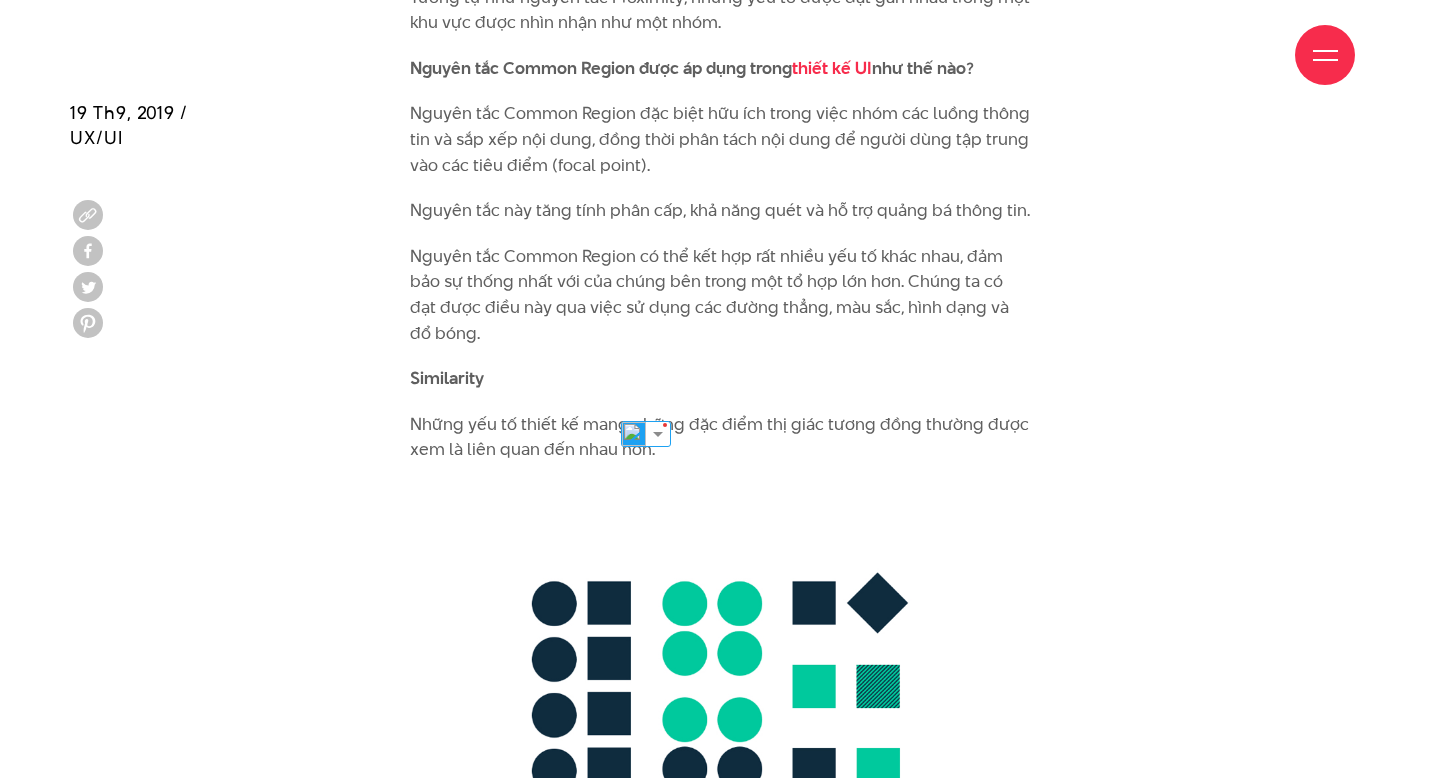 click on "Những yếu tố thiết kế mang những đặc điểm thị giác tương đồng thường được xem là liên quan đến nhau hơn." at bounding box center (720, 437) 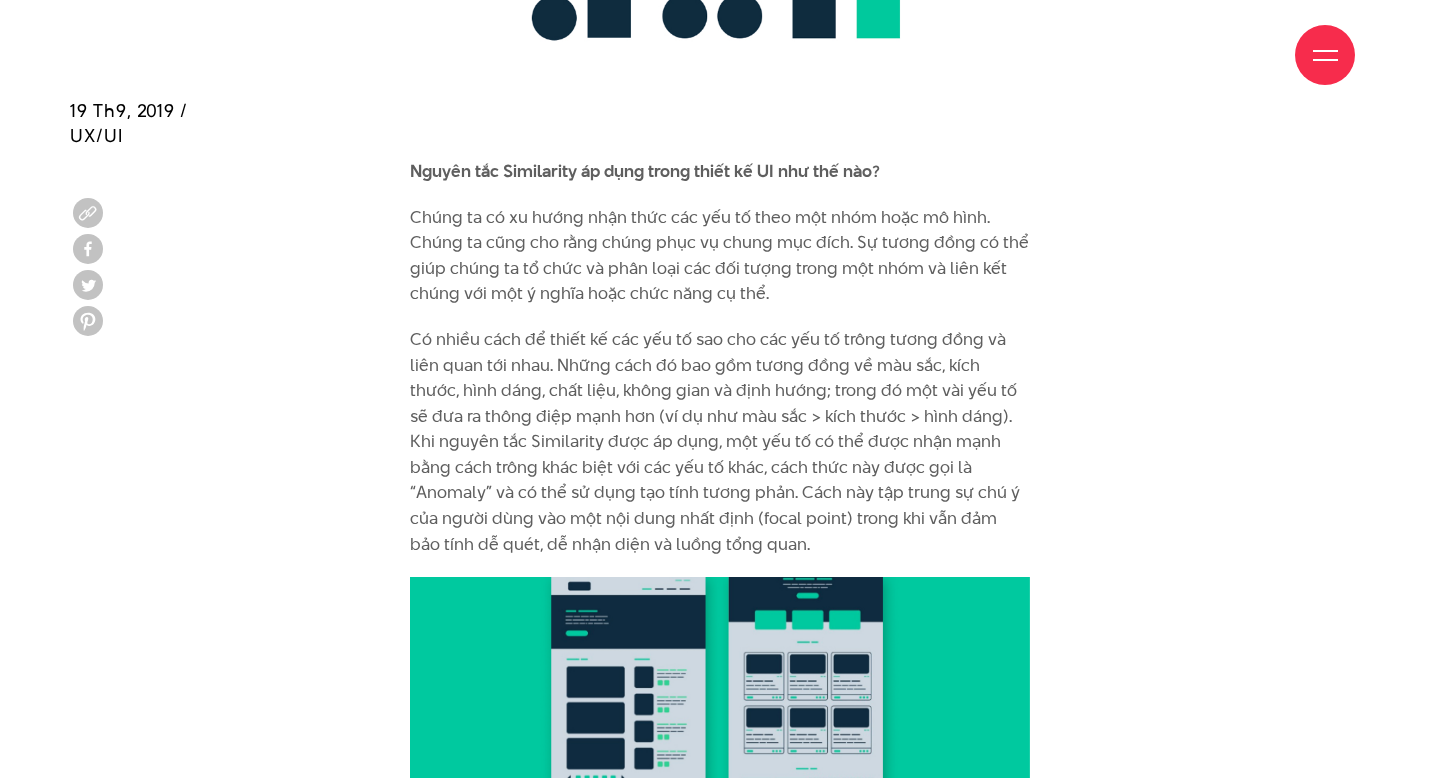 scroll, scrollTop: 8359, scrollLeft: 0, axis: vertical 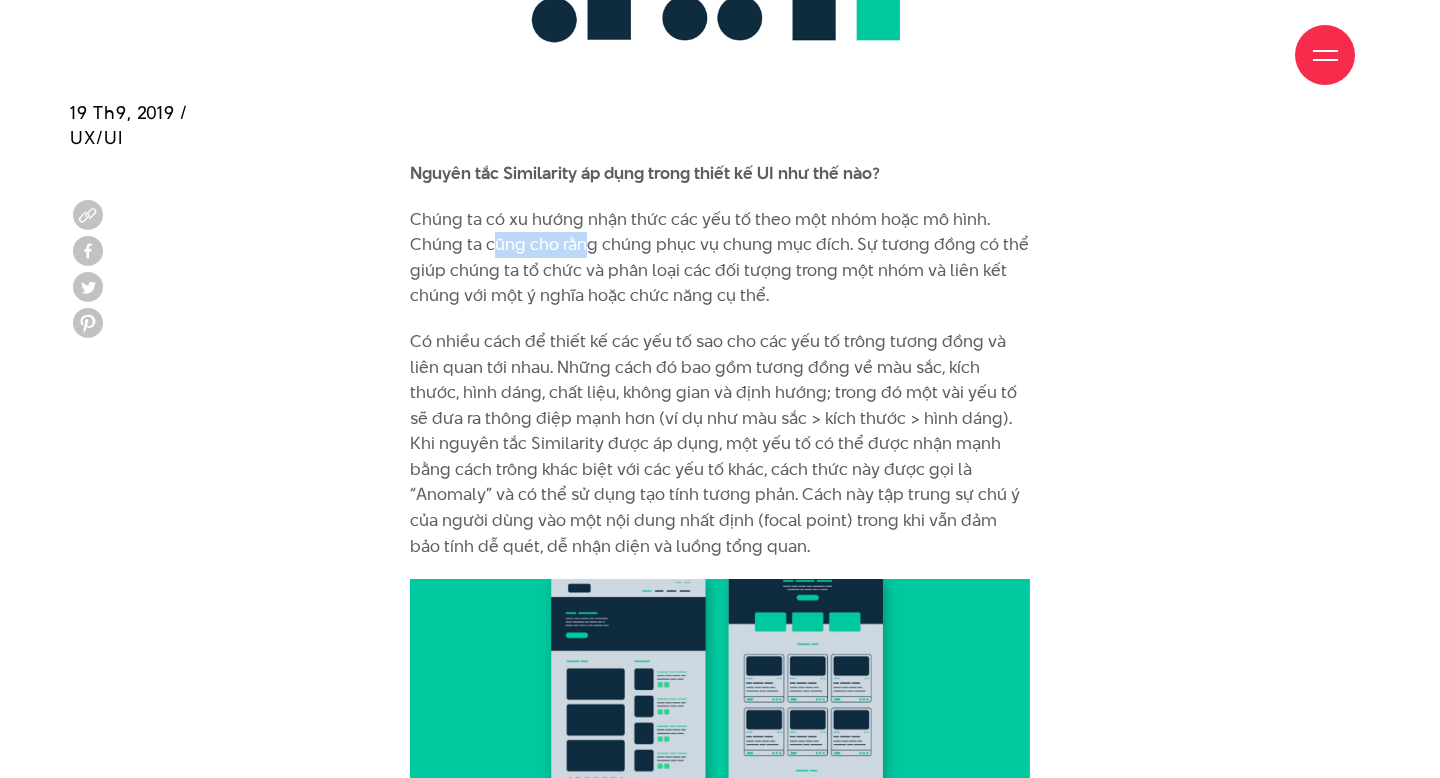 drag, startPoint x: 498, startPoint y: 225, endPoint x: 583, endPoint y: 230, distance: 85.146935 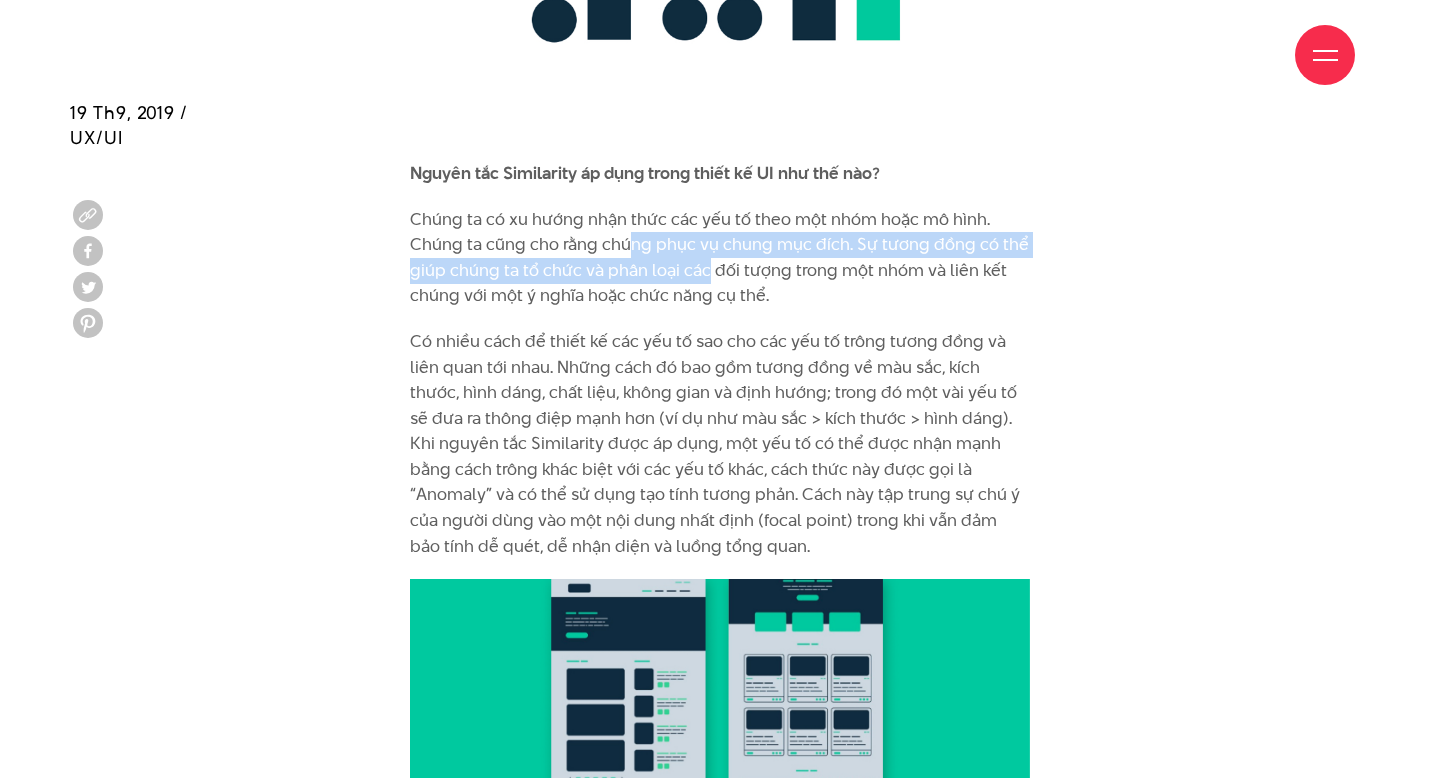 drag, startPoint x: 627, startPoint y: 230, endPoint x: 703, endPoint y: 236, distance: 76.23647 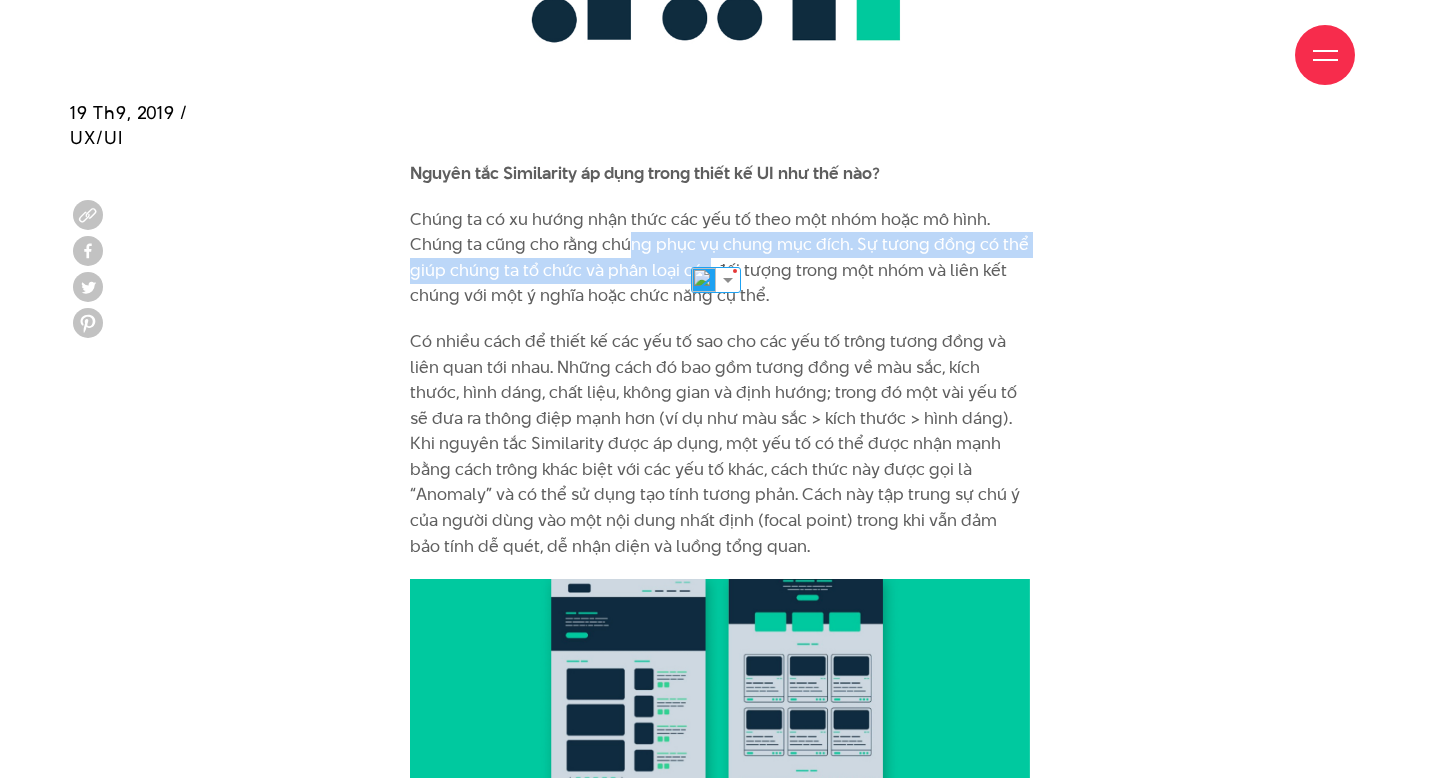 click on "Chúng ta có xu hướng nhận thức các yếu tố theo một nhóm hoặc mô hình. Chúng ta cũng cho rằng chúng phục vụ chung mục đích. Sự tương đồng có thể giúp chúng ta tổ chức và phân loại các đối tượng trong một nhóm và liên kết chúng với một ý nghĩa hoặc chức năng cụ thể." at bounding box center (720, 258) 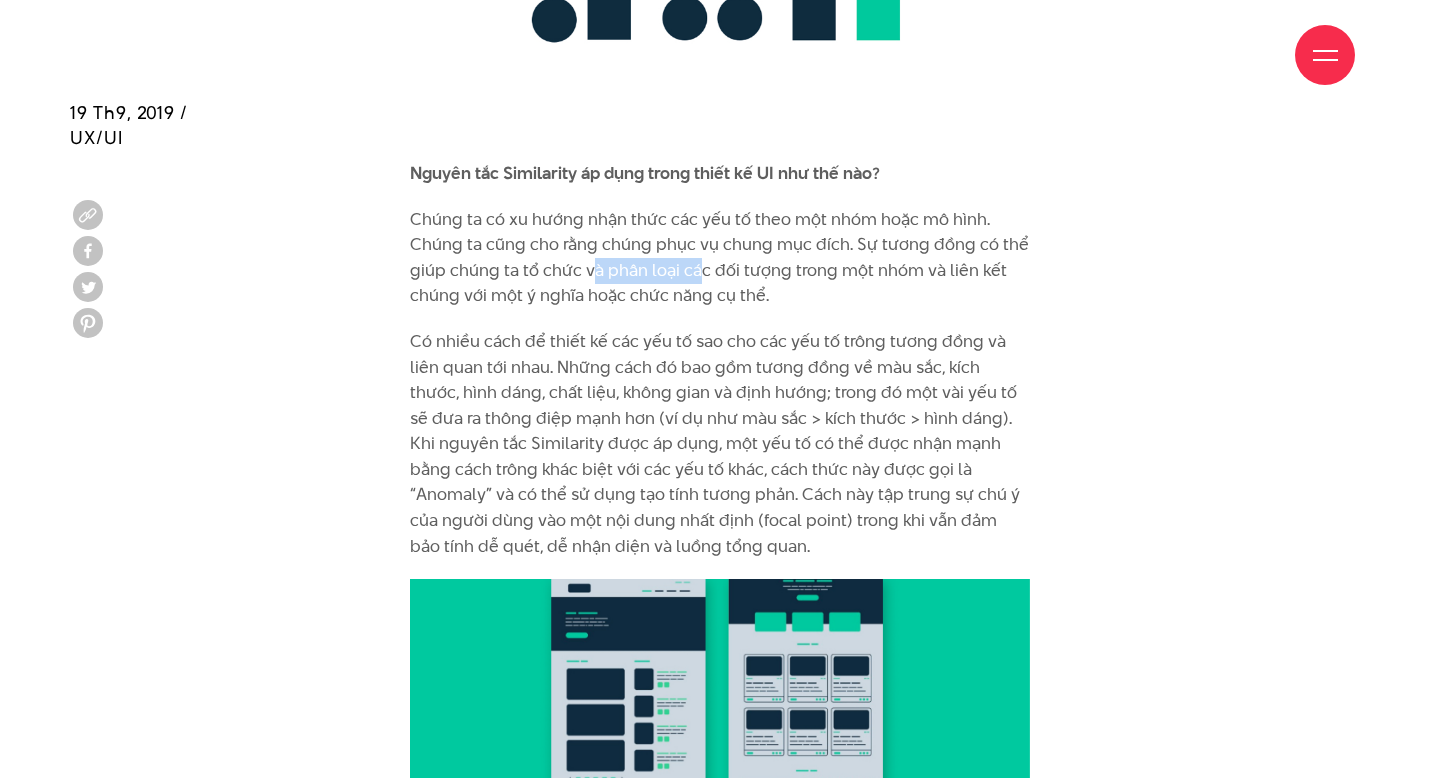 drag, startPoint x: 595, startPoint y: 241, endPoint x: 697, endPoint y: 253, distance: 102.70345 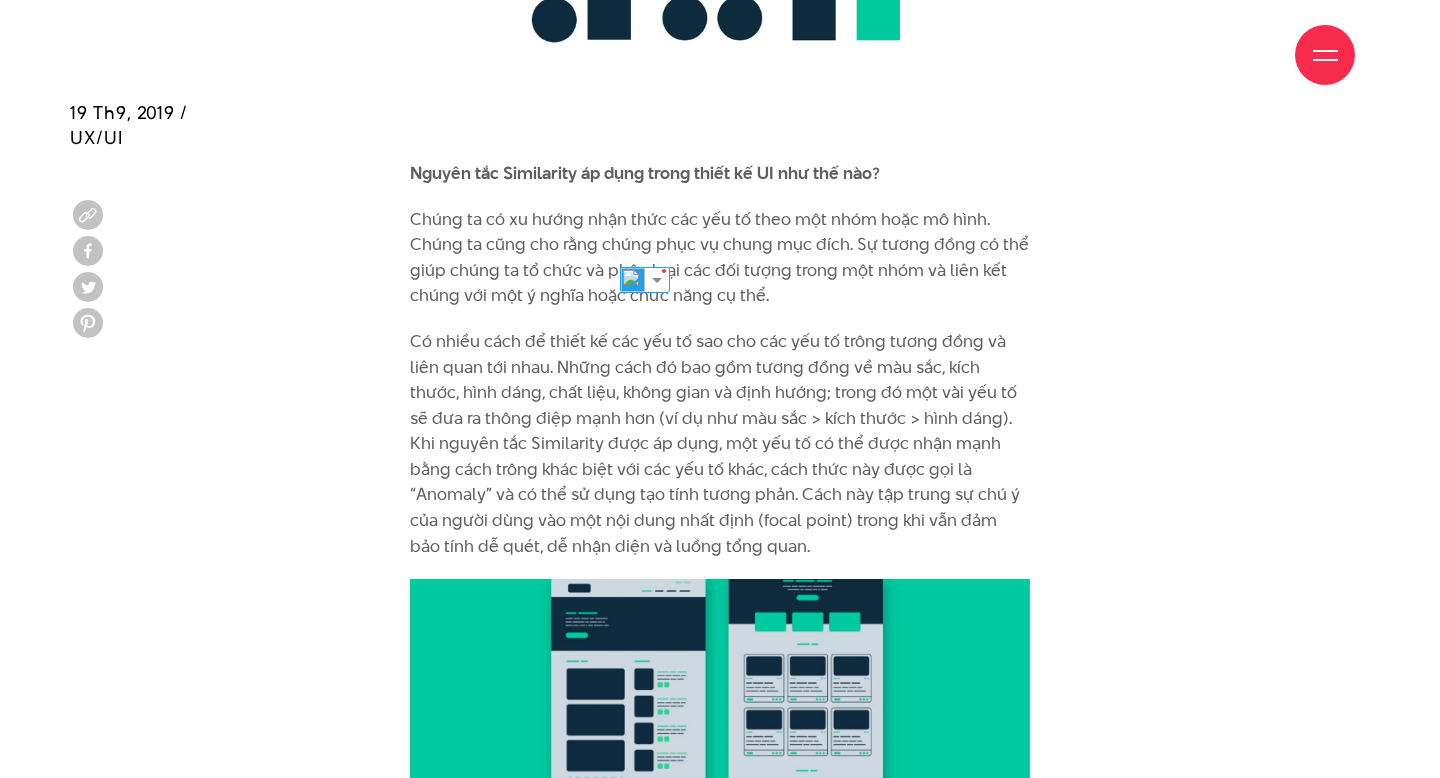 click on "Chúng ta có xu hướng nhận thức các yếu tố theo một nhóm hoặc mô hình. Chúng ta cũng cho rằng chúng phục vụ chung mục đích. Sự tương đồng có thể giúp chúng ta tổ chức và phân loại các đối tượng trong một nhóm và liên kết chúng với một ý nghĩa hoặc chức năng cụ thể." at bounding box center (720, 258) 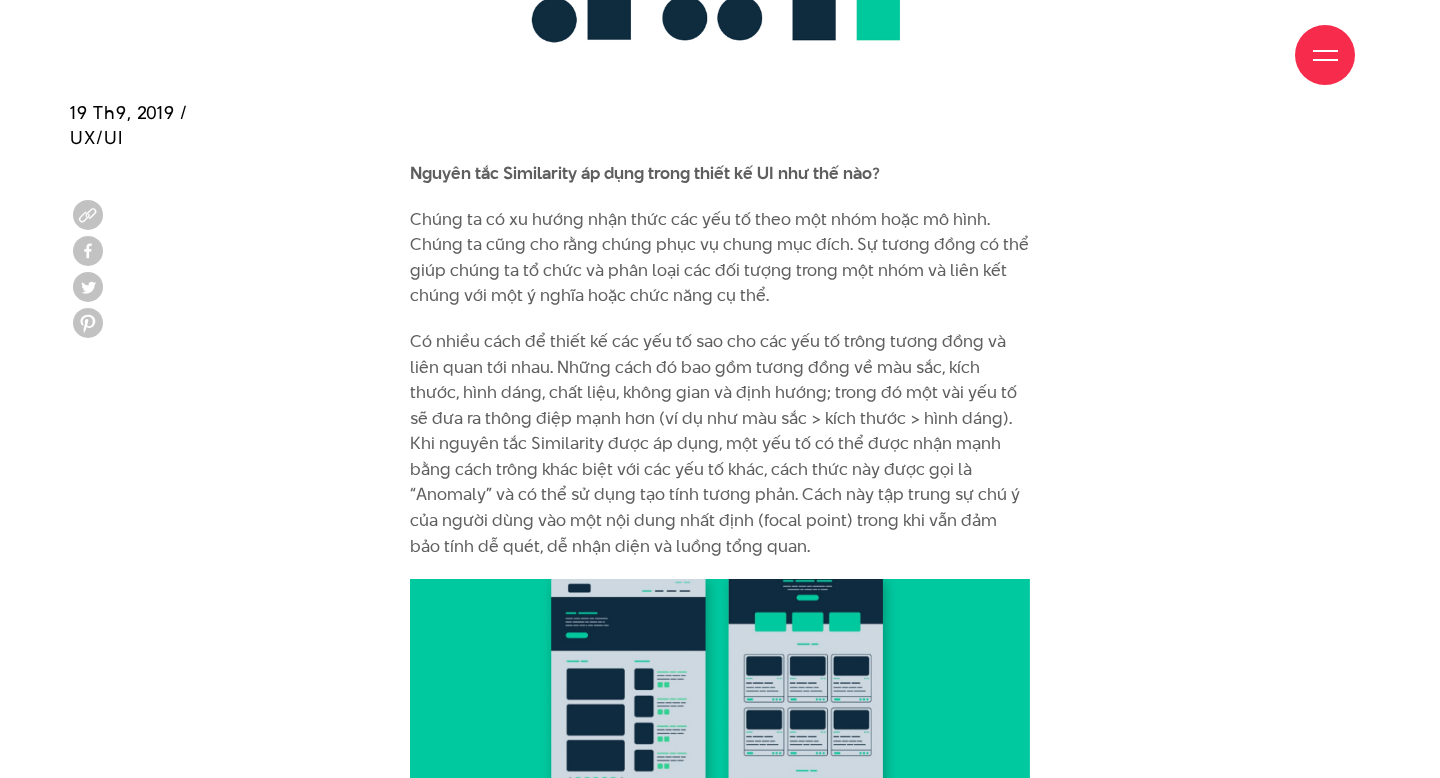 click on "Chúng ta có xu hướng nhận thức các yếu tố theo một nhóm hoặc mô hình. Chúng ta cũng cho rằng chúng phục vụ chung mục đích. Sự tương đồng có thể giúp chúng ta tổ chức và phân loại các đối tượng trong một nhóm và liên kết chúng với một ý nghĩa hoặc chức năng cụ thể." at bounding box center (720, 258) 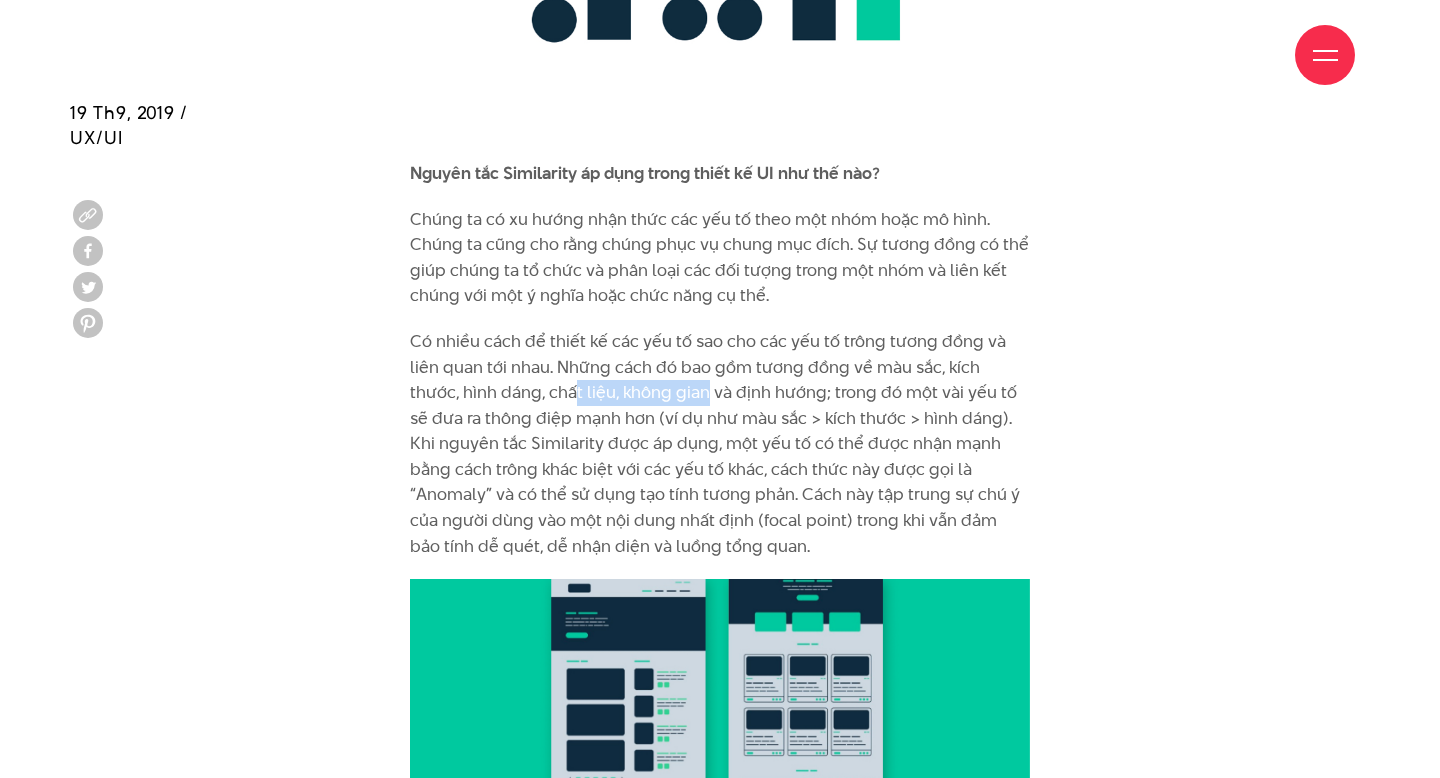 drag, startPoint x: 519, startPoint y: 355, endPoint x: 655, endPoint y: 366, distance: 136.44412 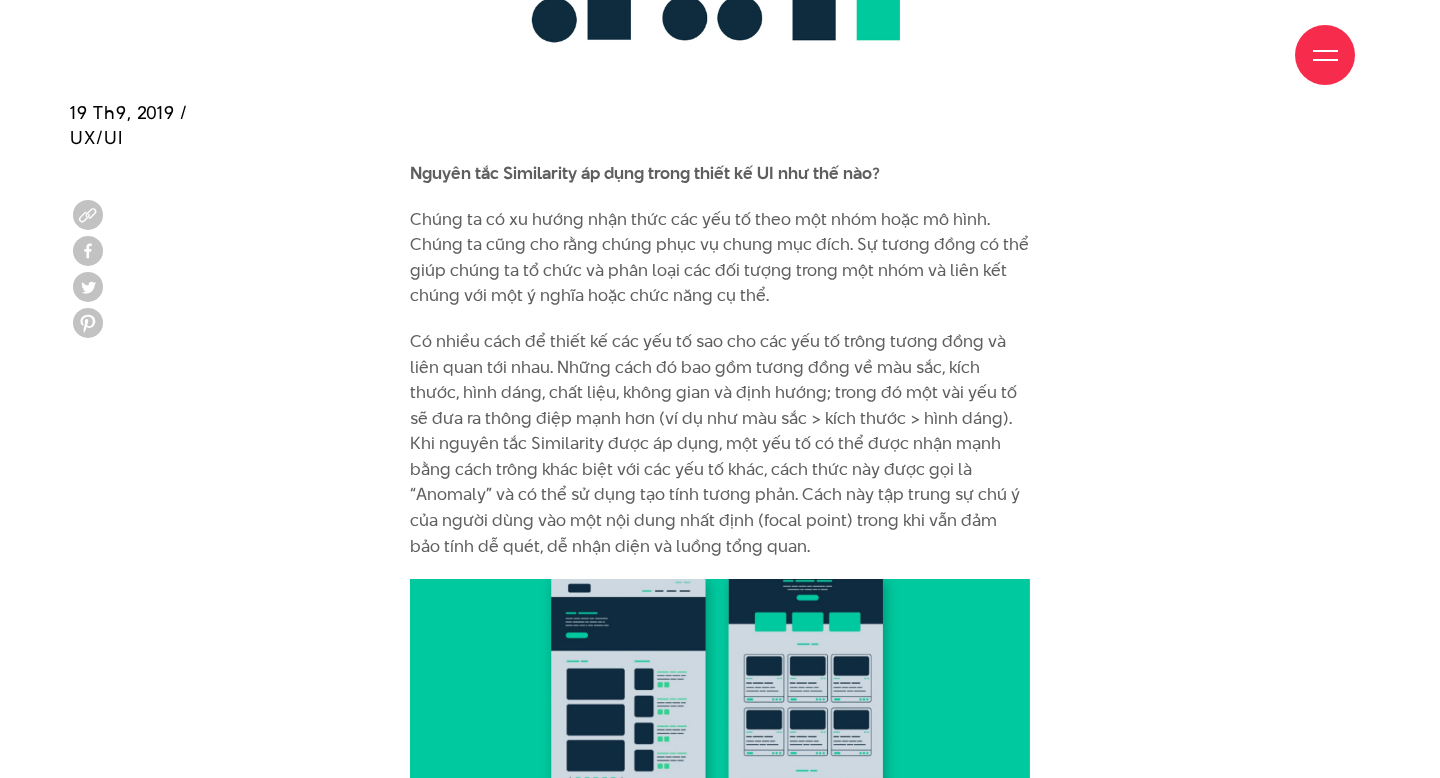 click on "Có nhiều cách để thiết kế các yếu tố sao cho các yếu tố trông tương đồng và liên quan tới nhau. Những cách đó bao gồm tương đồng về màu sắc, kích thước, hình dáng, chất liệu, không gian và định hướng; trong đó một vài yếu tố sẽ đưa ra thông điệp mạnh hơn (ví dụ như màu sắc > kích thước > hình dáng). Khi nguyên tắc Similarity được áp dụng, một yếu tố có thể được nhận mạnh bằng cách trông khác biệt với các yếu tố khác, cách thức này được gọi là “Anomaly” và có thể sử dụng tạo tính tương phản. Cách này tập trung sự chú ý của người dùng vào một nội dung nhất định (focal point) trong khi vẫn đảm bảo tính dễ quét, dễ nhận diện và luồng tổng quan." at bounding box center (720, 444) 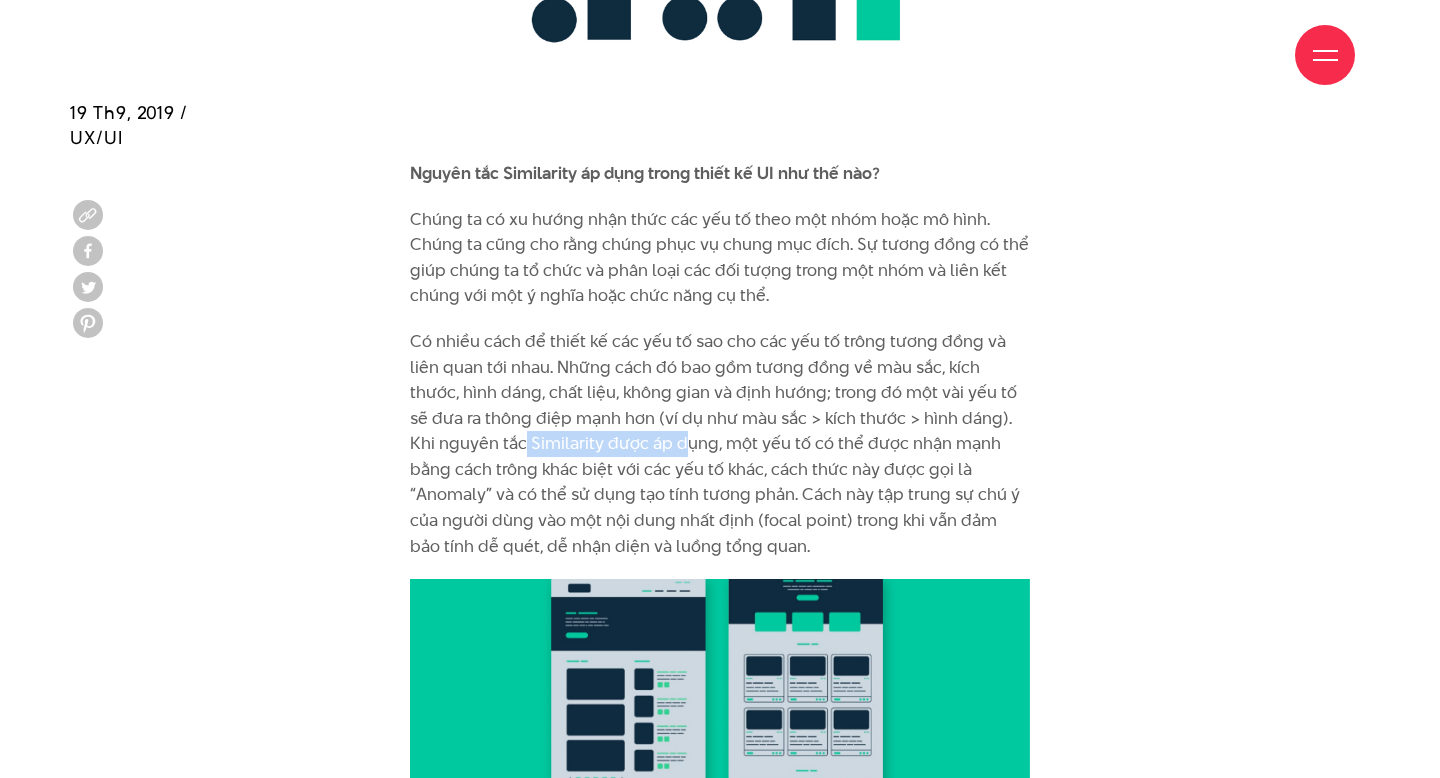 drag, startPoint x: 498, startPoint y: 419, endPoint x: 656, endPoint y: 420, distance: 158.00316 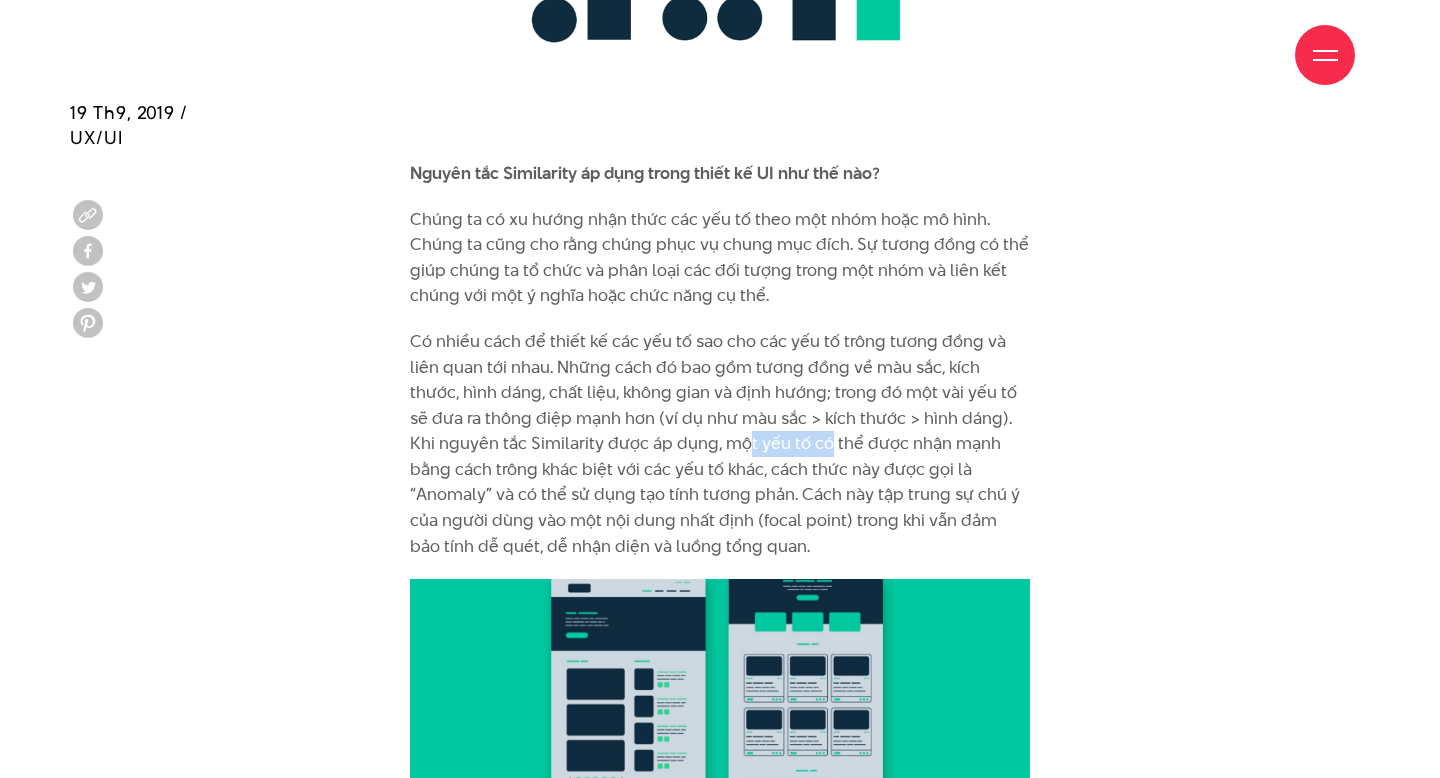 drag, startPoint x: 718, startPoint y: 417, endPoint x: 797, endPoint y: 419, distance: 79.025314 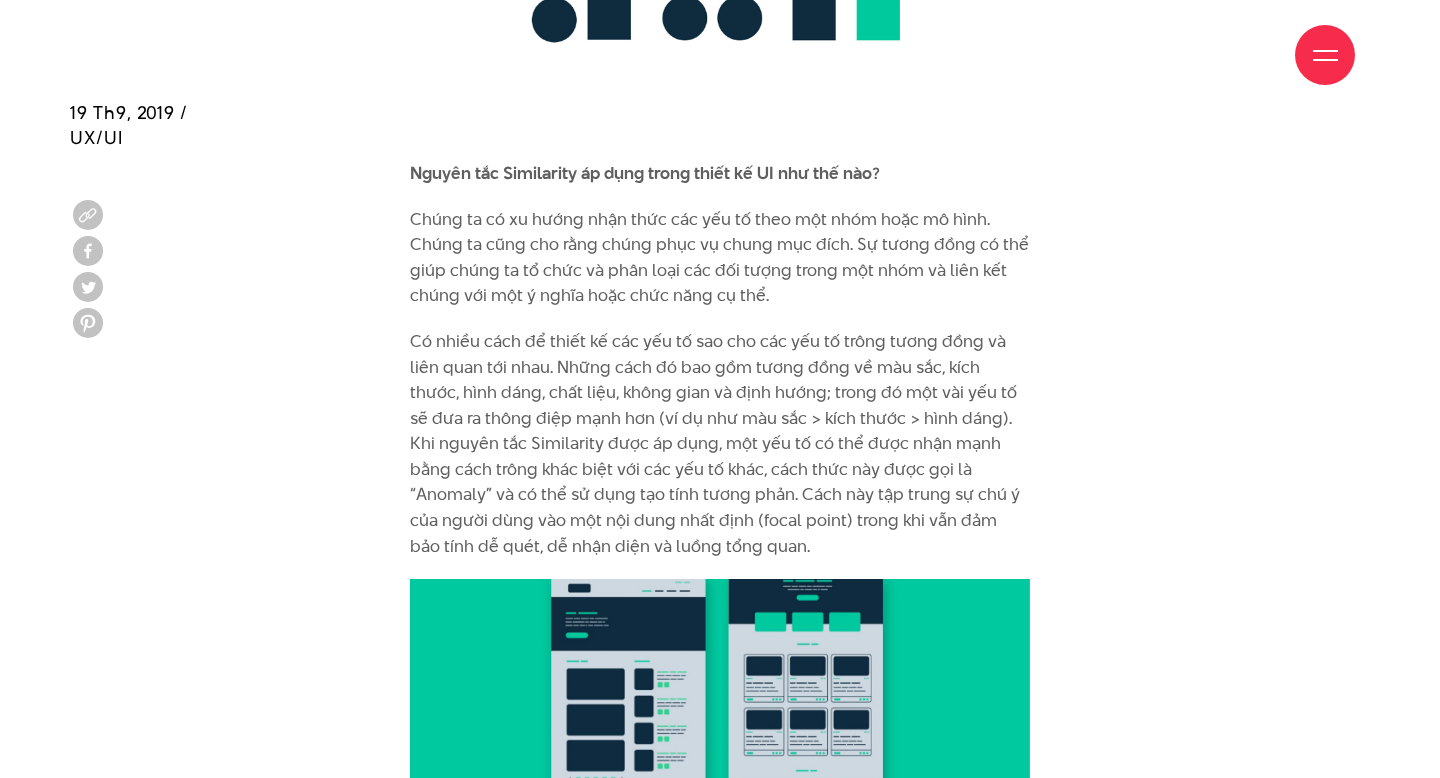 click on "Có nhiều cách để thiết kế các yếu tố sao cho các yếu tố trông tương đồng và liên quan tới nhau. Những cách đó bao gồm tương đồng về màu sắc, kích thước, hình dáng, chất liệu, không gian và định hướng; trong đó một vài yếu tố sẽ đưa ra thông điệp mạnh hơn (ví dụ như màu sắc > kích thước > hình dáng). Khi nguyên tắc Similarity được áp dụng, một yếu tố có thể được nhận mạnh bằng cách trông khác biệt với các yếu tố khác, cách thức này được gọi là “Anomaly” và có thể sử dụng tạo tính tương phản. Cách này tập trung sự chú ý của người dùng vào một nội dung nhất định (focal point) trong khi vẫn đảm bảo tính dễ quét, dễ nhận diện và luồng tổng quan." at bounding box center [720, 444] 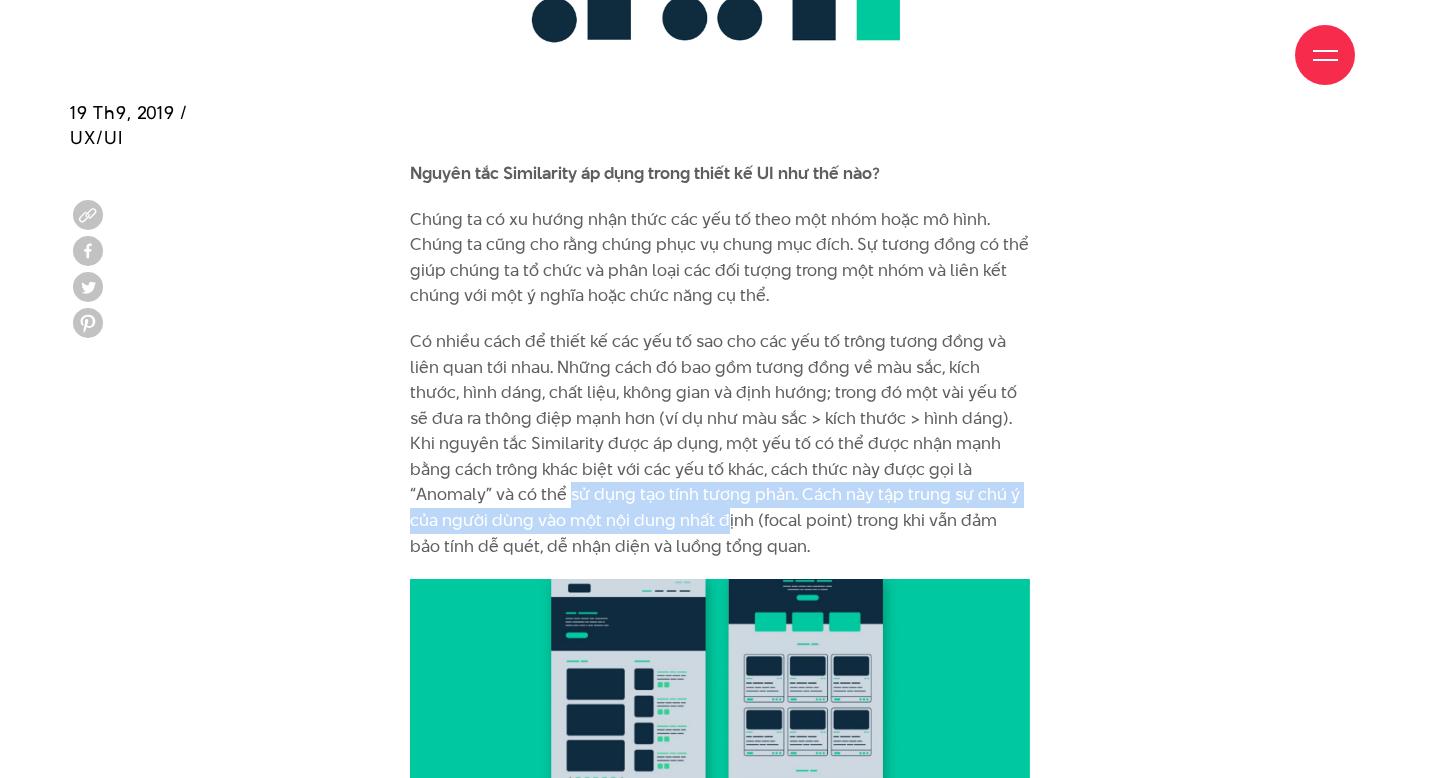 drag, startPoint x: 465, startPoint y: 475, endPoint x: 641, endPoint y: 484, distance: 176.22997 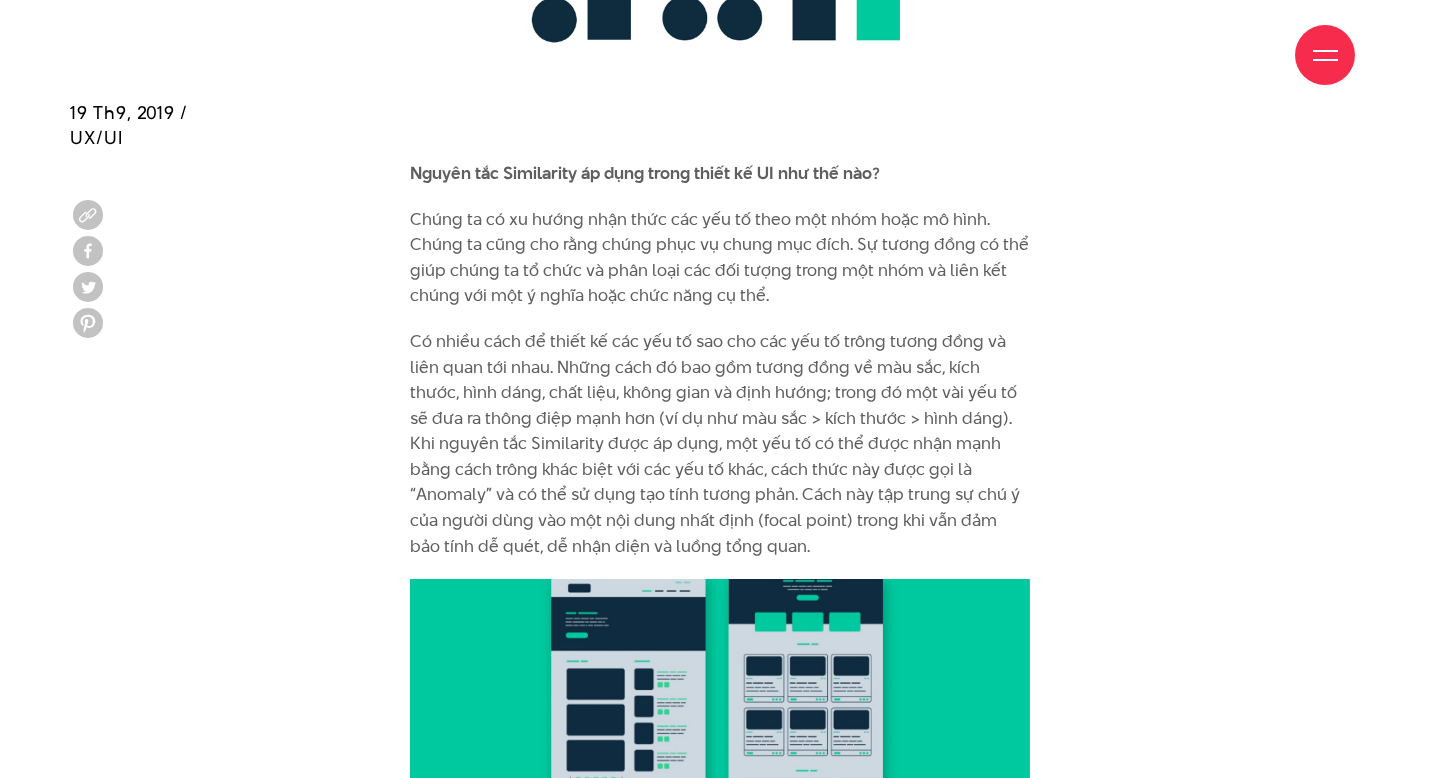 click on "Có nhiều cách để thiết kế các yếu tố sao cho các yếu tố trông tương đồng và liên quan tới nhau. Những cách đó bao gồm tương đồng về màu sắc, kích thước, hình dáng, chất liệu, không gian và định hướng; trong đó một vài yếu tố sẽ đưa ra thông điệp mạnh hơn (ví dụ như màu sắc > kích thước > hình dáng). Khi nguyên tắc Similarity được áp dụng, một yếu tố có thể được nhận mạnh bằng cách trông khác biệt với các yếu tố khác, cách thức này được gọi là “Anomaly” và có thể sử dụng tạo tính tương phản. Cách này tập trung sự chú ý của người dùng vào một nội dung nhất định (focal point) trong khi vẫn đảm bảo tính dễ quét, dễ nhận diện và luồng tổng quan." at bounding box center (720, 444) 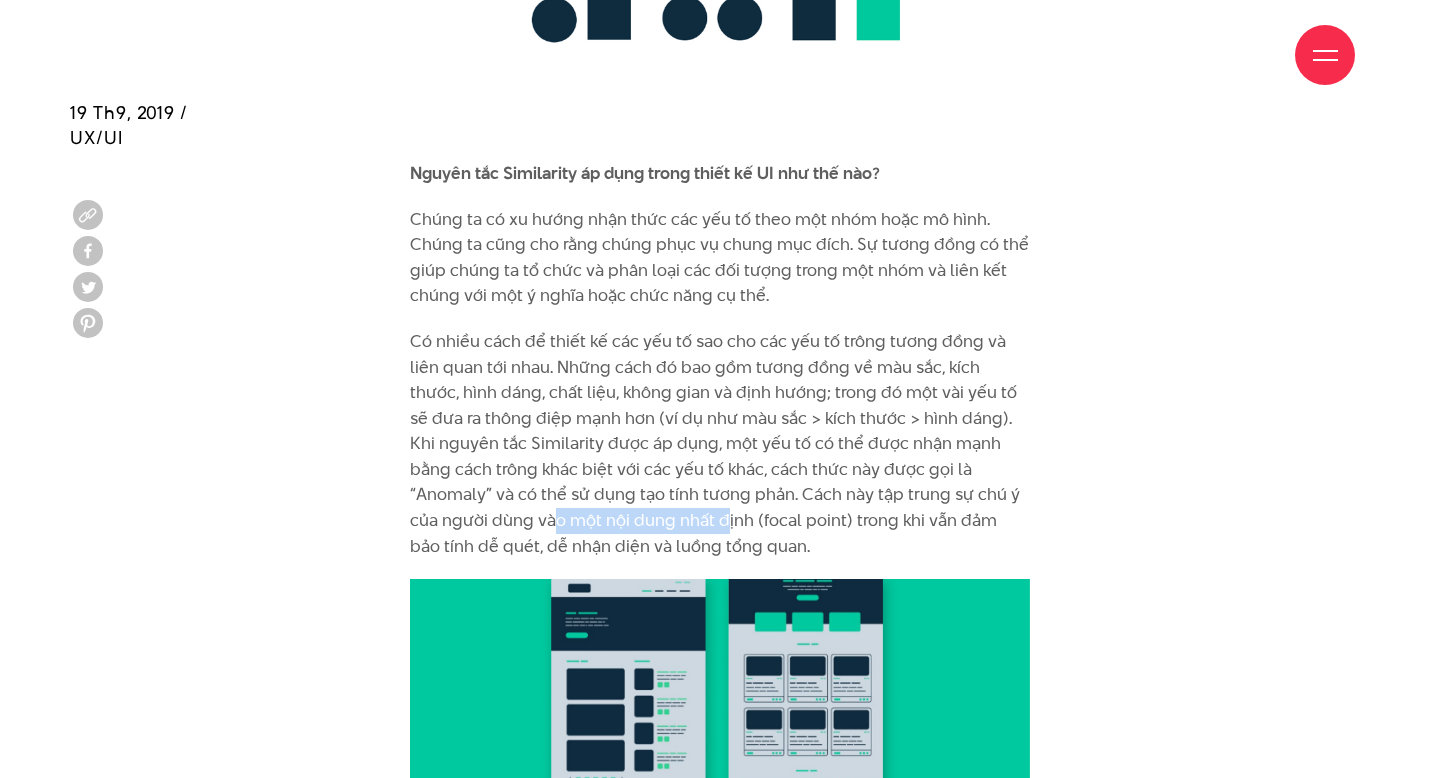 drag, startPoint x: 474, startPoint y: 485, endPoint x: 643, endPoint y: 493, distance: 169.18924 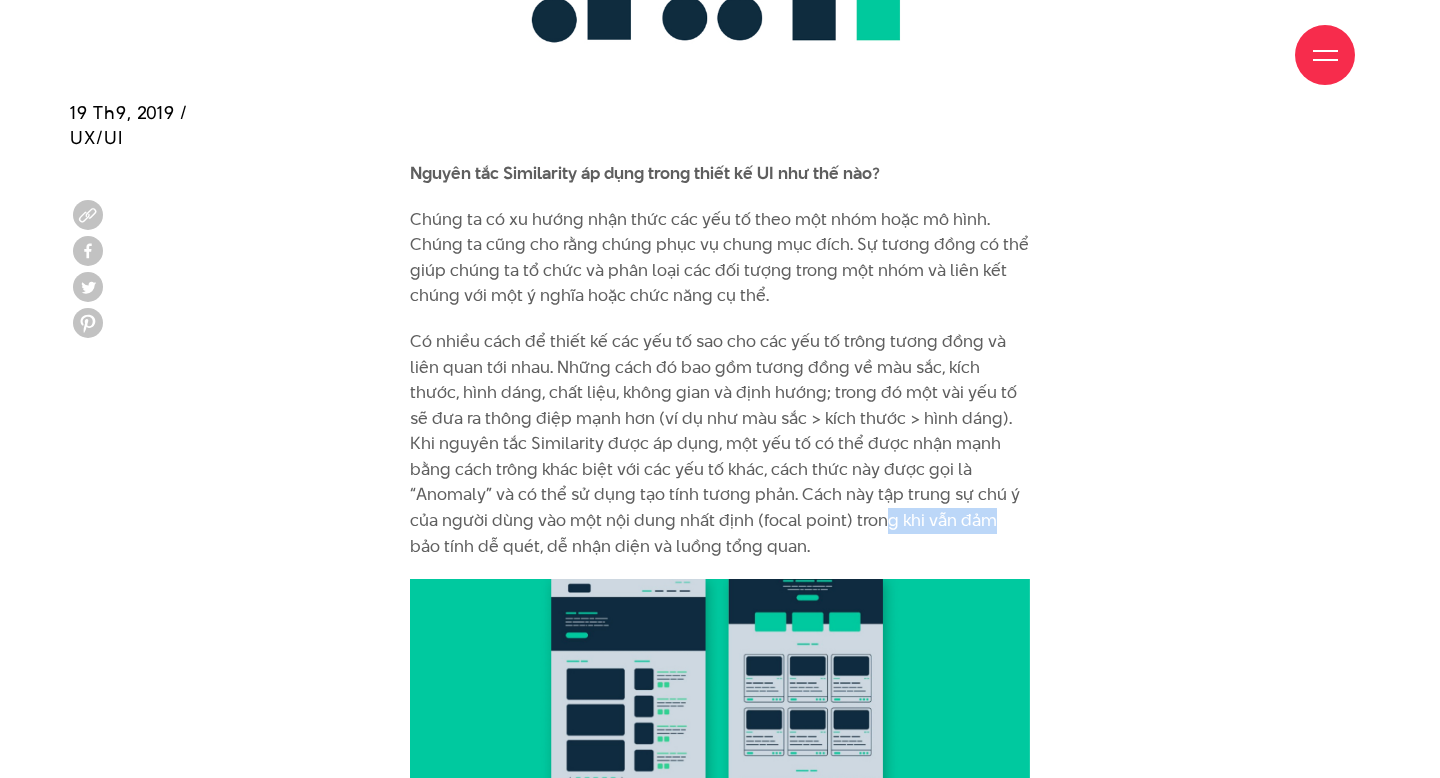 drag, startPoint x: 799, startPoint y: 492, endPoint x: 910, endPoint y: 489, distance: 111.040535 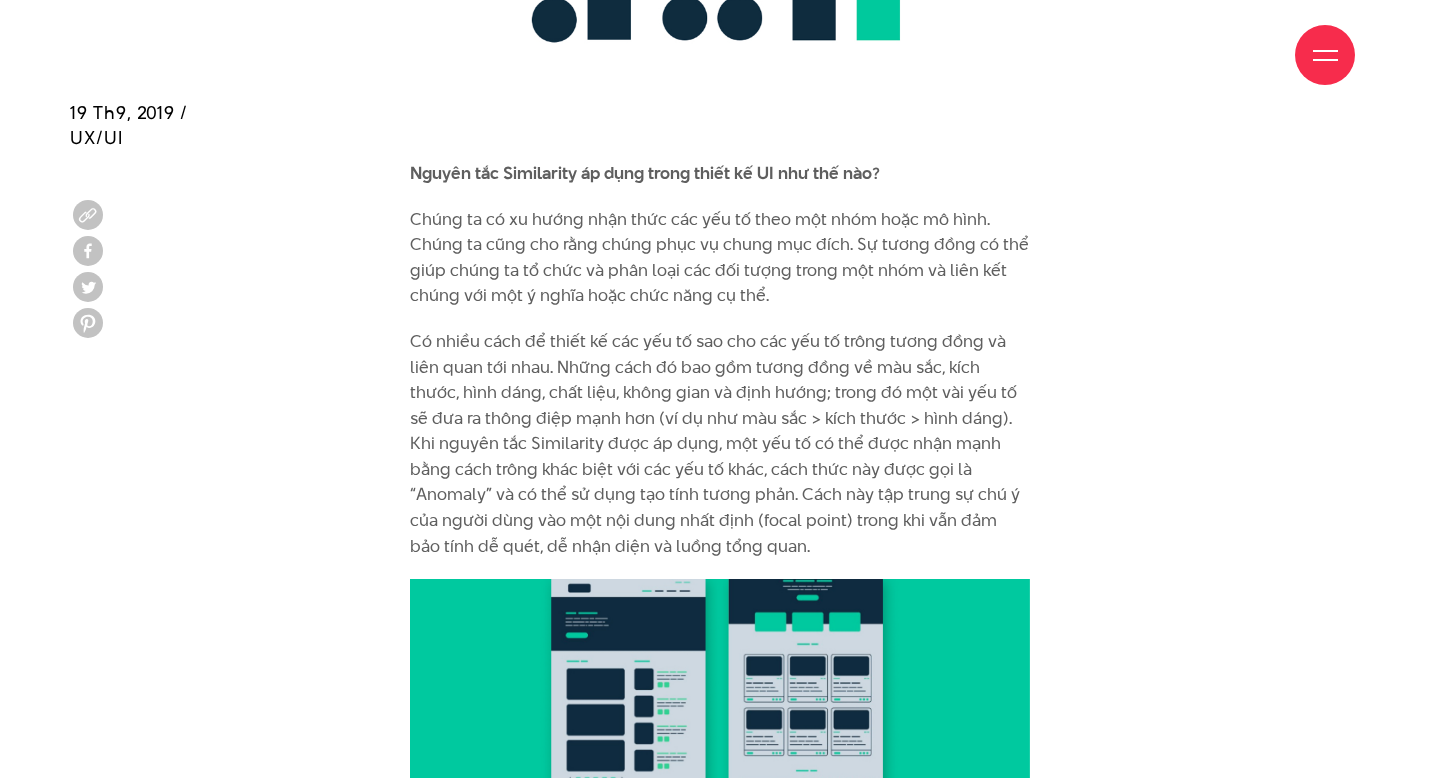 click on "Có nhiều cách để thiết kế các yếu tố sao cho các yếu tố trông tương đồng và liên quan tới nhau. Những cách đó bao gồm tương đồng về màu sắc, kích thước, hình dáng, chất liệu, không gian và định hướng; trong đó một vài yếu tố sẽ đưa ra thông điệp mạnh hơn (ví dụ như màu sắc > kích thước > hình dáng). Khi nguyên tắc Similarity được áp dụng, một yếu tố có thể được nhận mạnh bằng cách trông khác biệt với các yếu tố khác, cách thức này được gọi là “Anomaly” và có thể sử dụng tạo tính tương phản. Cách này tập trung sự chú ý của người dùng vào một nội dung nhất định (focal point) trong khi vẫn đảm bảo tính dễ quét, dễ nhận diện và luồng tổng quan." at bounding box center (720, 444) 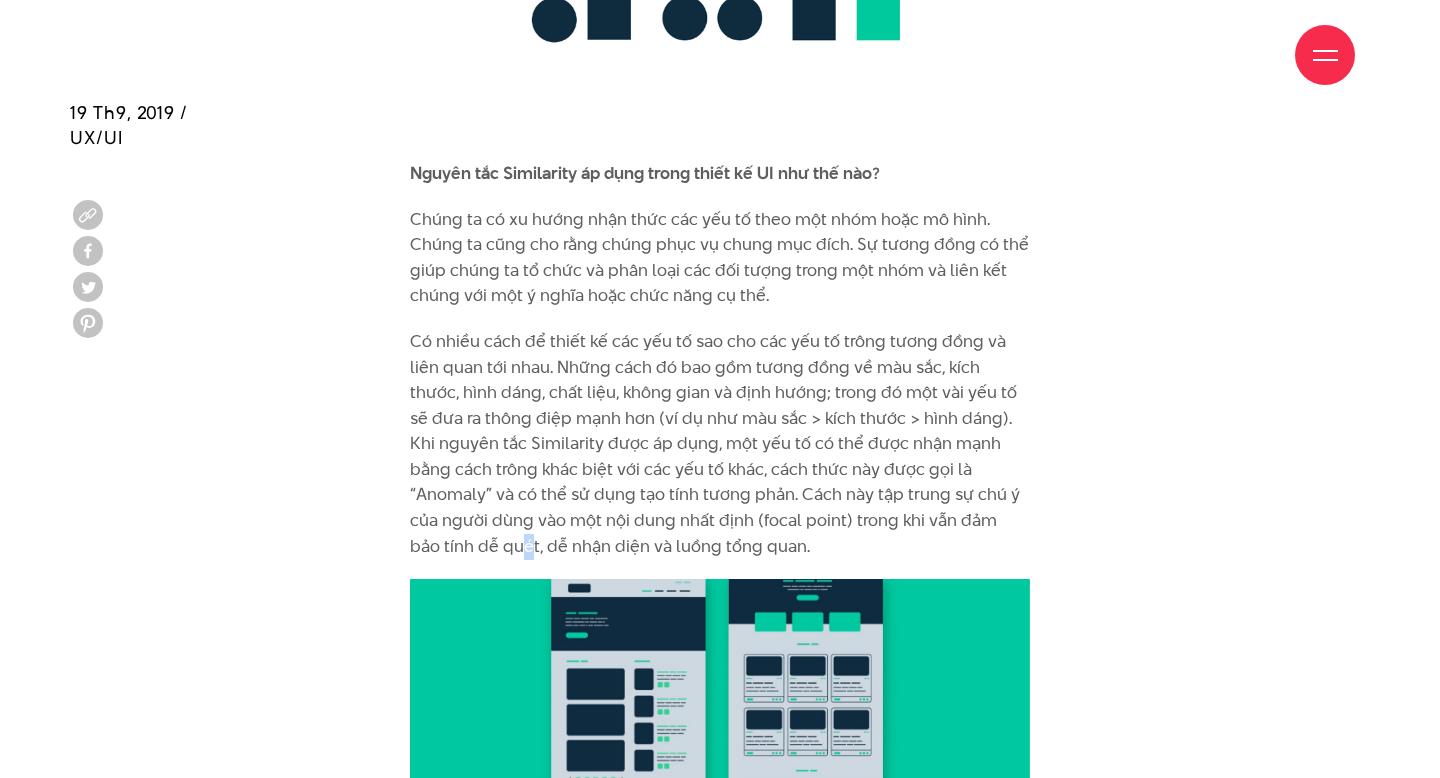 drag, startPoint x: 427, startPoint y: 522, endPoint x: 440, endPoint y: 523, distance: 13.038404 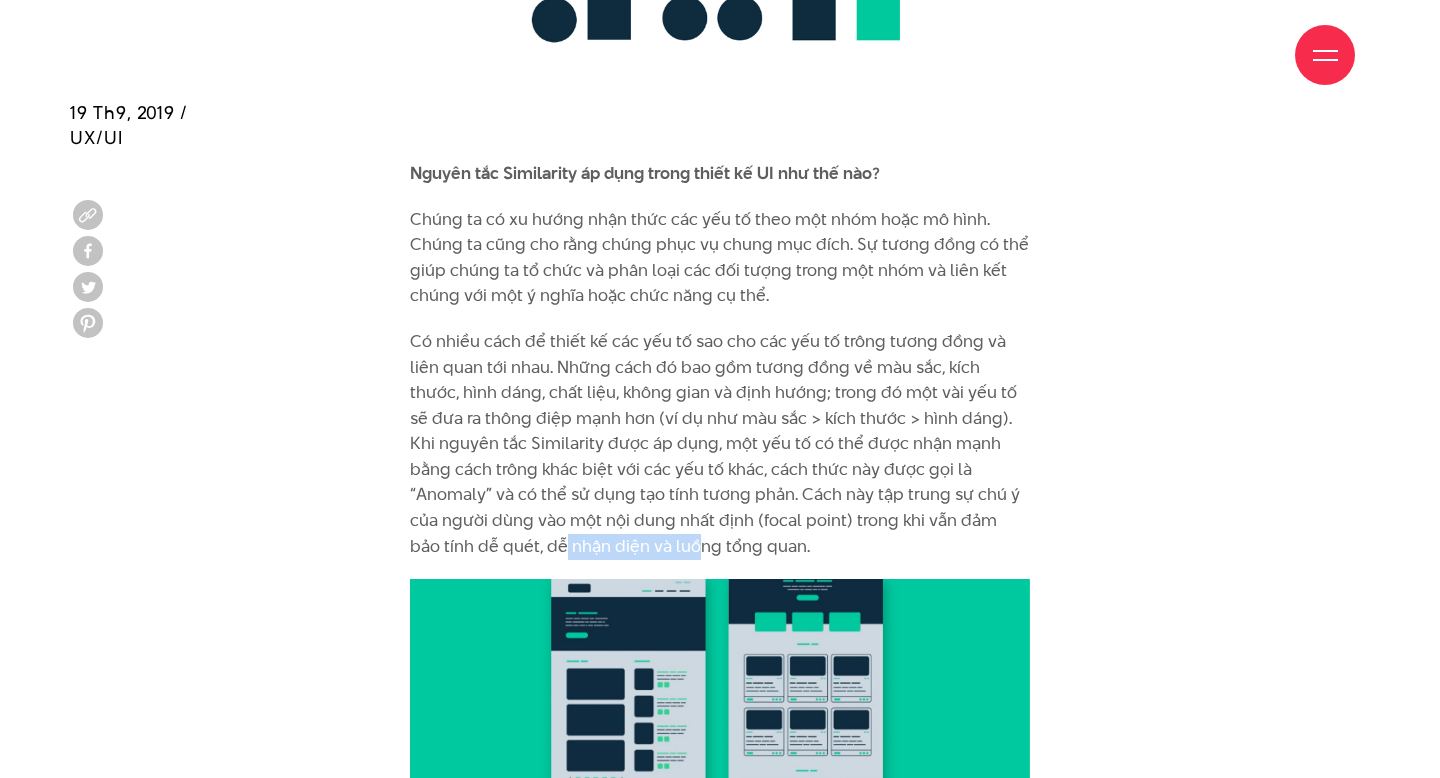 drag, startPoint x: 470, startPoint y: 521, endPoint x: 615, endPoint y: 524, distance: 145.03104 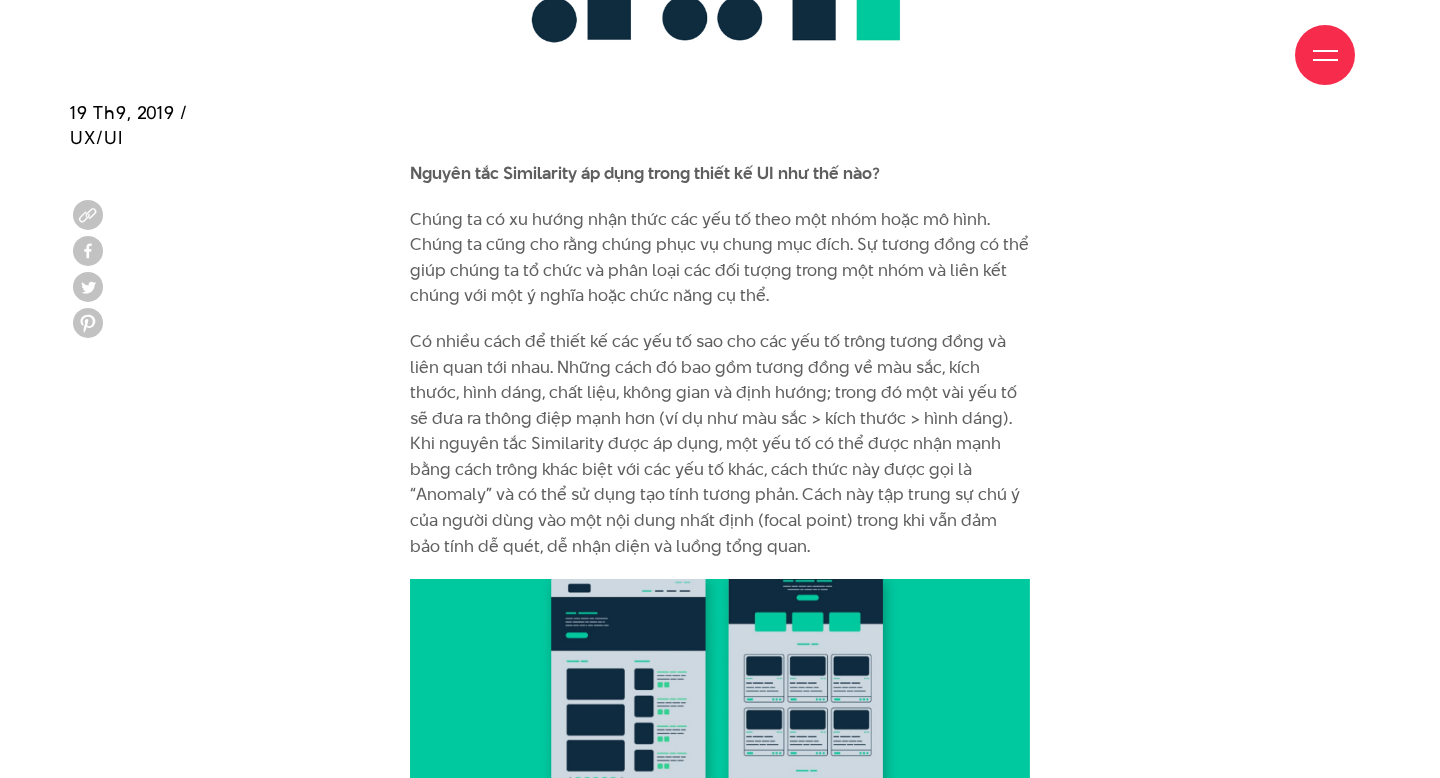 click on "Có nhiều cách để thiết kế các yếu tố sao cho các yếu tố trông tương đồng và liên quan tới nhau. Những cách đó bao gồm tương đồng về màu sắc, kích thước, hình dáng, chất liệu, không gian và định hướng; trong đó một vài yếu tố sẽ đưa ra thông điệp mạnh hơn (ví dụ như màu sắc > kích thước > hình dáng). Khi nguyên tắc Similarity được áp dụng, một yếu tố có thể được nhận mạnh bằng cách trông khác biệt với các yếu tố khác, cách thức này được gọi là “Anomaly” và có thể sử dụng tạo tính tương phản. Cách này tập trung sự chú ý của người dùng vào một nội dung nhất định (focal point) trong khi vẫn đảm bảo tính dễ quét, dễ nhận diện và luồng tổng quan." at bounding box center (720, 444) 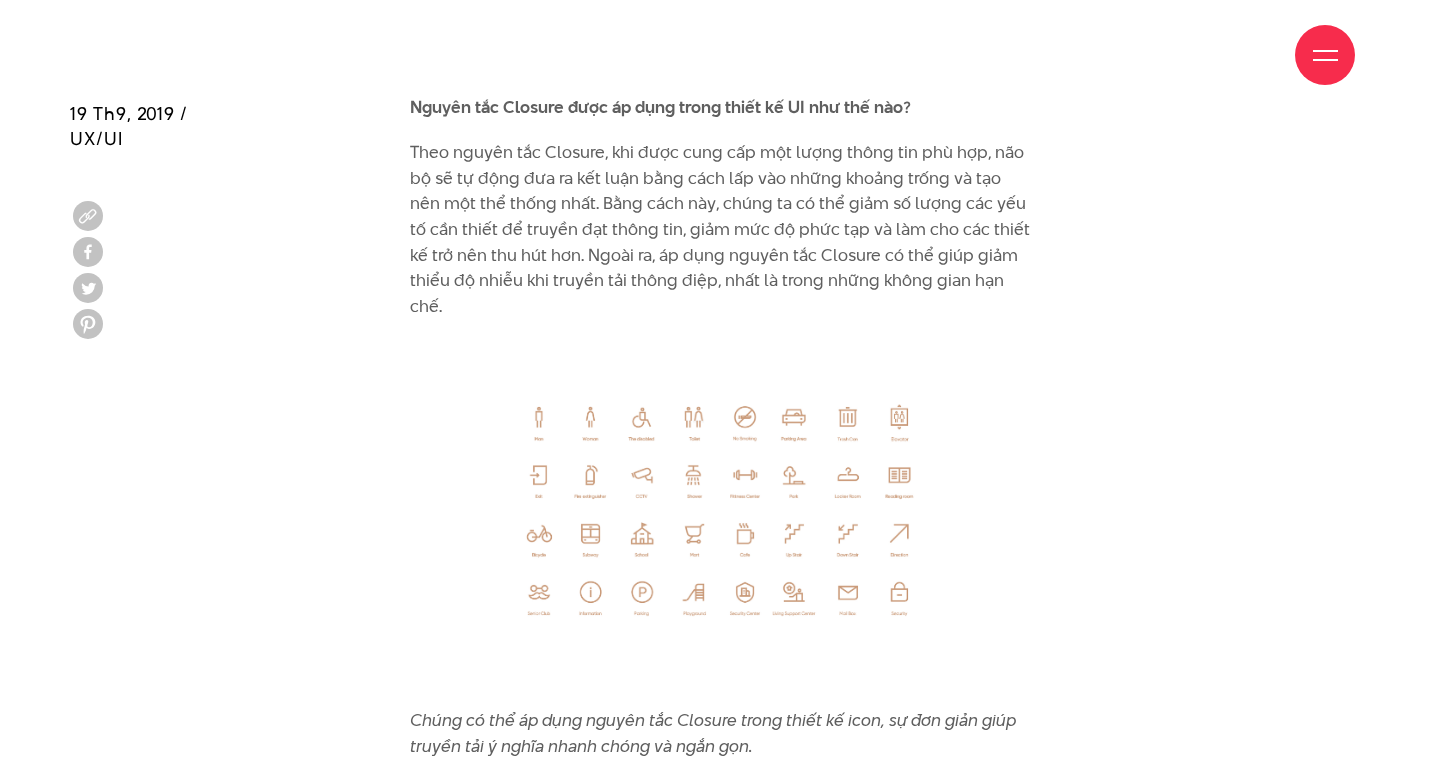 scroll, scrollTop: 9877, scrollLeft: 0, axis: vertical 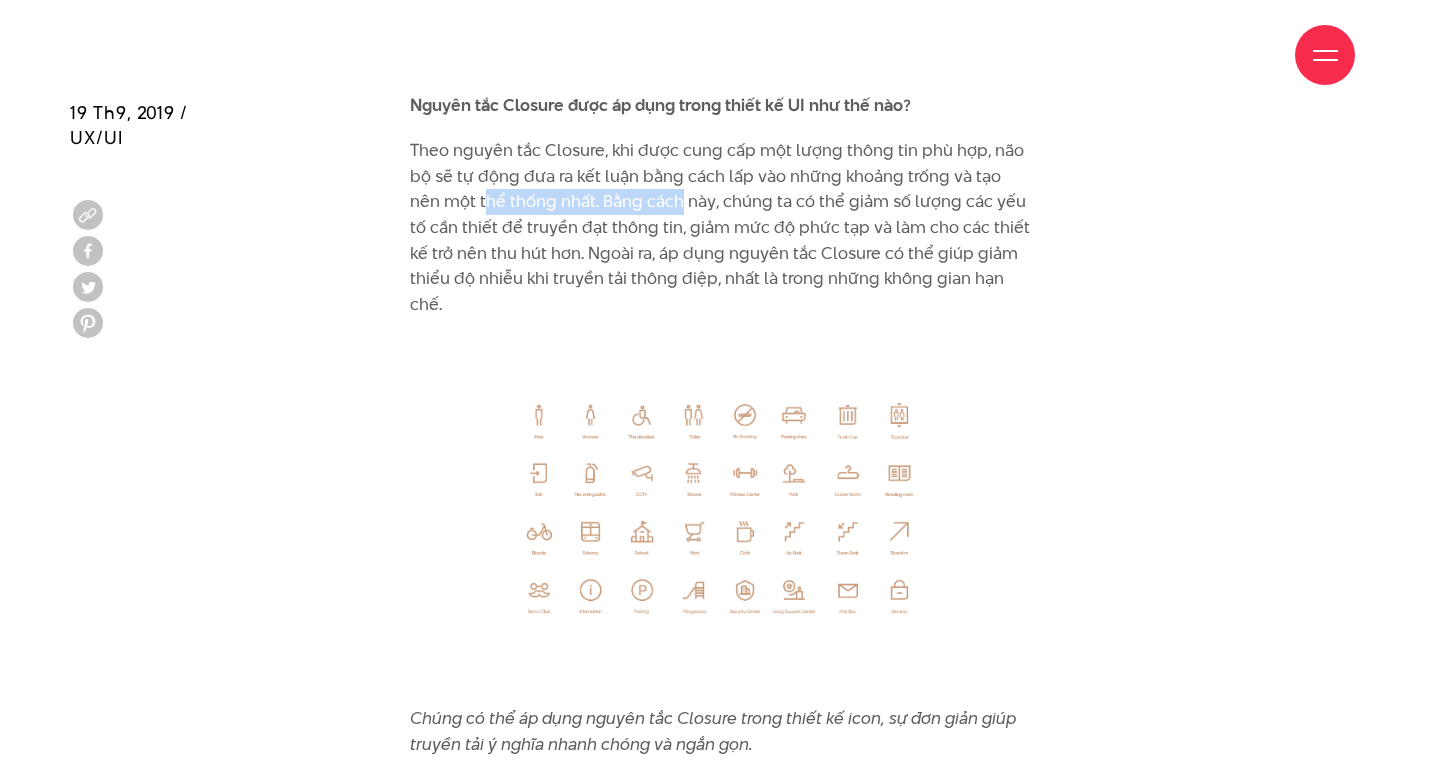 drag, startPoint x: 453, startPoint y: 182, endPoint x: 676, endPoint y: 174, distance: 223.14345 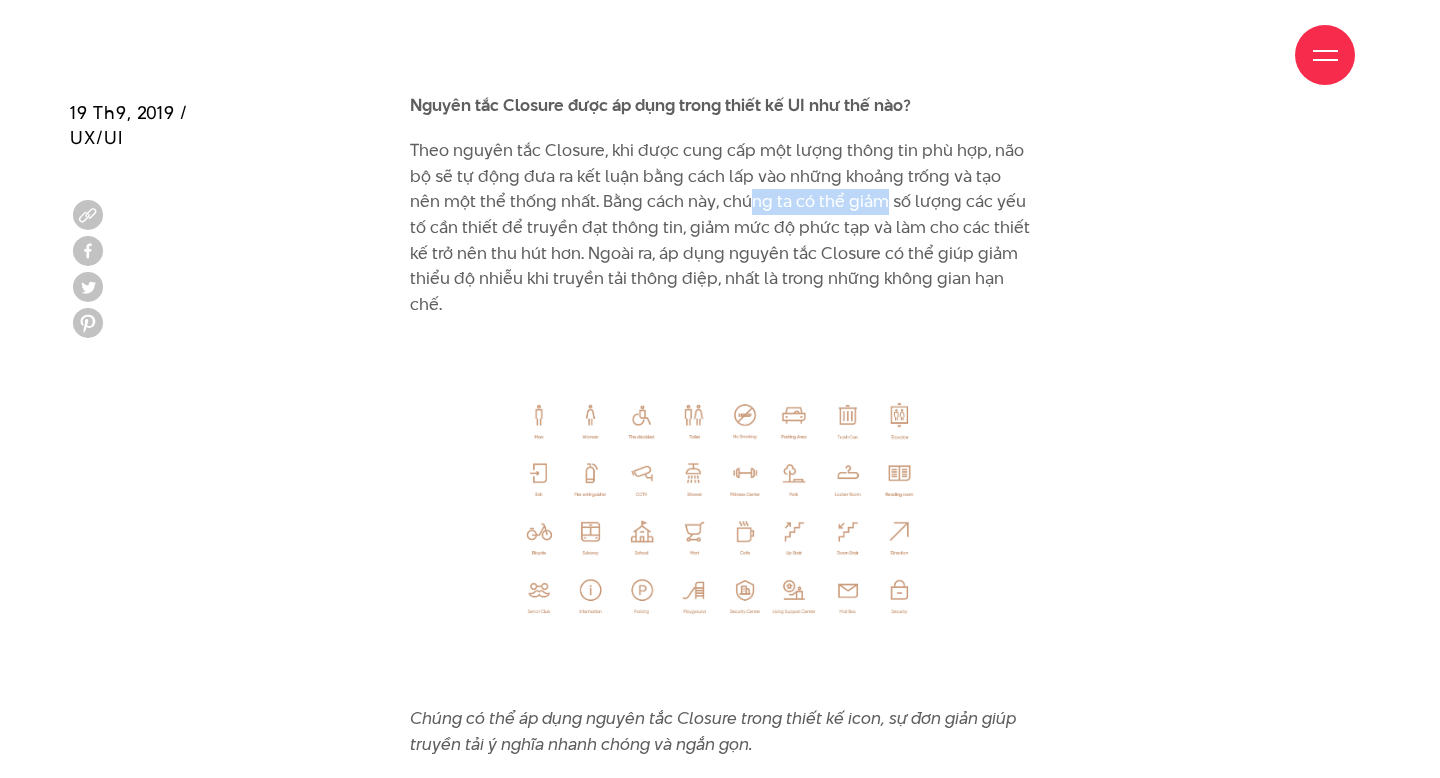 drag, startPoint x: 716, startPoint y: 180, endPoint x: 851, endPoint y: 179, distance: 135.00371 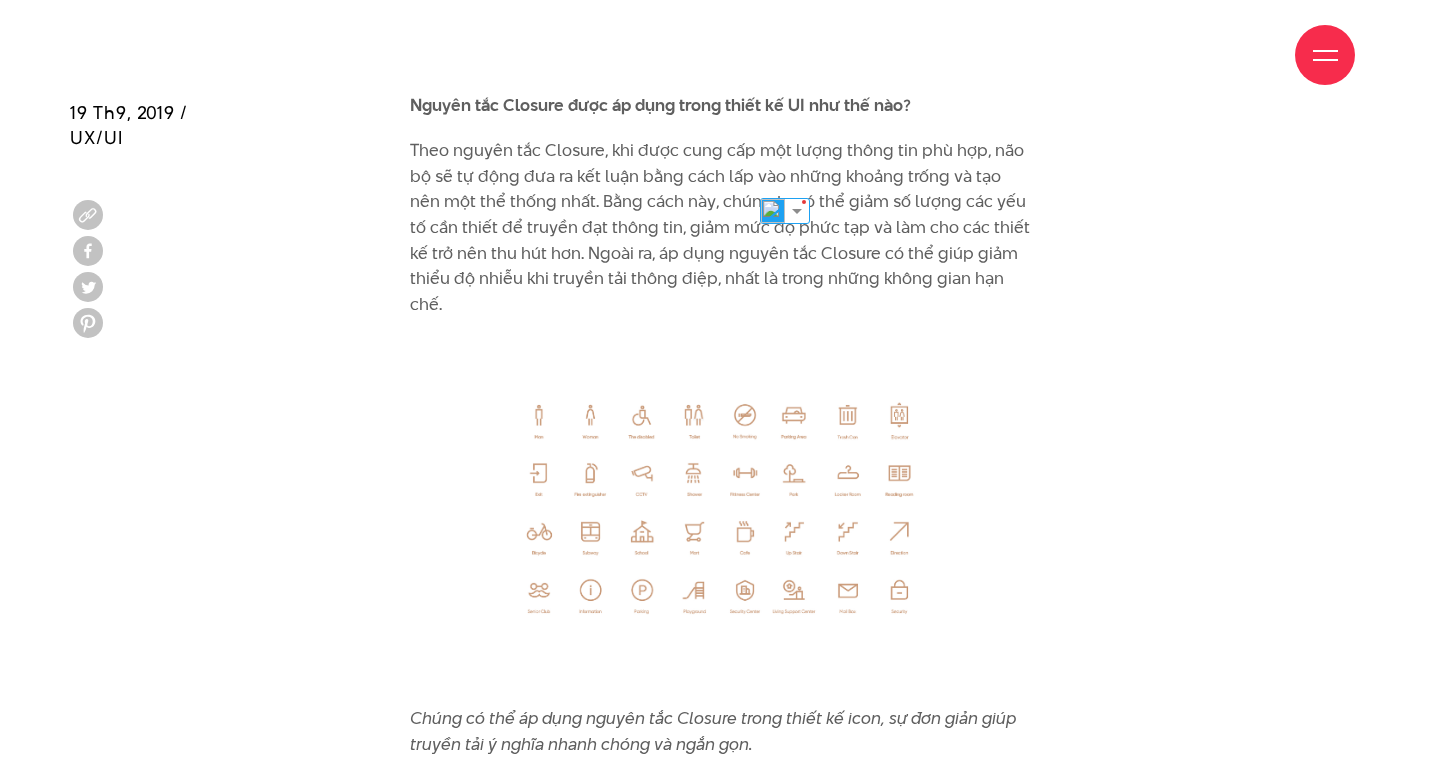 click on "Theo nguyên tắc Closure, khi được cung cấp một lượng thông tin phù hợp, não bộ sẽ tự động đưa ra kết luận bằng cách lấp vào những khoảng trống và tạo nên một thể thống nhất. Bằng cách này, chúng ta có thể giảm số lượng các yếu tố cần thiết để truyền đạt thông tin, giảm mức độ phức tạp và làm cho các thiết kế trở nên thu hút hơn. Ngoài ra, áp dụng nguyên tắc Closure có thể giúp giảm thiểu độ nhiễu khi truyền tải thông điệp, nhất là trong những không gian hạn chế." at bounding box center (720, 227) 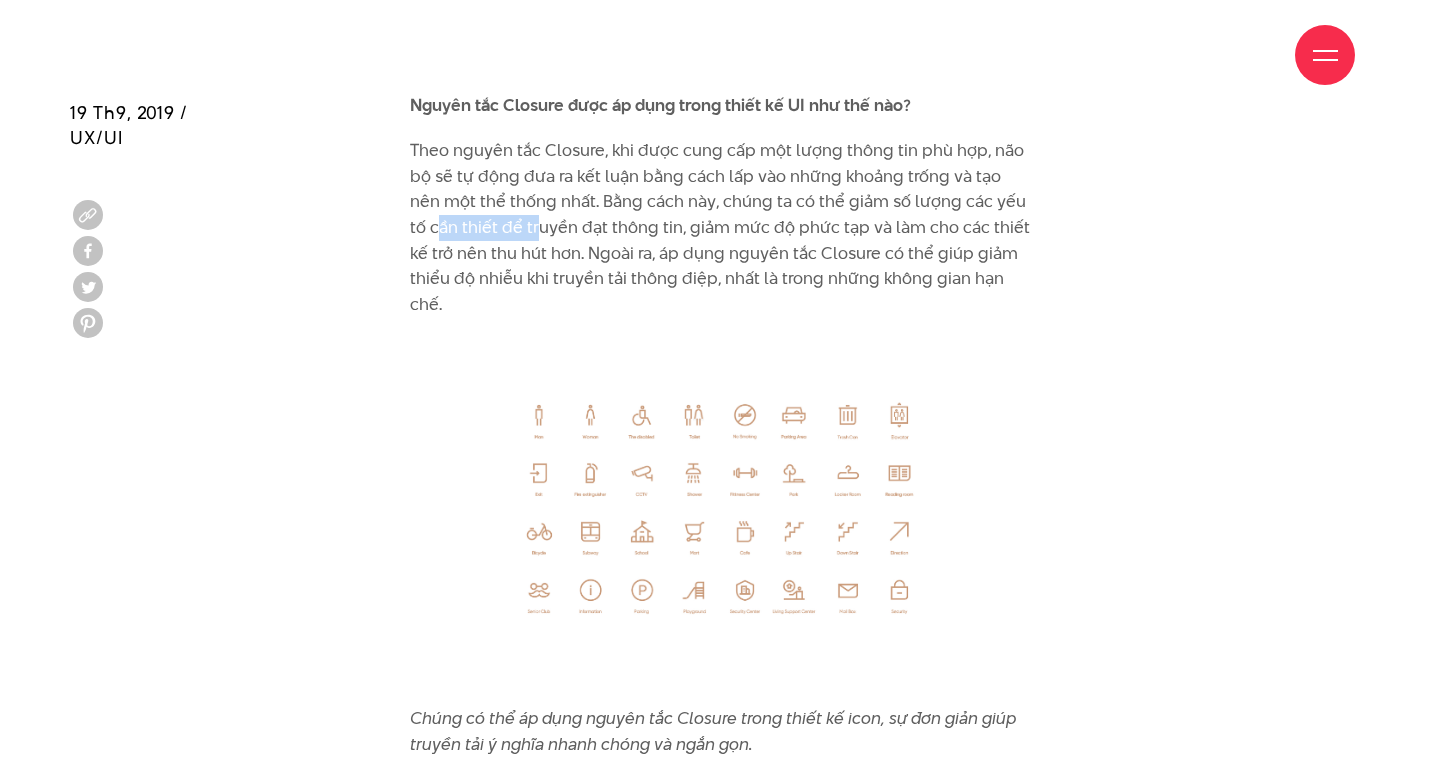 drag, startPoint x: 420, startPoint y: 198, endPoint x: 525, endPoint y: 199, distance: 105.00476 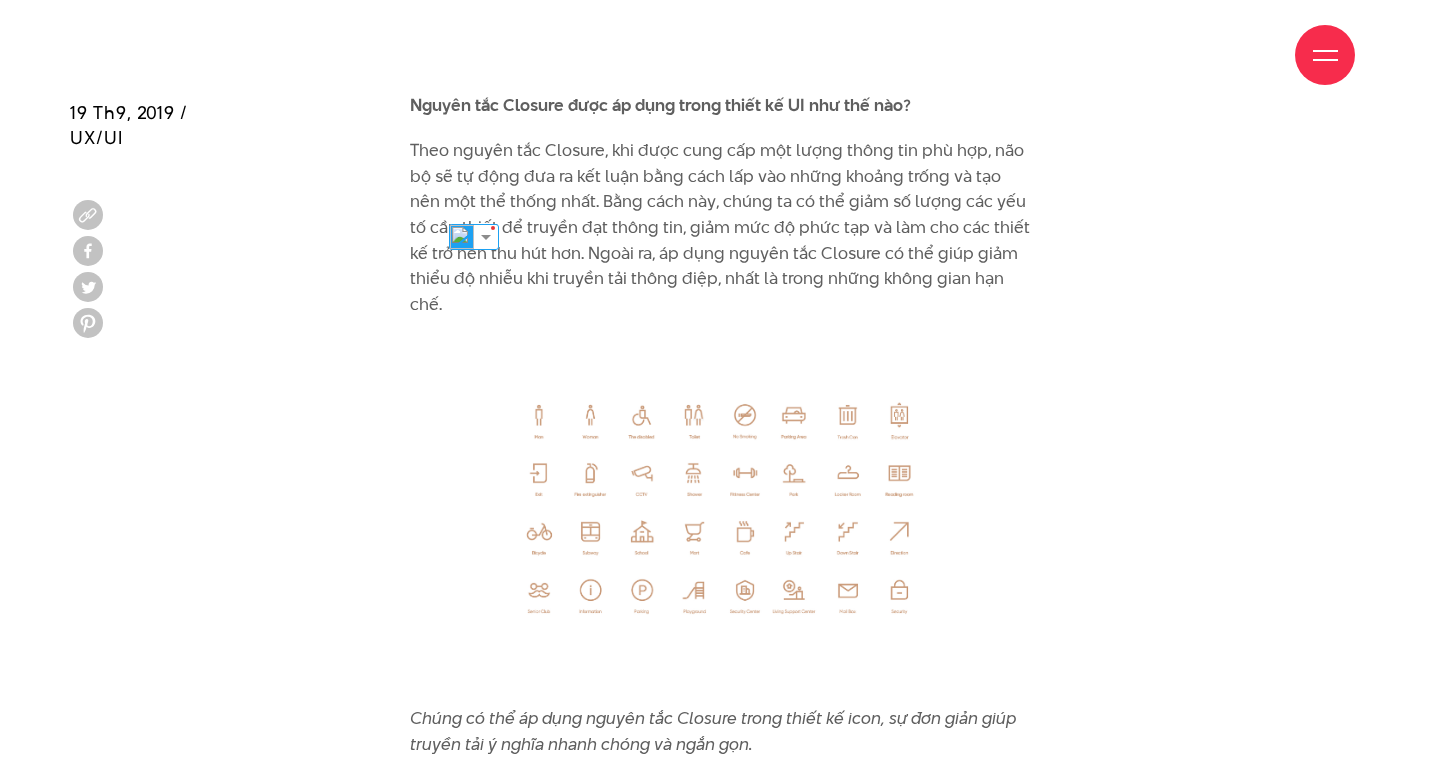 click on "Theo nguyên tắc Closure, khi được cung cấp một lượng thông tin phù hợp, não bộ sẽ tự động đưa ra kết luận bằng cách lấp vào những khoảng trống và tạo nên một thể thống nhất. Bằng cách này, chúng ta có thể giảm số lượng các yếu tố cần thiết để truyền đạt thông tin, giảm mức độ phức tạp và làm cho các thiết kế trở nên thu hút hơn. Ngoài ra, áp dụng nguyên tắc Closure có thể giúp giảm thiểu độ nhiễu khi truyền tải thông điệp, nhất là trong những không gian hạn chế." at bounding box center (720, 227) 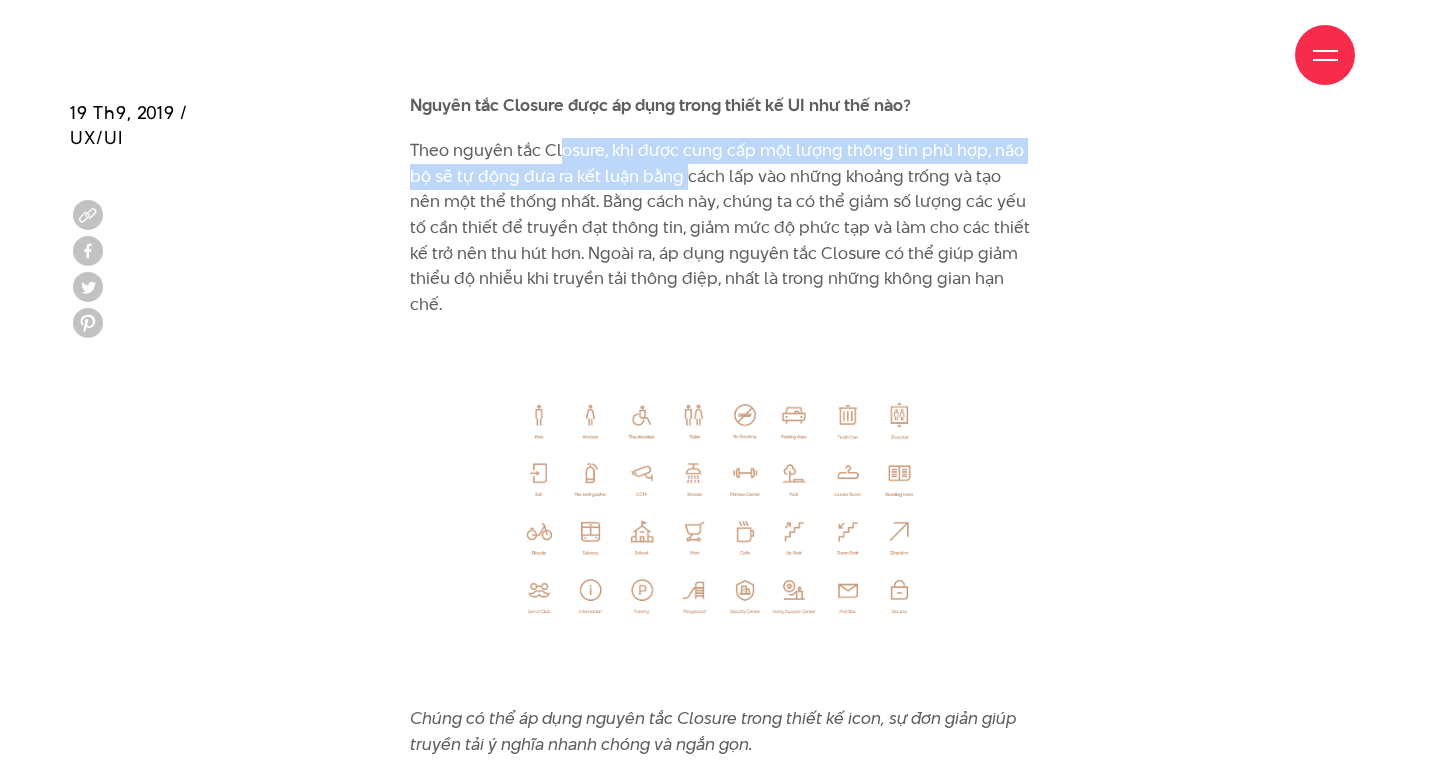 drag, startPoint x: 563, startPoint y: 132, endPoint x: 691, endPoint y: 141, distance: 128.31601 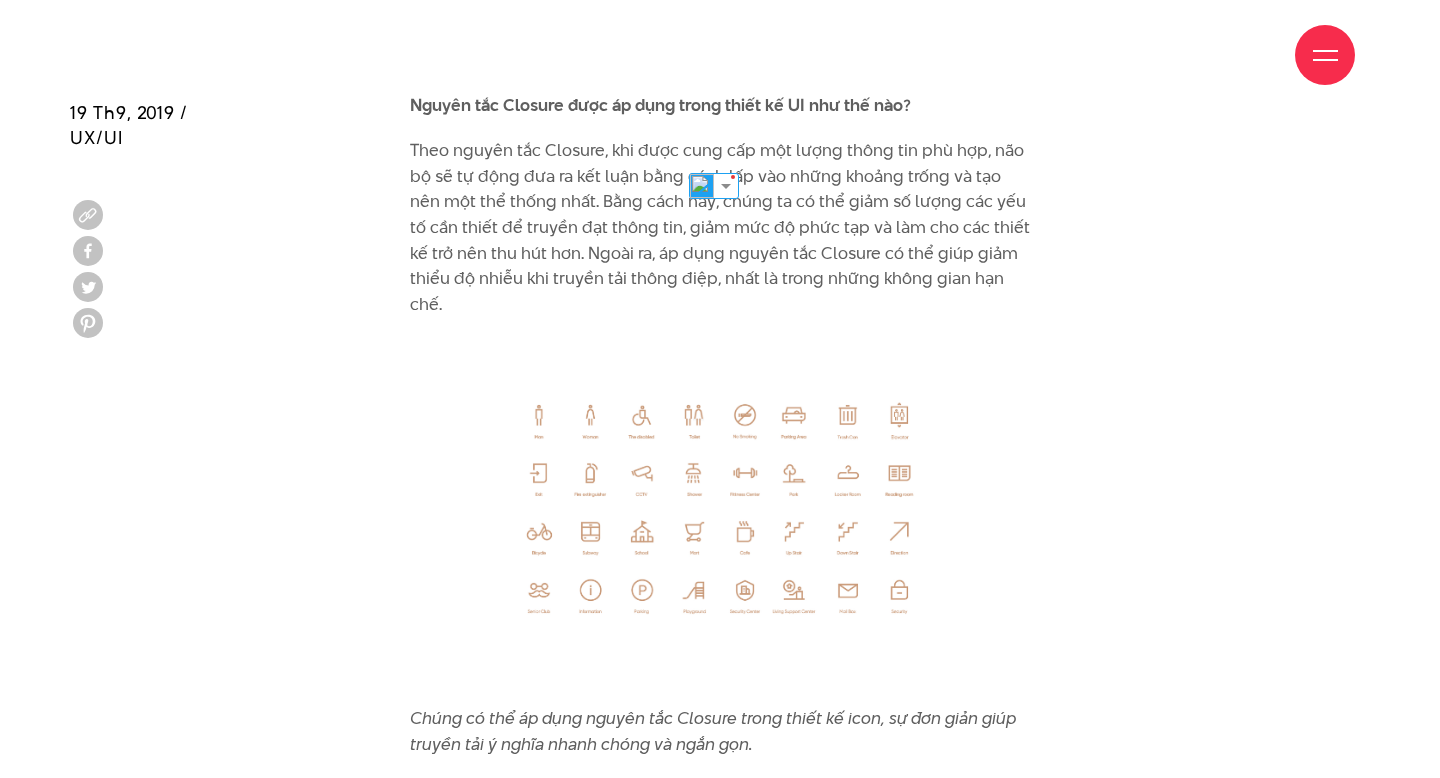 click on "Theo nguyên tắc Closure, khi được cung cấp một lượng thông tin phù hợp, não bộ sẽ tự động đưa ra kết luận bằng cách lấp vào những khoảng trống và tạo nên một thể thống nhất. Bằng cách này, chúng ta có thể giảm số lượng các yếu tố cần thiết để truyền đạt thông tin, giảm mức độ phức tạp và làm cho các thiết kế trở nên thu hút hơn. Ngoài ra, áp dụng nguyên tắc Closure có thể giúp giảm thiểu độ nhiễu khi truyền tải thông điệp, nhất là trong những không gian hạn chế." at bounding box center (720, 227) 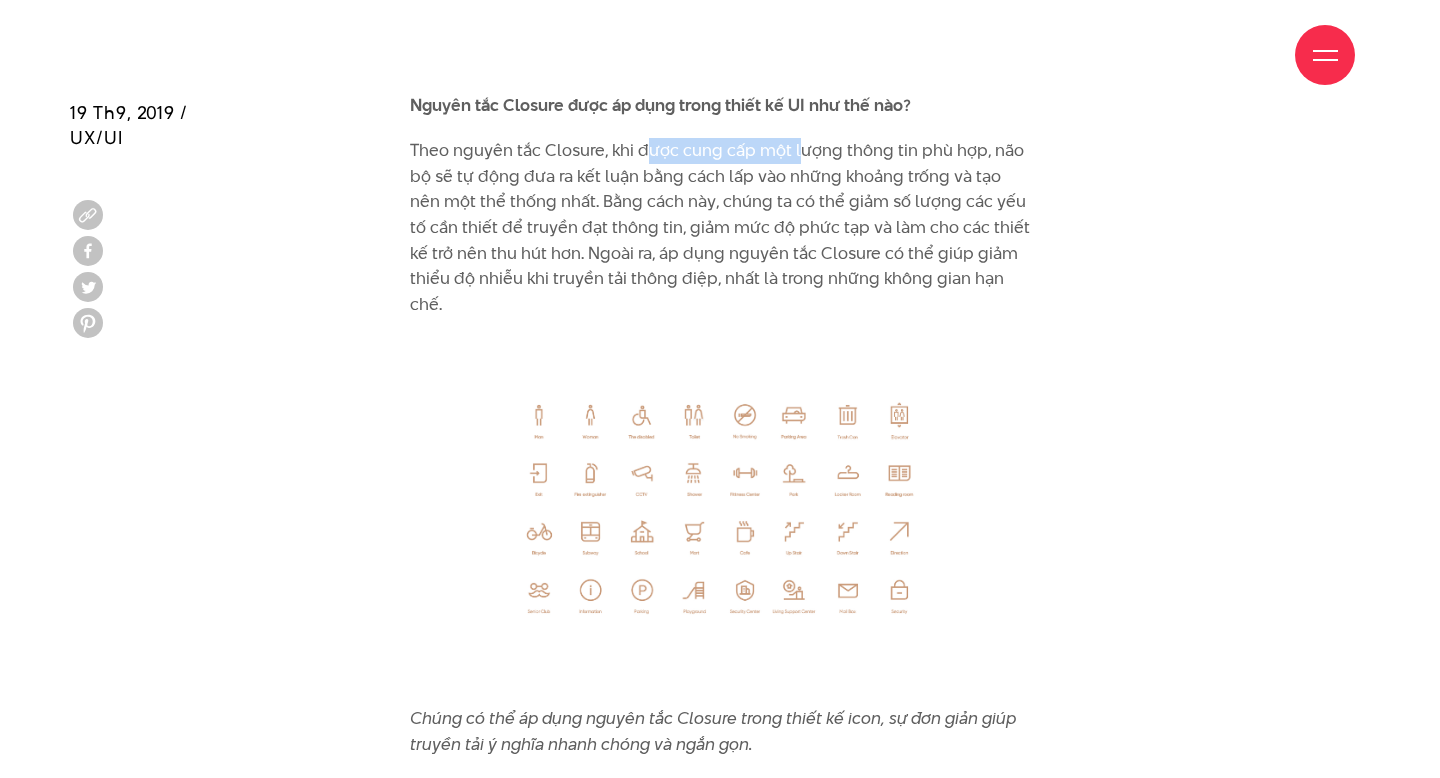 drag, startPoint x: 645, startPoint y: 129, endPoint x: 797, endPoint y: 130, distance: 152.0033 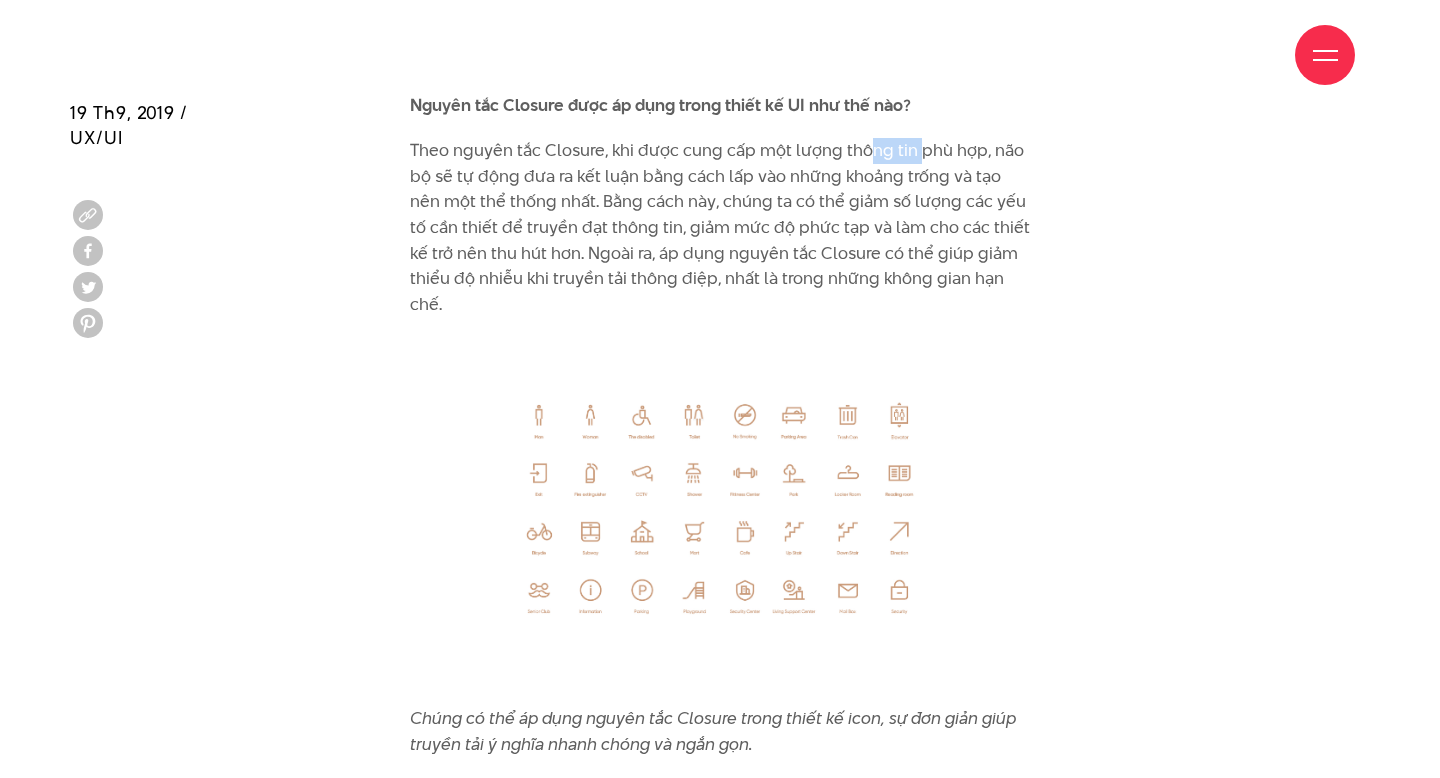 drag, startPoint x: 870, startPoint y: 123, endPoint x: 918, endPoint y: 124, distance: 48.010414 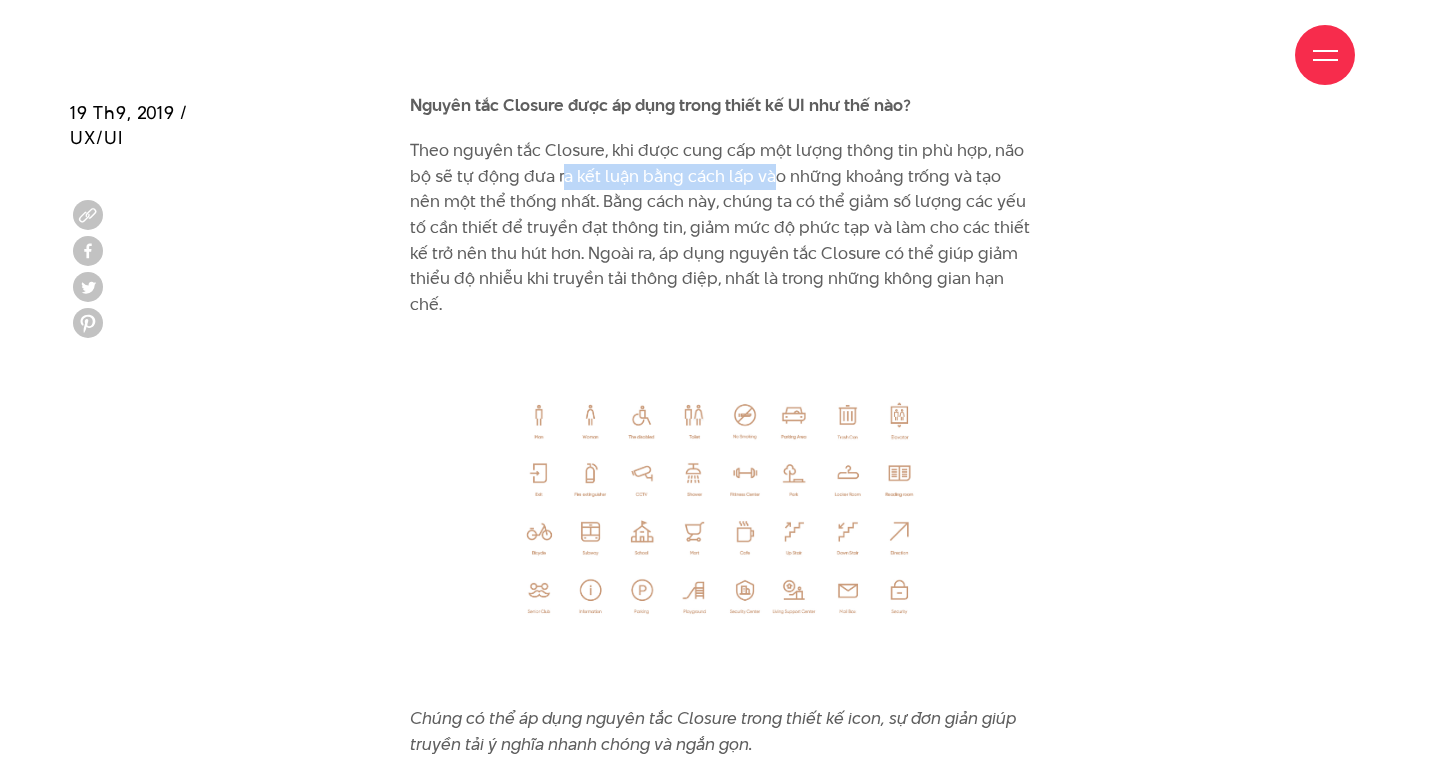 drag, startPoint x: 559, startPoint y: 152, endPoint x: 796, endPoint y: 151, distance: 237.0021 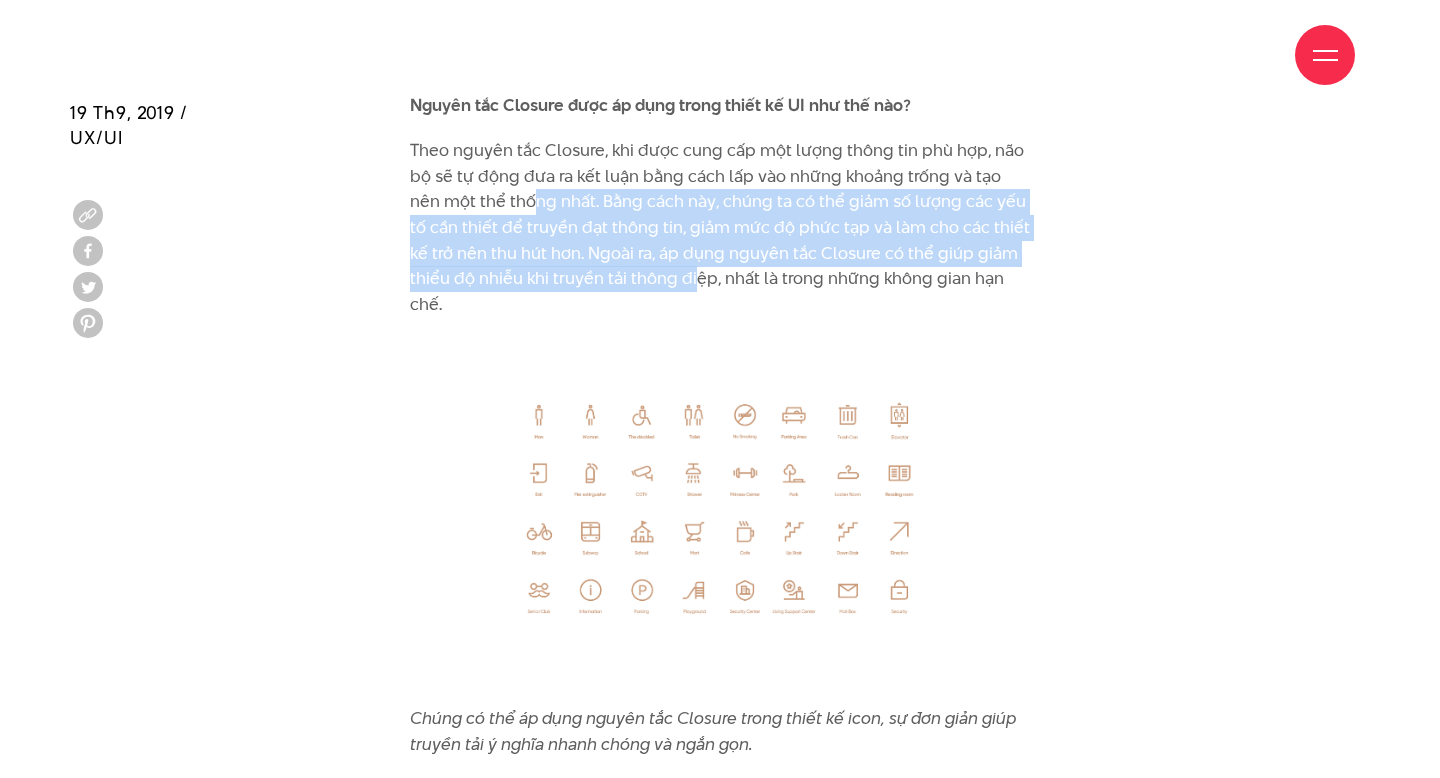 drag, startPoint x: 501, startPoint y: 181, endPoint x: 691, endPoint y: 250, distance: 202.14104 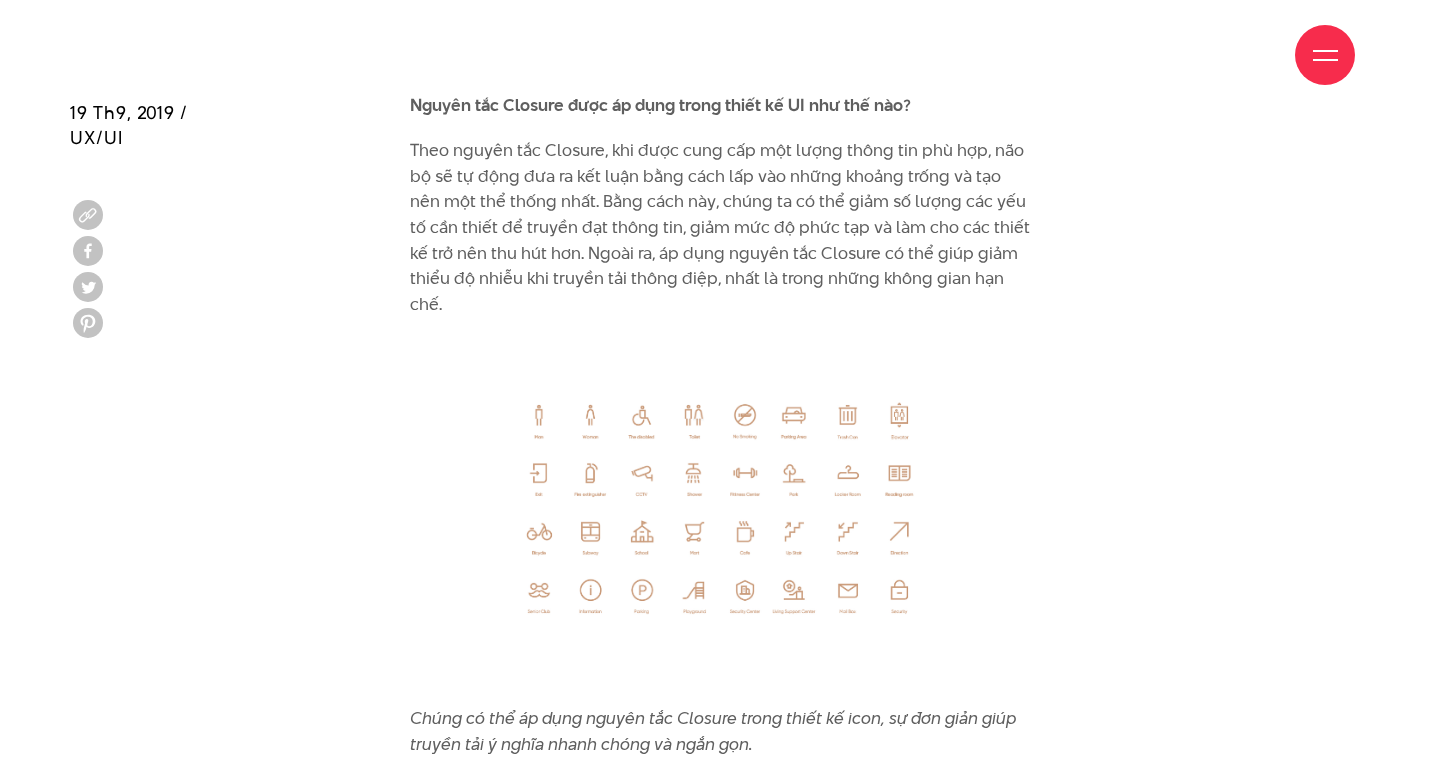 click on "Theo nguyên tắc Closure, khi được cung cấp một lượng thông tin phù hợp, não bộ sẽ tự động đưa ra kết luận bằng cách lấp vào những khoảng trống và tạo nên một thể thống nhất. Bằng cách này, chúng ta có thể giảm số lượng các yếu tố cần thiết để truyền đạt thông tin, giảm mức độ phức tạp và làm cho các thiết kế trở nên thu hút hơn. Ngoài ra, áp dụng nguyên tắc Closure có thể giúp giảm thiểu độ nhiễu khi truyền tải thông điệp, nhất là trong những không gian hạn chế." at bounding box center (720, 227) 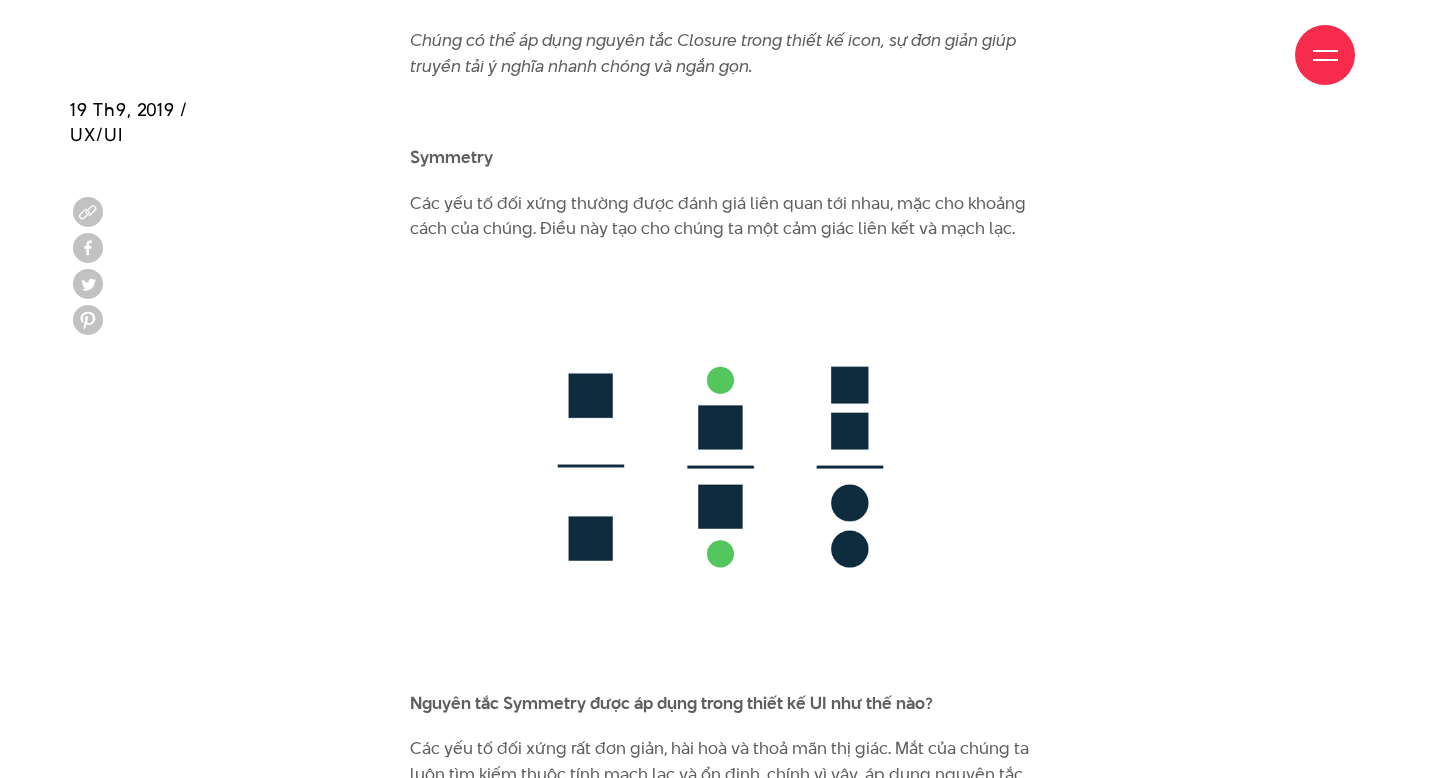 scroll, scrollTop: 10558, scrollLeft: 0, axis: vertical 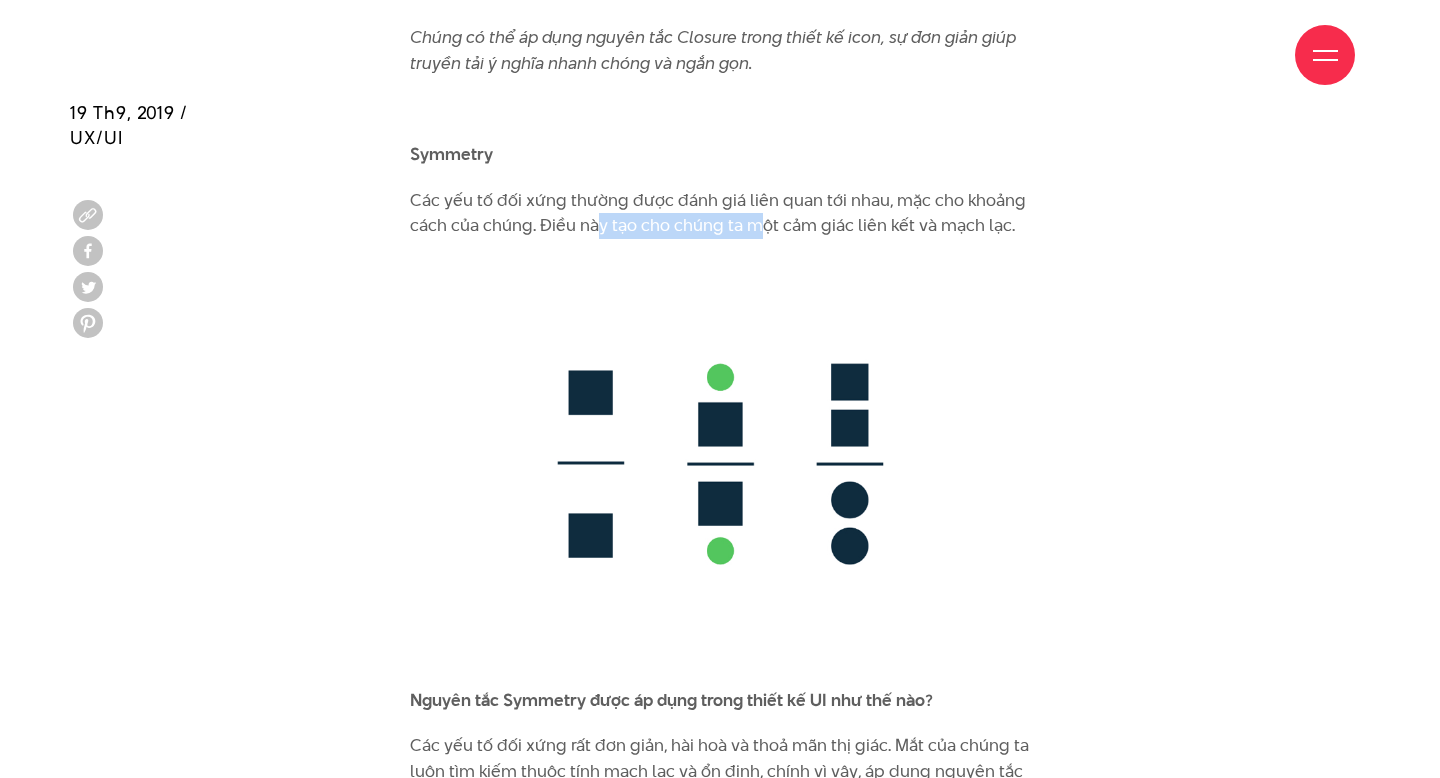 drag, startPoint x: 594, startPoint y: 205, endPoint x: 758, endPoint y: 199, distance: 164.10973 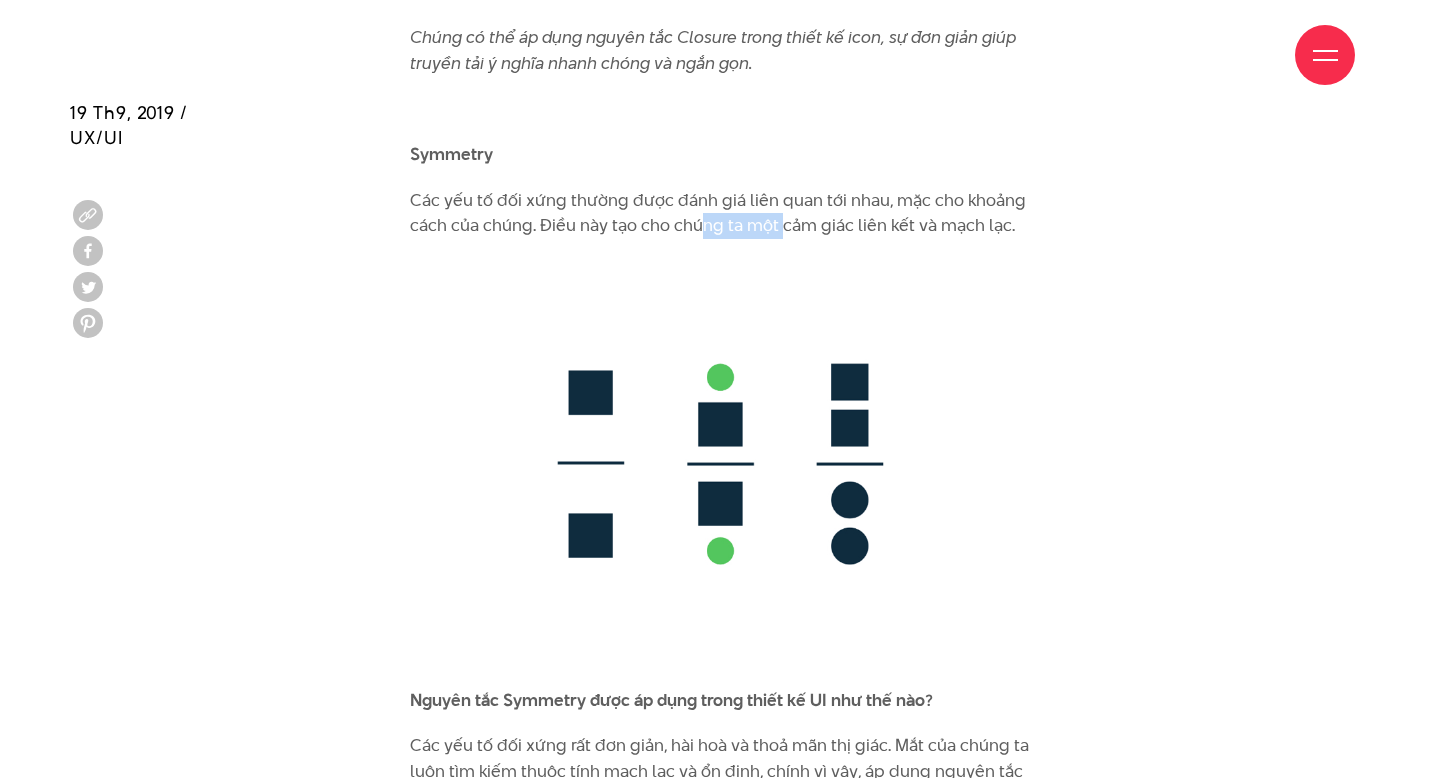 drag, startPoint x: 700, startPoint y: 205, endPoint x: 783, endPoint y: 206, distance: 83.00603 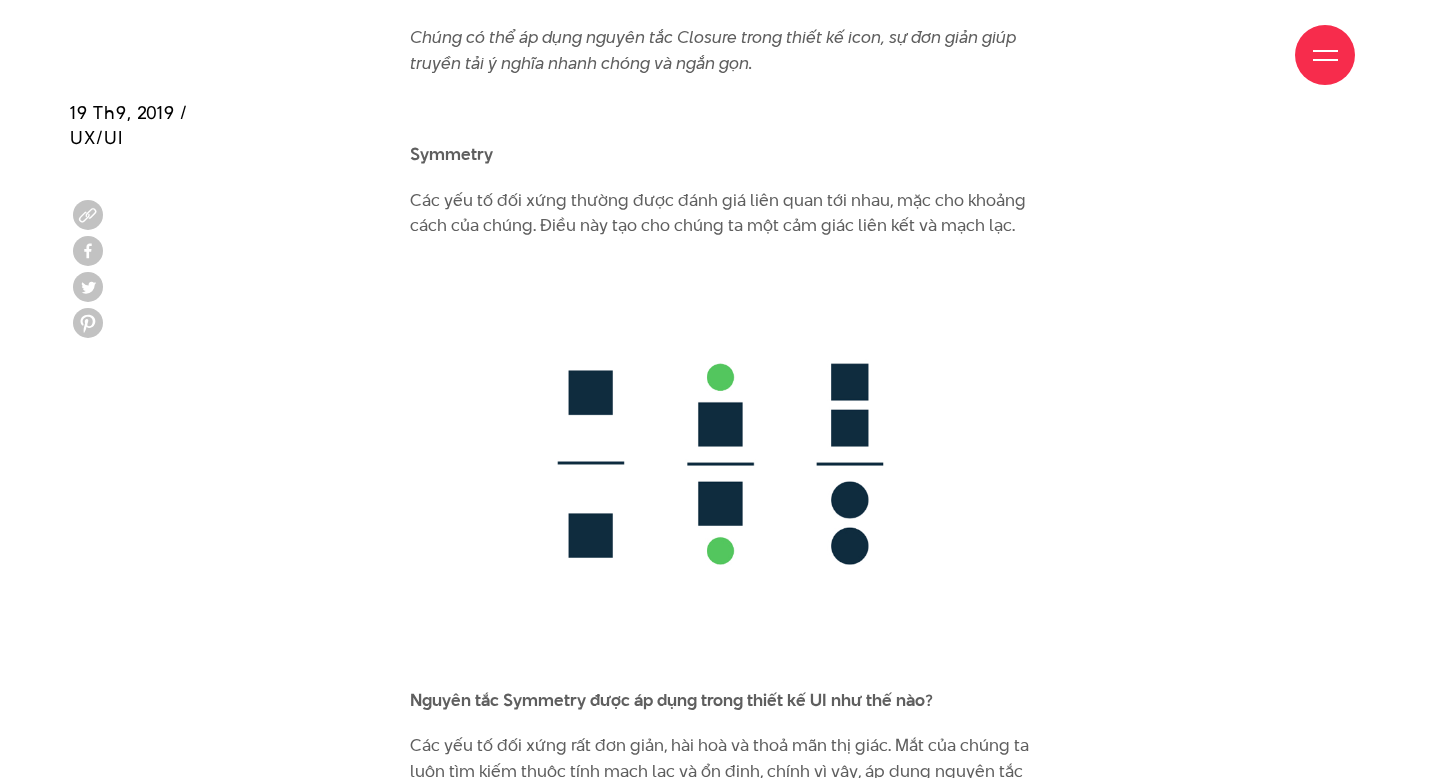 click on "Các yếu tố đối xứng thường được đánh giá liên quan tới nhau, mặc cho khoảng cách của chúng. Điều này tạo cho chúng ta một cảm giác liên kết và mạch lạc." at bounding box center [720, 213] 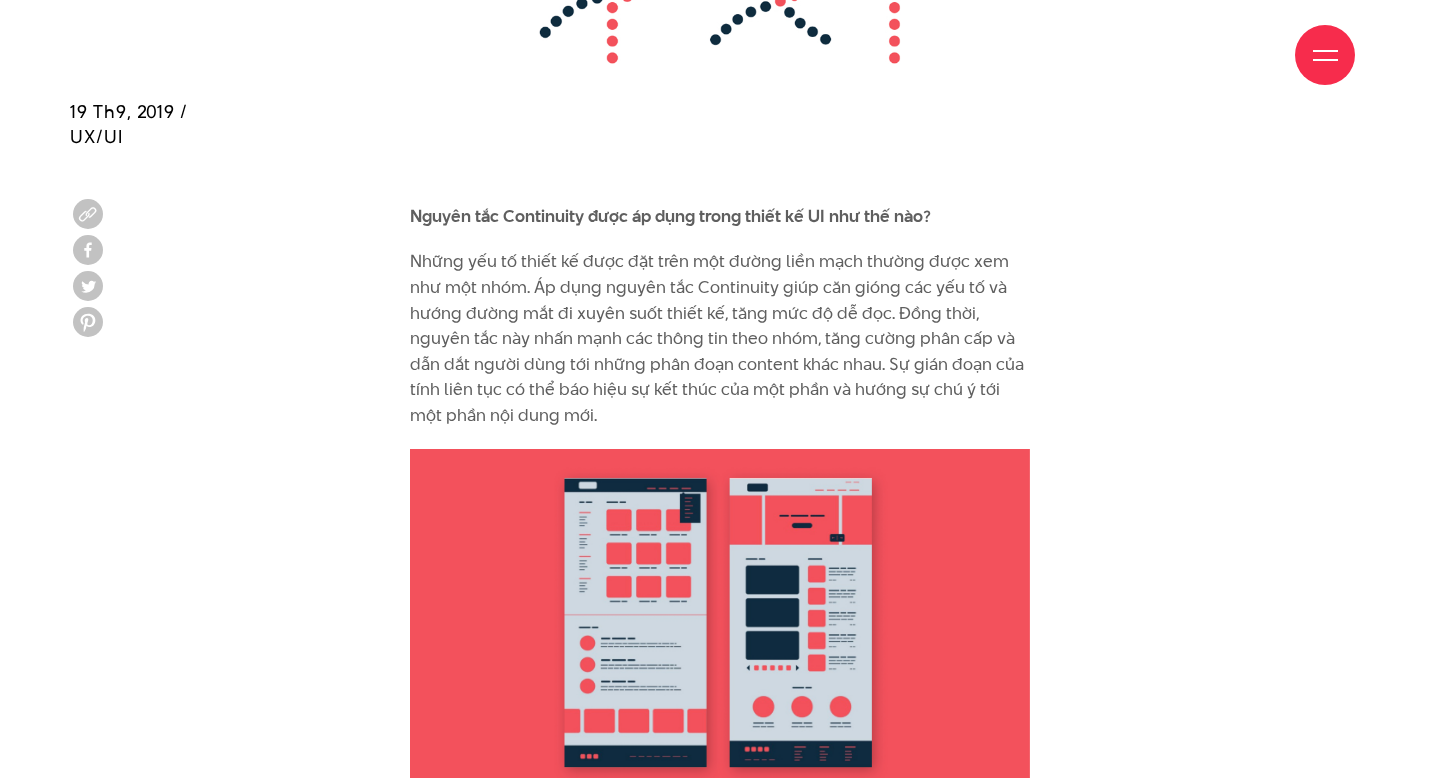 scroll, scrollTop: 12401, scrollLeft: 0, axis: vertical 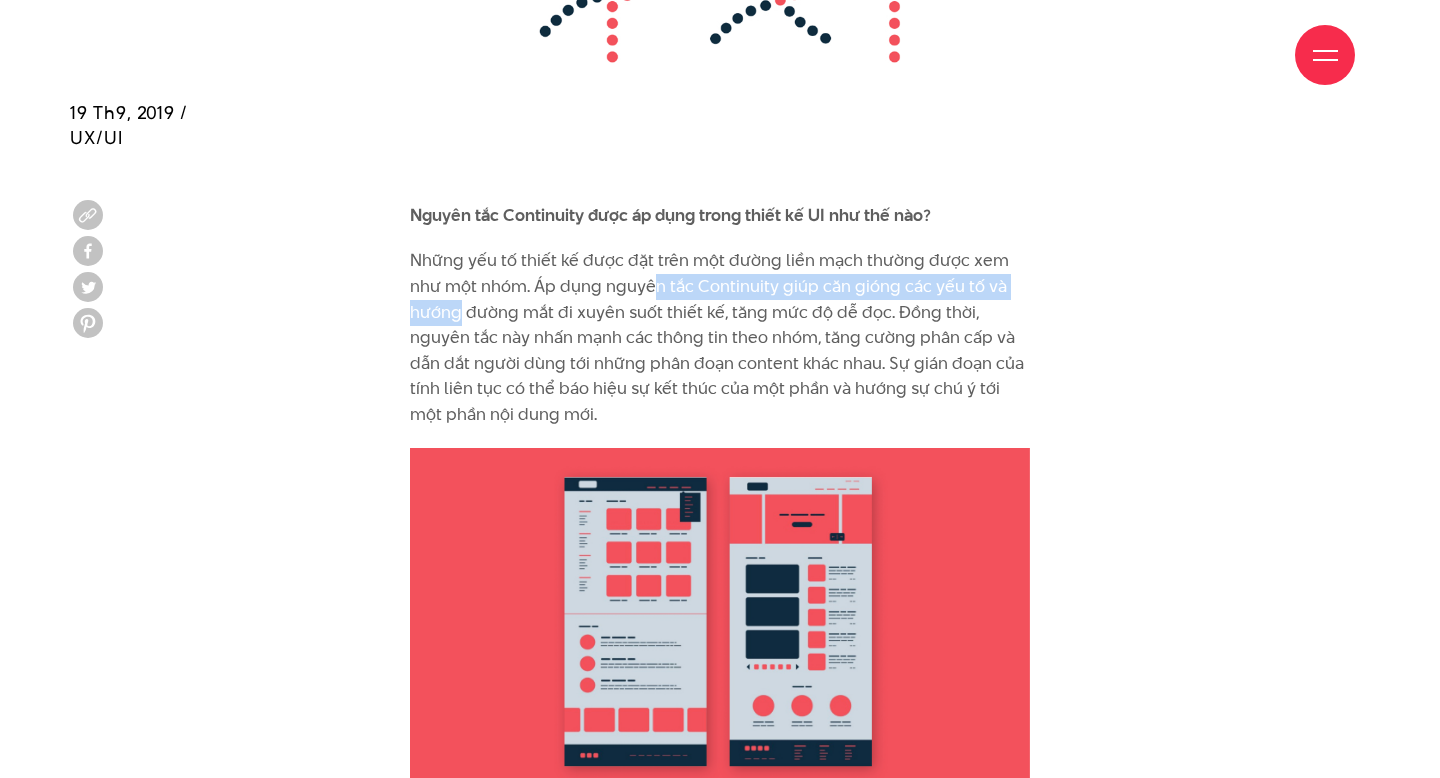 drag, startPoint x: 461, startPoint y: 268, endPoint x: 662, endPoint y: 242, distance: 202.67462 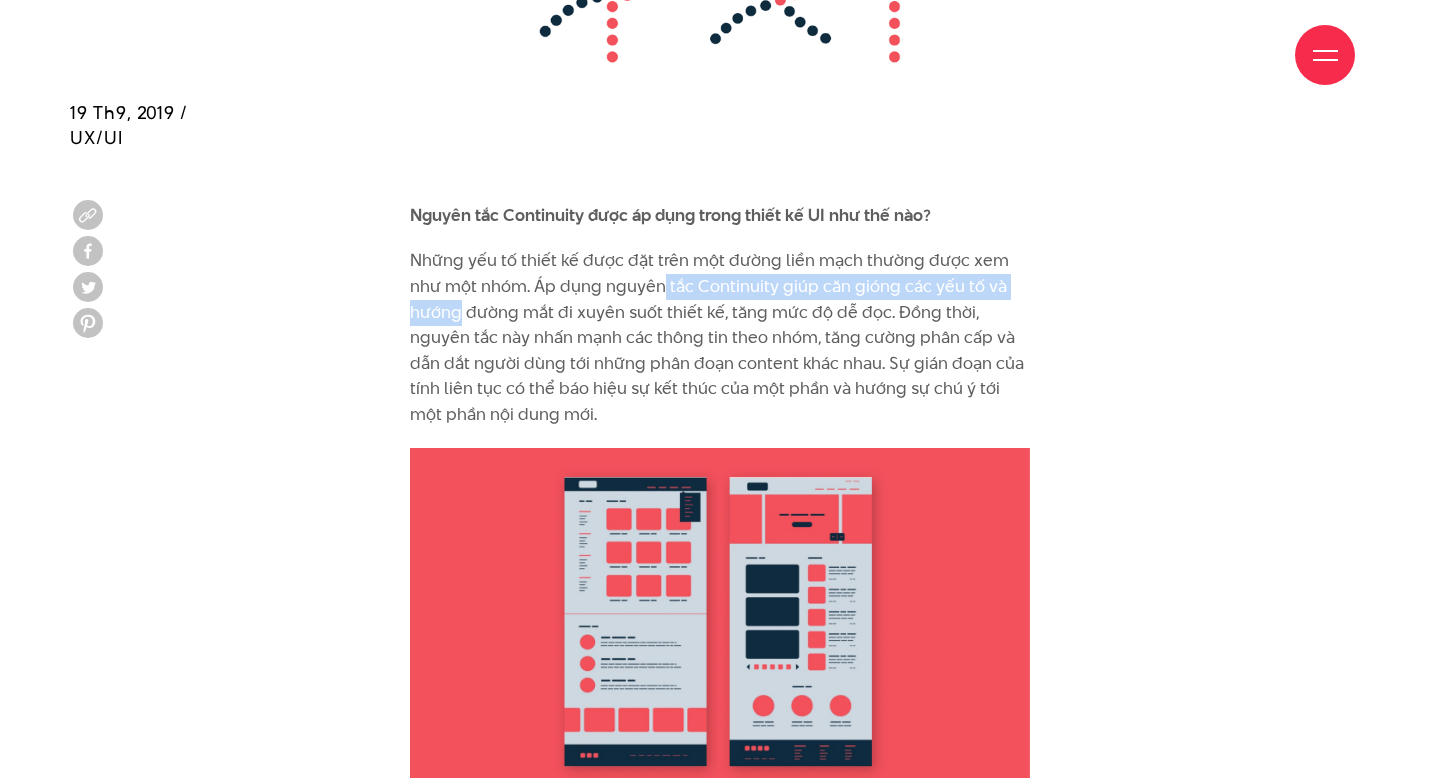 click on "Những yếu tố thiết kế được đặt trên một đường liền mạch thường được xem như một nhóm. Áp dụng nguyên tắc Continuity giúp căn gióng các yếu tố và hướng đường mắt đi xuyên suốt thiết kế, tăng mức độ dễ đọc. Đồng thời, nguyên tắc này nhấn mạnh các thông tin theo nhóm, tăng cường phân cấp và dẫn dắt người dùng tới những phân đoạn content khác nhau. Sự gián đoạn của tính liên tục có thể báo hiệu sự kết thúc của một phần và hướng sự chú ý tới một phần nội dung mới." at bounding box center (720, 337) 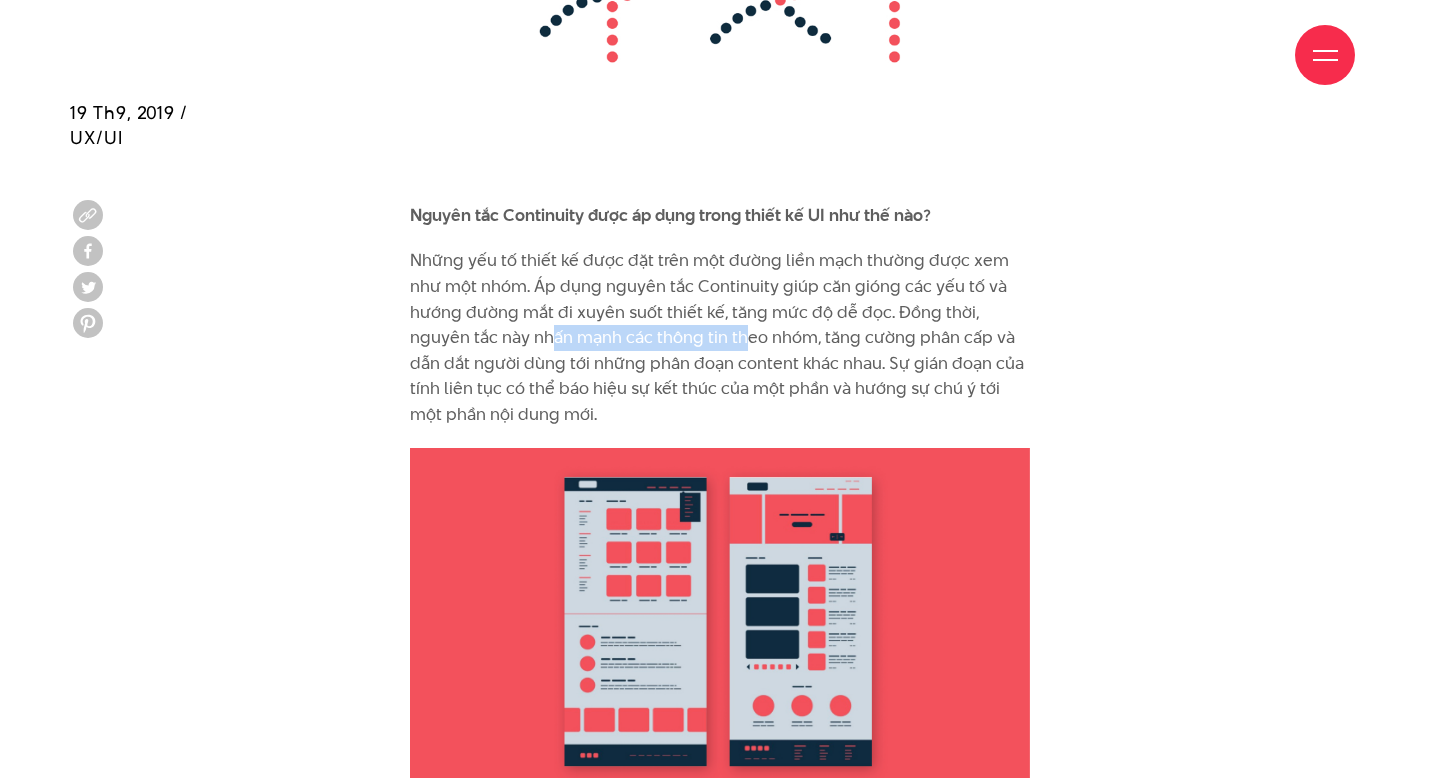 drag, startPoint x: 550, startPoint y: 285, endPoint x: 754, endPoint y: 282, distance: 204.02206 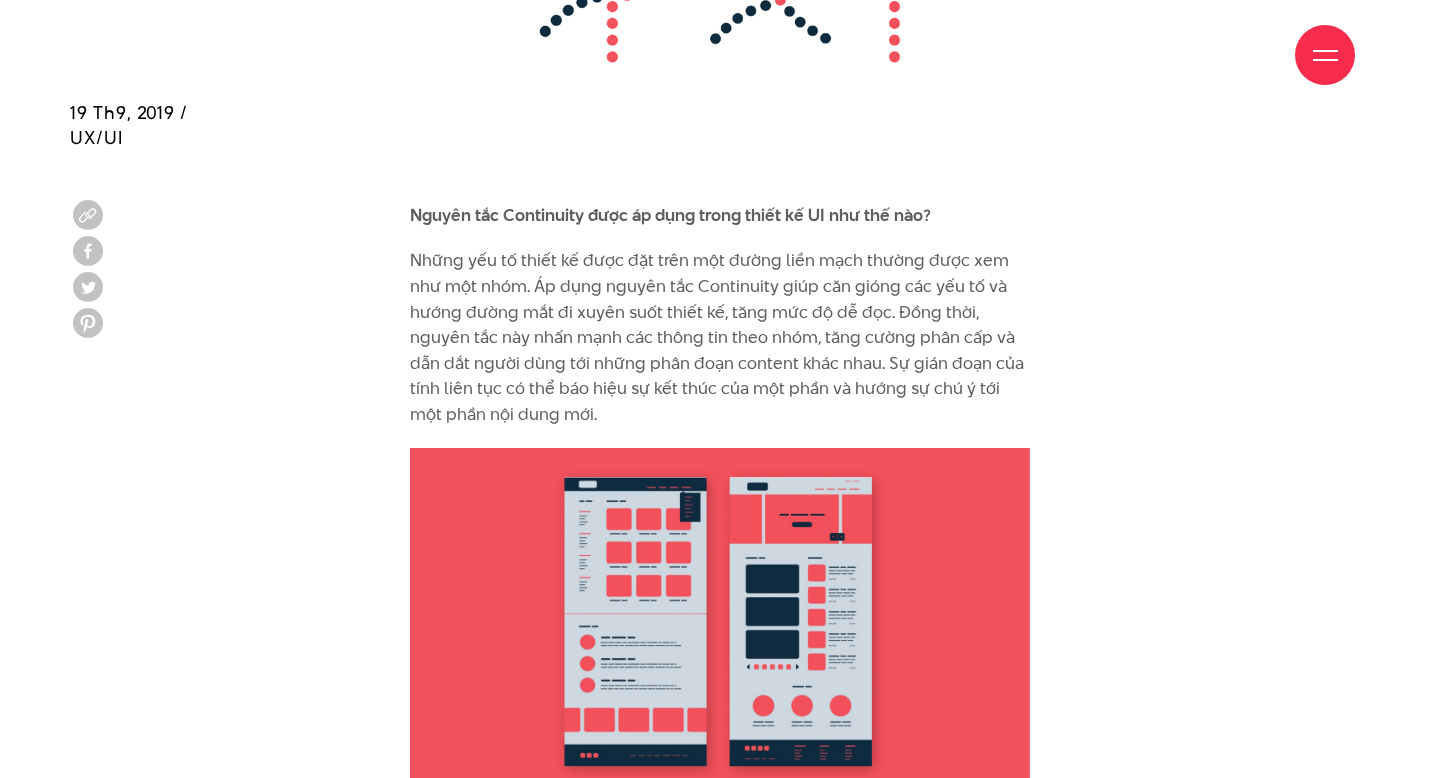 click on "Những yếu tố thiết kế được đặt trên một đường liền mạch thường được xem như một nhóm. Áp dụng nguyên tắc Continuity giúp căn gióng các yếu tố và hướng đường mắt đi xuyên suốt thiết kế, tăng mức độ dễ đọc. Đồng thời, nguyên tắc này nhấn mạnh các thông tin theo nhóm, tăng cường phân cấp và dẫn dắt người dùng tới những phân đoạn content khác nhau. Sự gián đoạn của tính liên tục có thể báo hiệu sự kết thúc của một phần và hướng sự chú ý tới một phần nội dung mới." at bounding box center (720, 337) 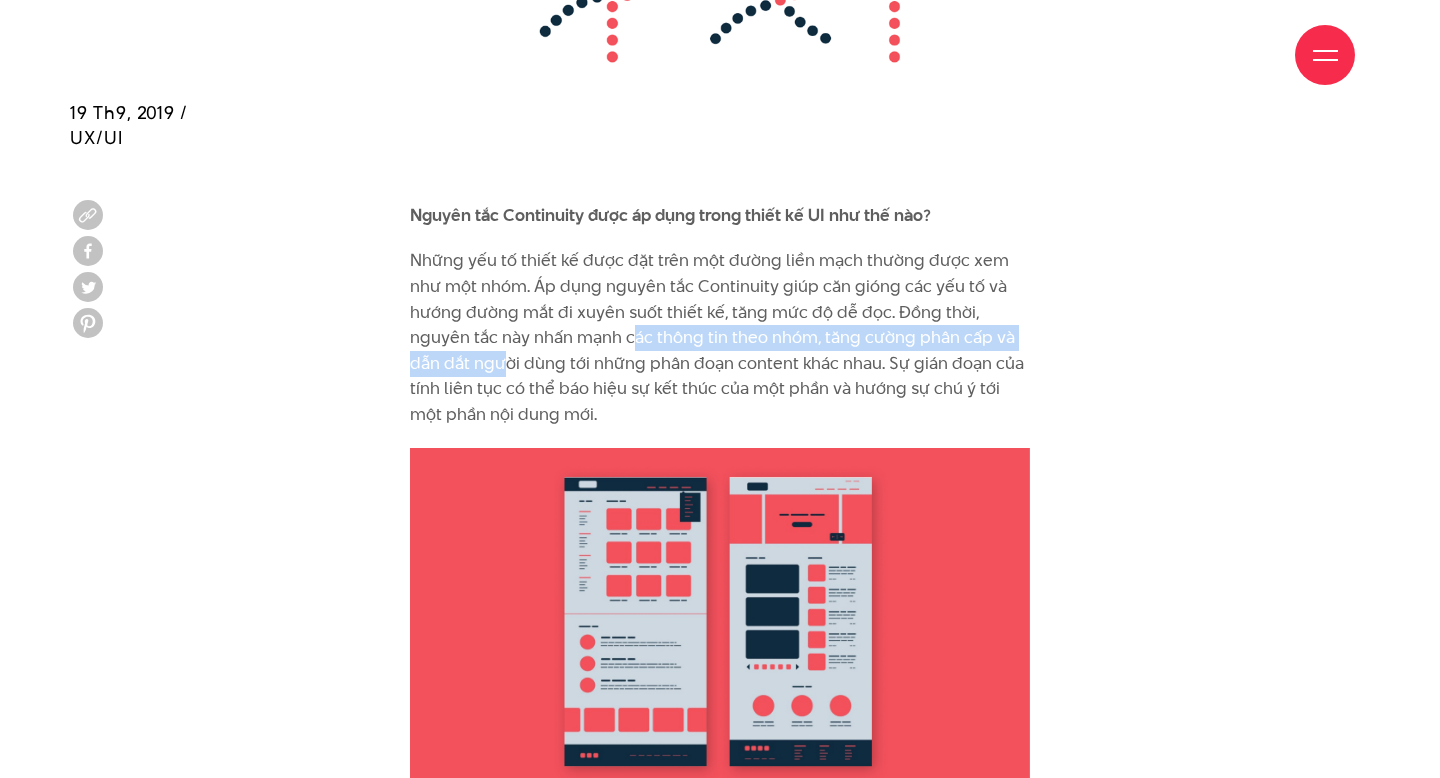 drag, startPoint x: 505, startPoint y: 315, endPoint x: 633, endPoint y: 295, distance: 129.55309 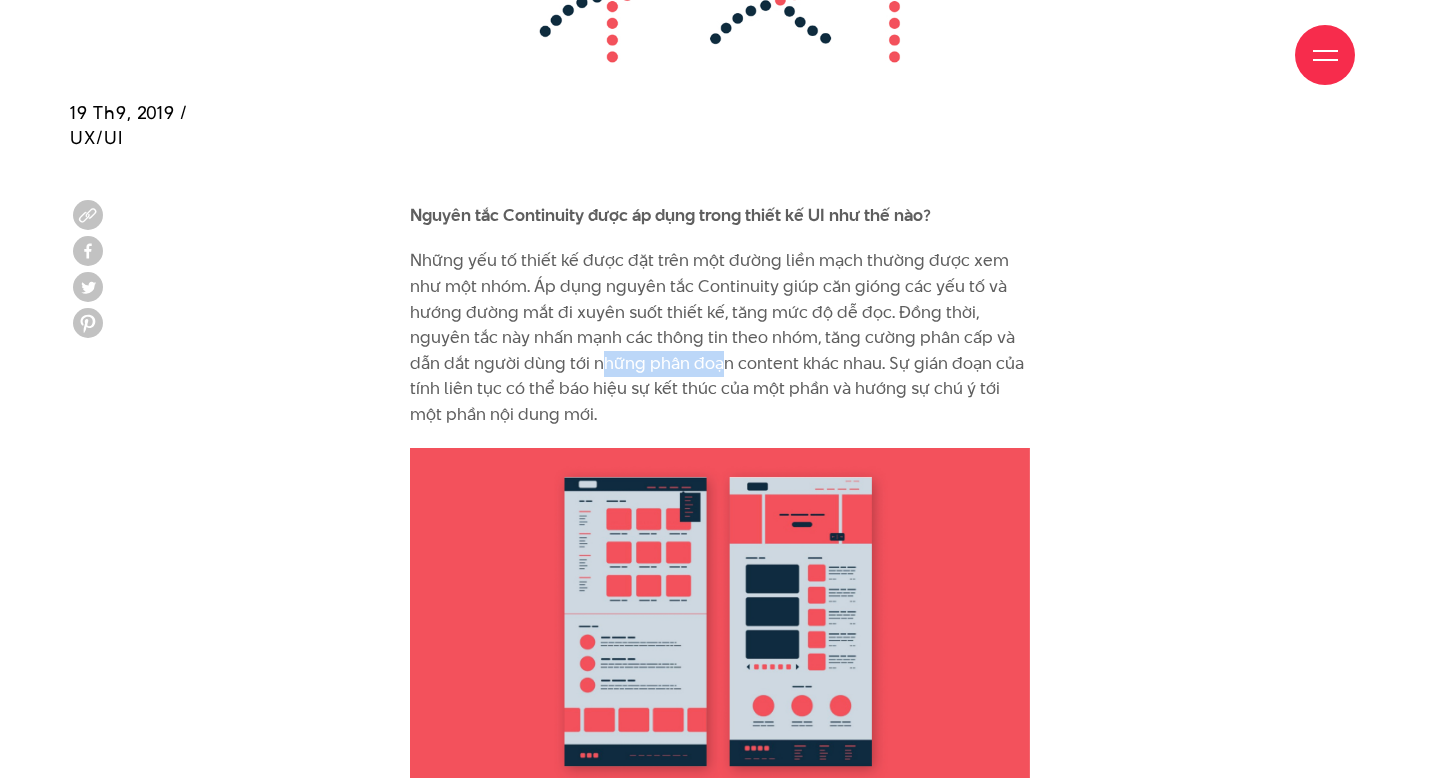 drag, startPoint x: 599, startPoint y: 321, endPoint x: 716, endPoint y: 324, distance: 117.03845 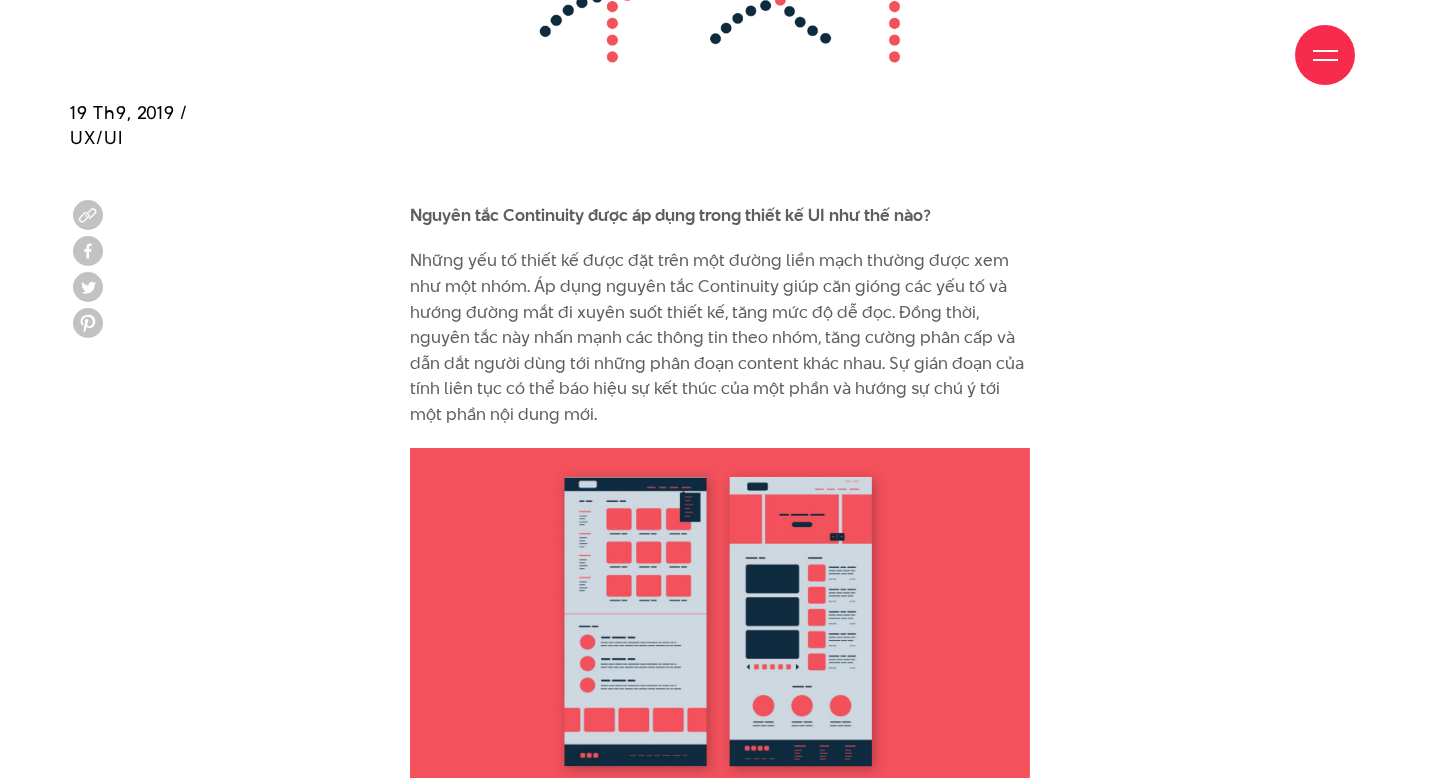 click on "Những yếu tố thiết kế được đặt trên một đường liền mạch thường được xem như một nhóm. Áp dụng nguyên tắc Continuity giúp căn gióng các yếu tố và hướng đường mắt đi xuyên suốt thiết kế, tăng mức độ dễ đọc. Đồng thời, nguyên tắc này nhấn mạnh các thông tin theo nhóm, tăng cường phân cấp và dẫn dắt người dùng tới những phân đoạn content khác nhau. Sự gián đoạn của tính liên tục có thể báo hiệu sự kết thúc của một phần và hướng sự chú ý tới một phần nội dung mới." at bounding box center (720, 337) 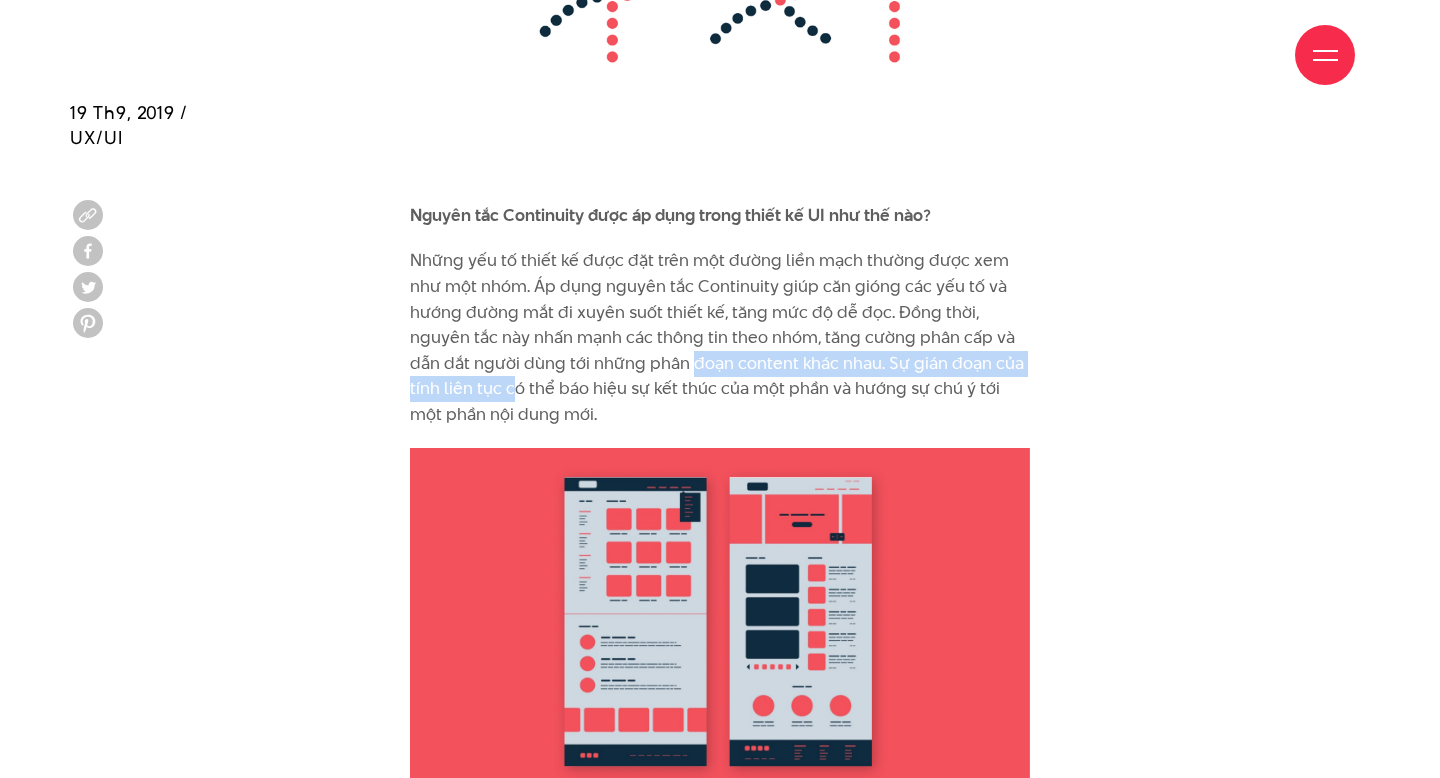 drag, startPoint x: 511, startPoint y: 341, endPoint x: 693, endPoint y: 317, distance: 183.57559 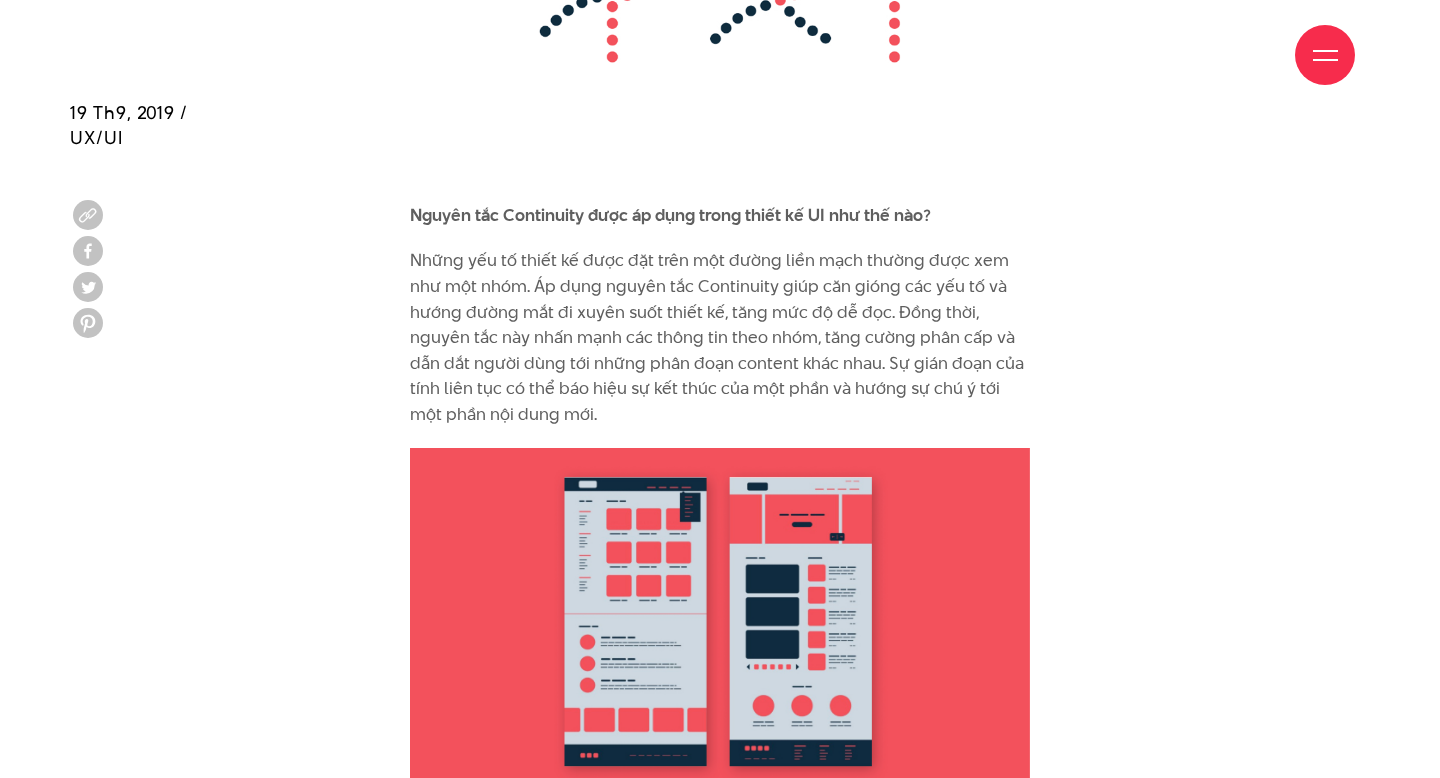 click on "Những yếu tố thiết kế được đặt trên một đường liền mạch thường được xem như một nhóm. Áp dụng nguyên tắc Continuity giúp căn gióng các yếu tố và hướng đường mắt đi xuyên suốt thiết kế, tăng mức độ dễ đọc. Đồng thời, nguyên tắc này nhấn mạnh các thông tin theo nhóm, tăng cường phân cấp và dẫn dắt người dùng tới những phân đoạn content khác nhau. Sự gián đoạn của tính liên tục có thể báo hiệu sự kết thúc của một phần và hướng sự chú ý tới một phần nội dung mới." at bounding box center (720, 337) 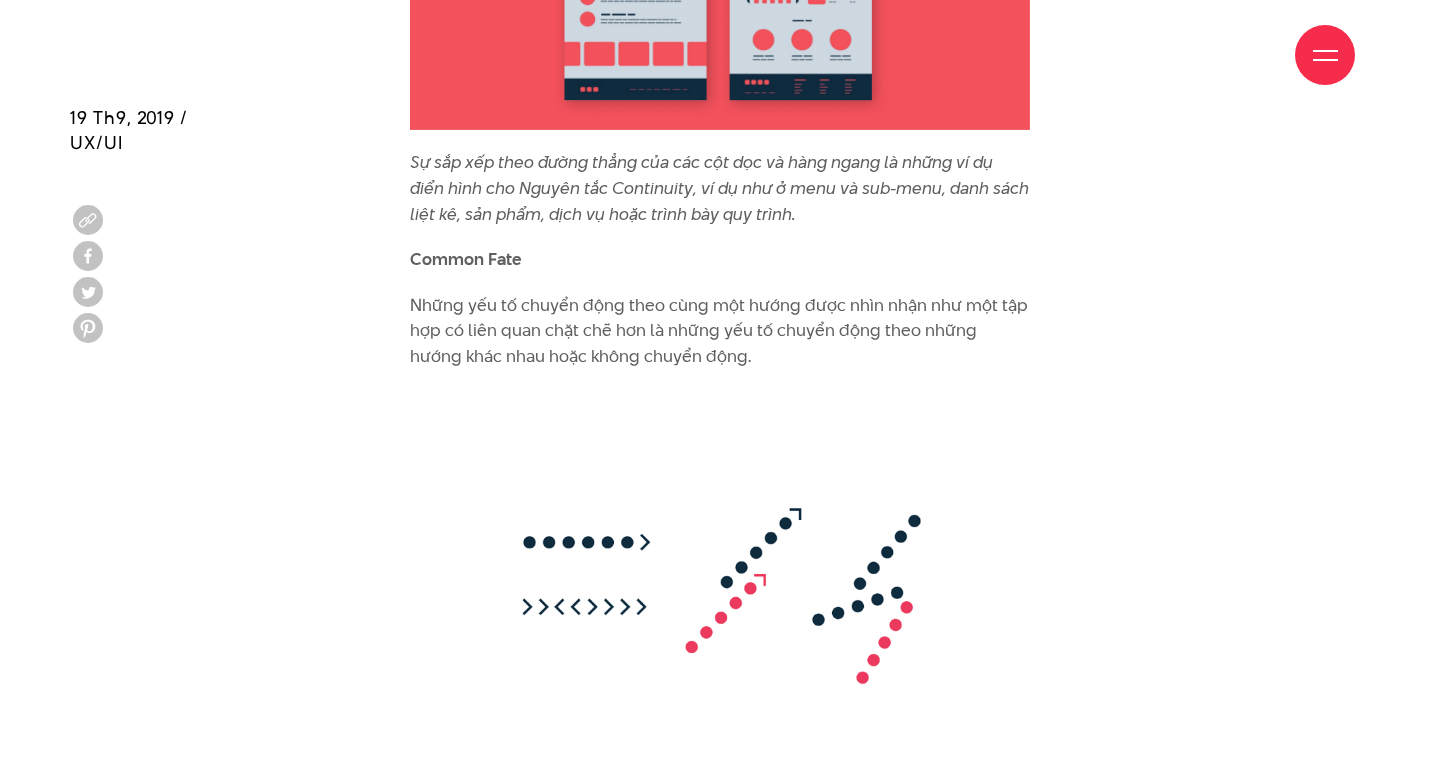 scroll, scrollTop: 13073, scrollLeft: 0, axis: vertical 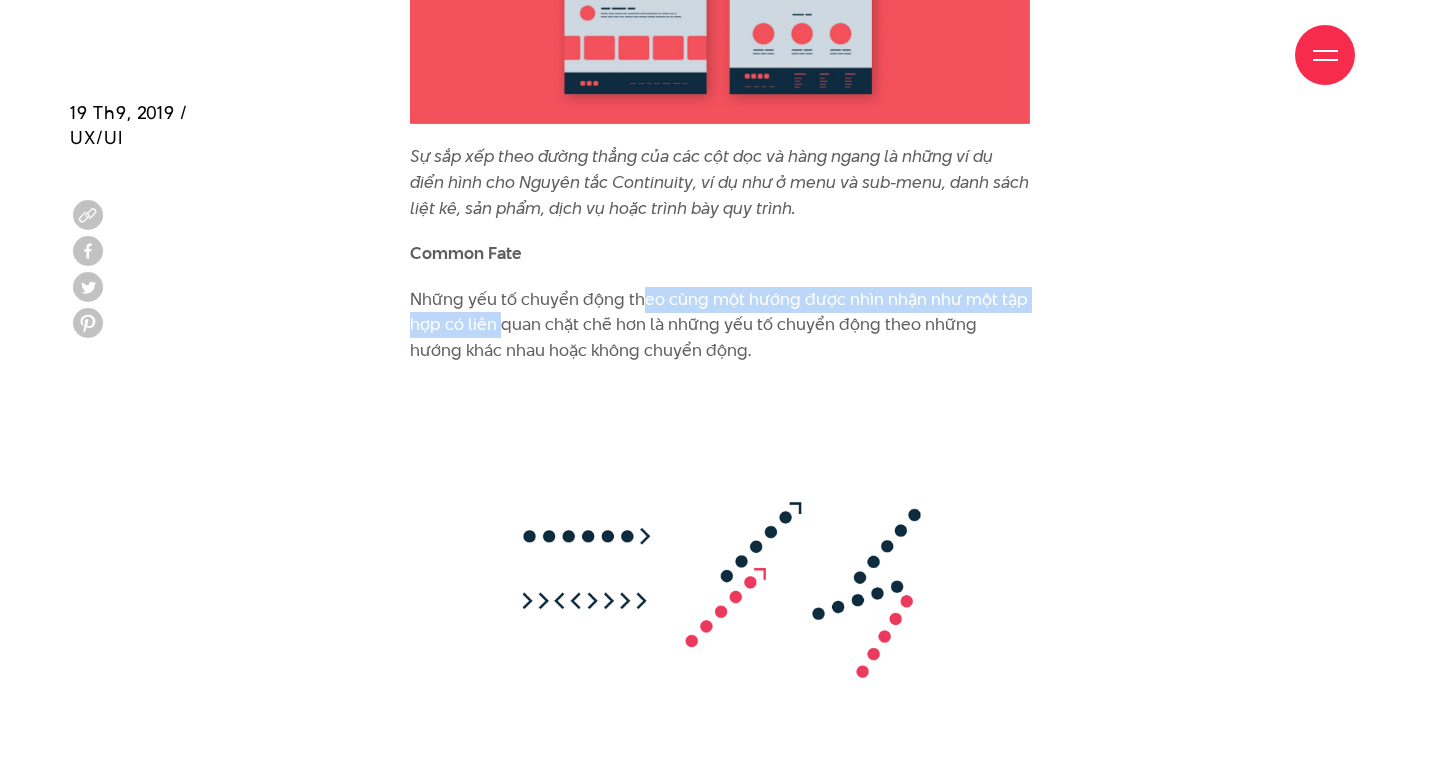 drag, startPoint x: 498, startPoint y: 271, endPoint x: 650, endPoint y: 250, distance: 153.4438 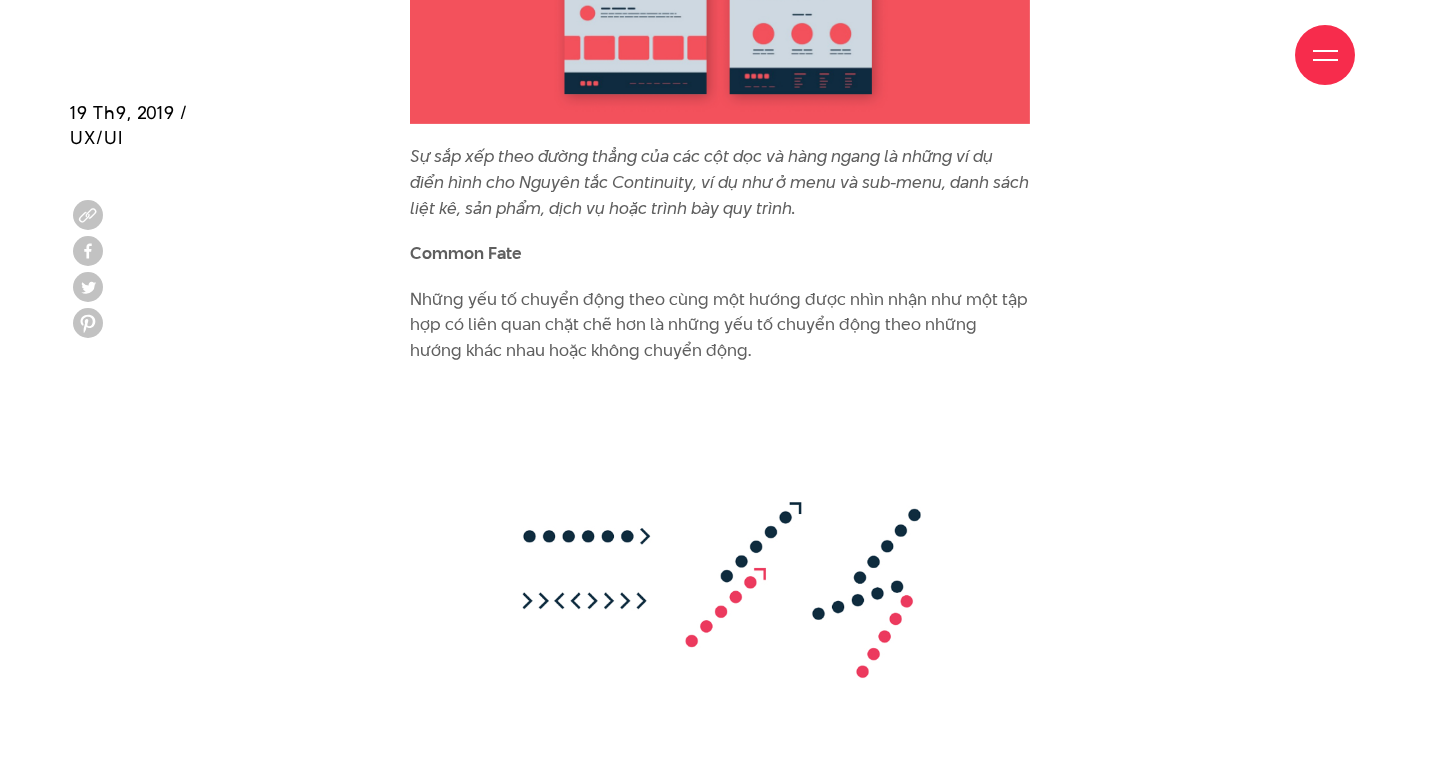 click on "Những yếu tố chuyển động theo cùng một hướng được nhìn nhận như một tập hợp có liên quan chặt chẽ hơn là những yếu tố chuyển động theo những hướng khác nhau hoặc không chuyển động." at bounding box center [720, 325] 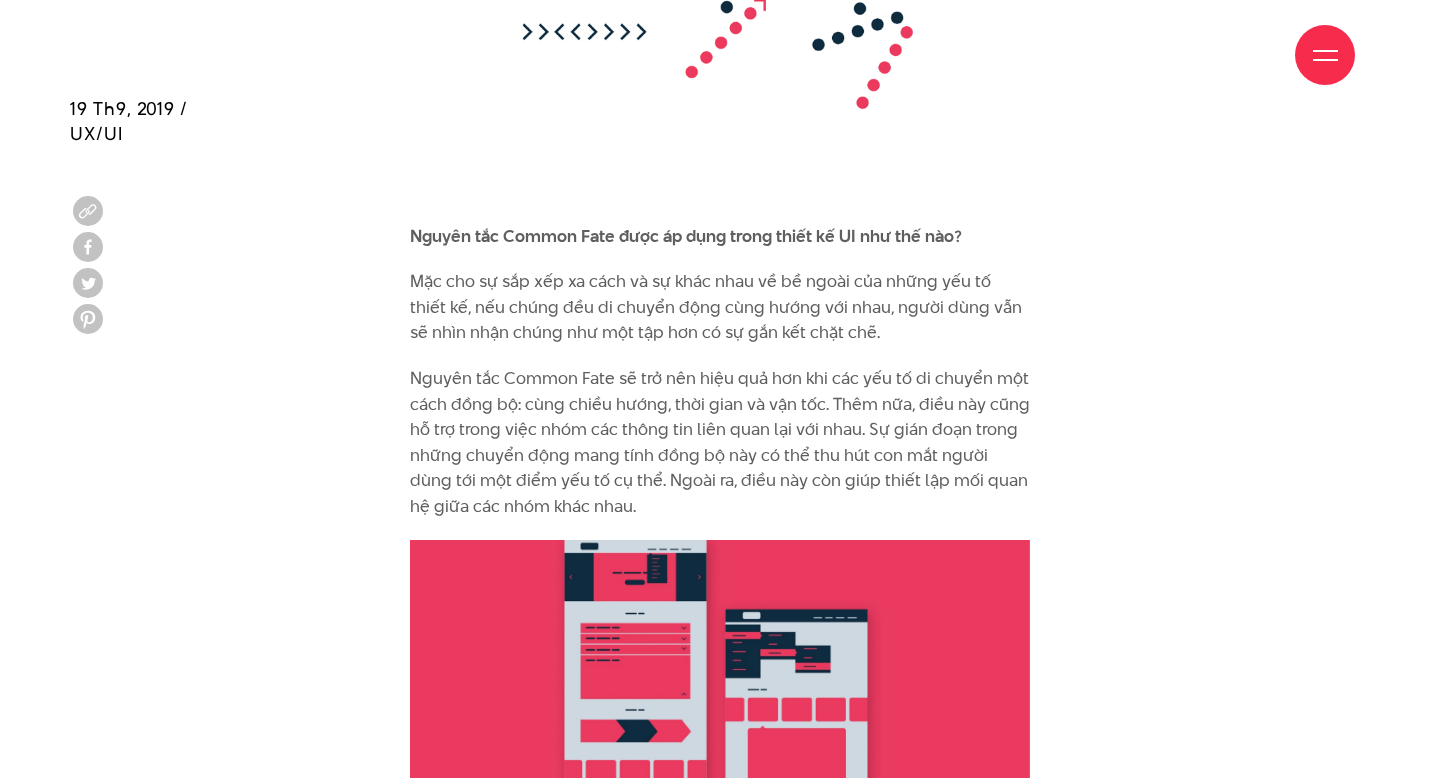 scroll, scrollTop: 13648, scrollLeft: 0, axis: vertical 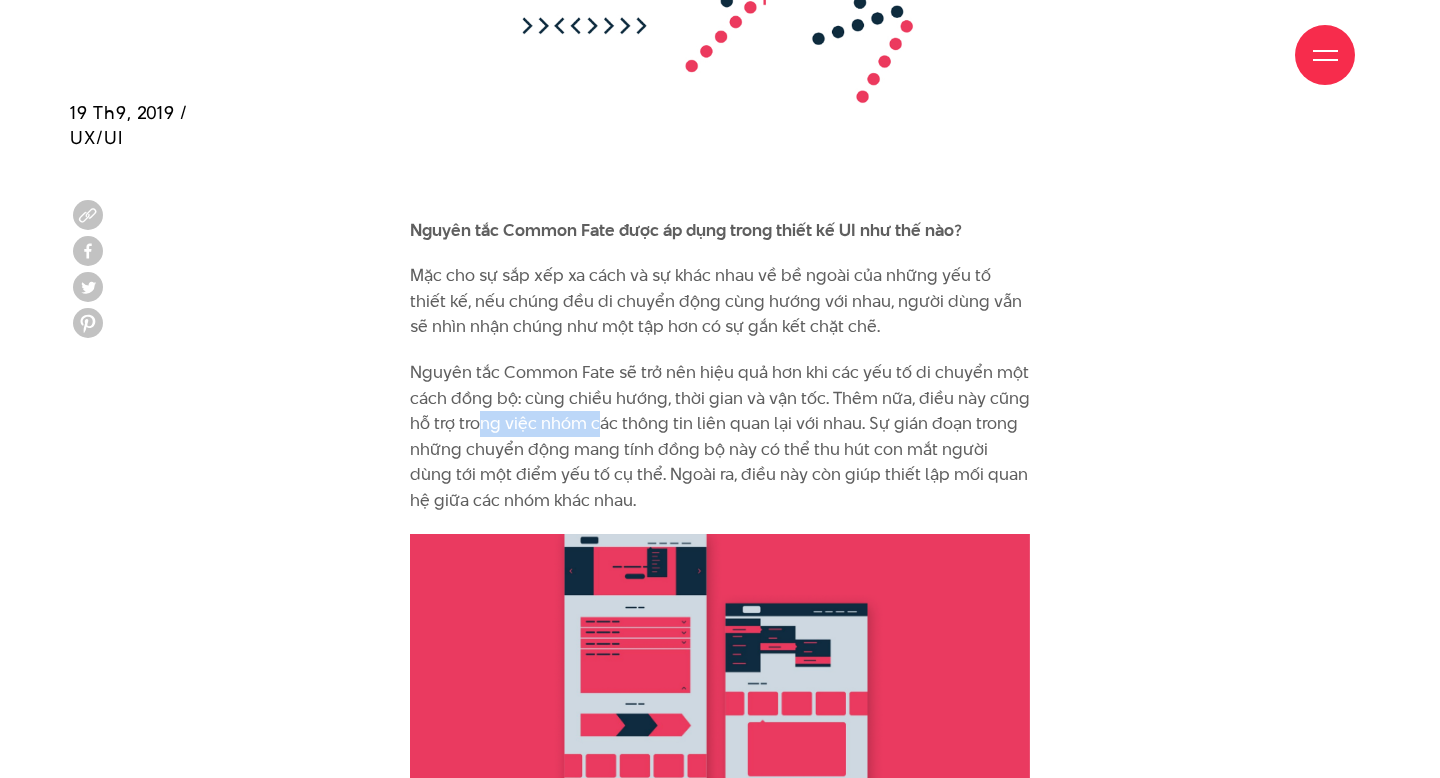 drag, startPoint x: 482, startPoint y: 377, endPoint x: 596, endPoint y: 376, distance: 114.00439 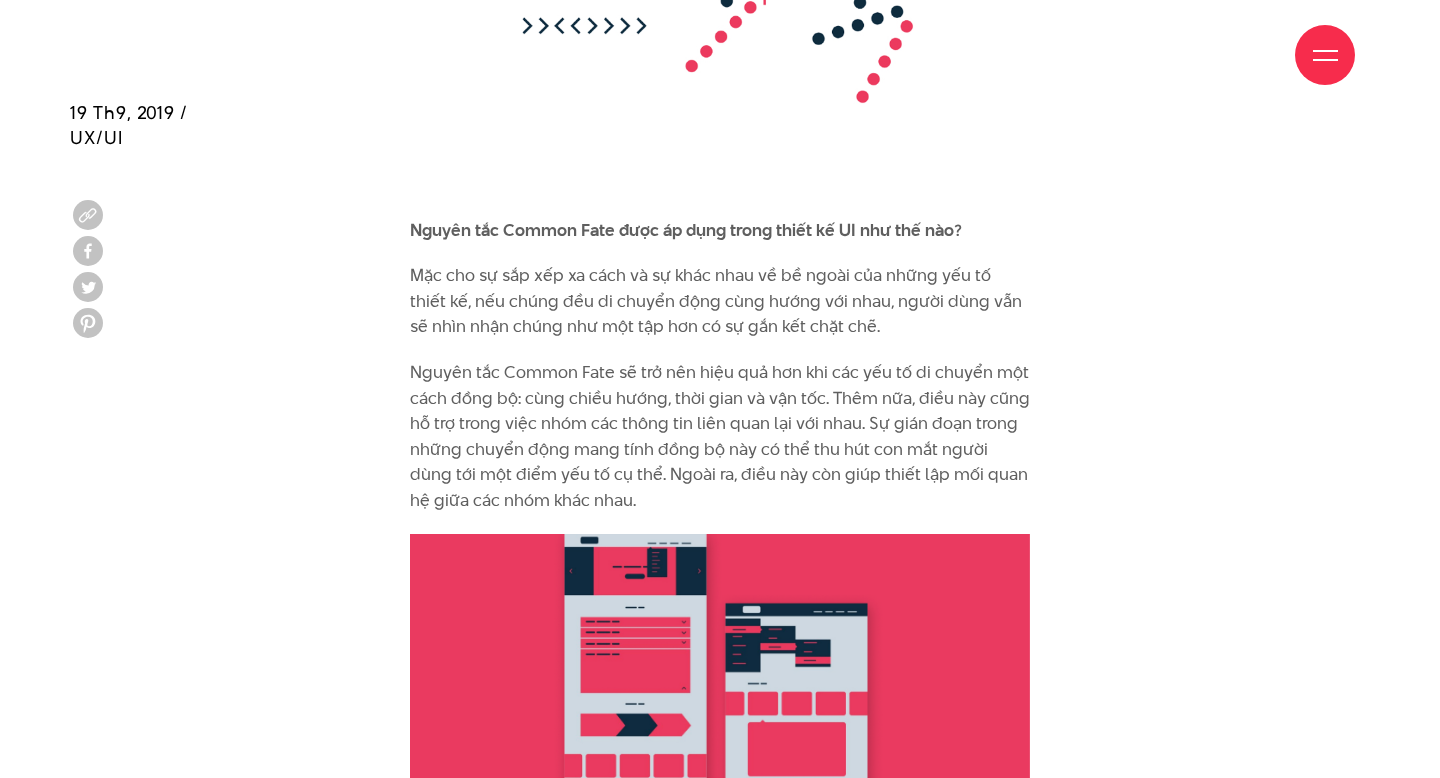 click on "Nguyên tắc Common Fate sẽ trở nên hiệu quả hơn khi các yếu tố di chuyển một cách đồng bộ: cùng chiều hướng, thời gian và vận tốc. Thêm nữa, điều này cũng hỗ trợ trong việc nhóm các thông tin liên quan lại với nhau. Sự gián đoạn trong  những chuyển động mang tính đồng bộ này có thể thu hút con mắt người dùng tới một điểm yếu tố cụ thể. Ngoài ra, điều này còn giúp thiết lập mối quan hệ giữa các nhóm khác nhau." at bounding box center (720, 437) 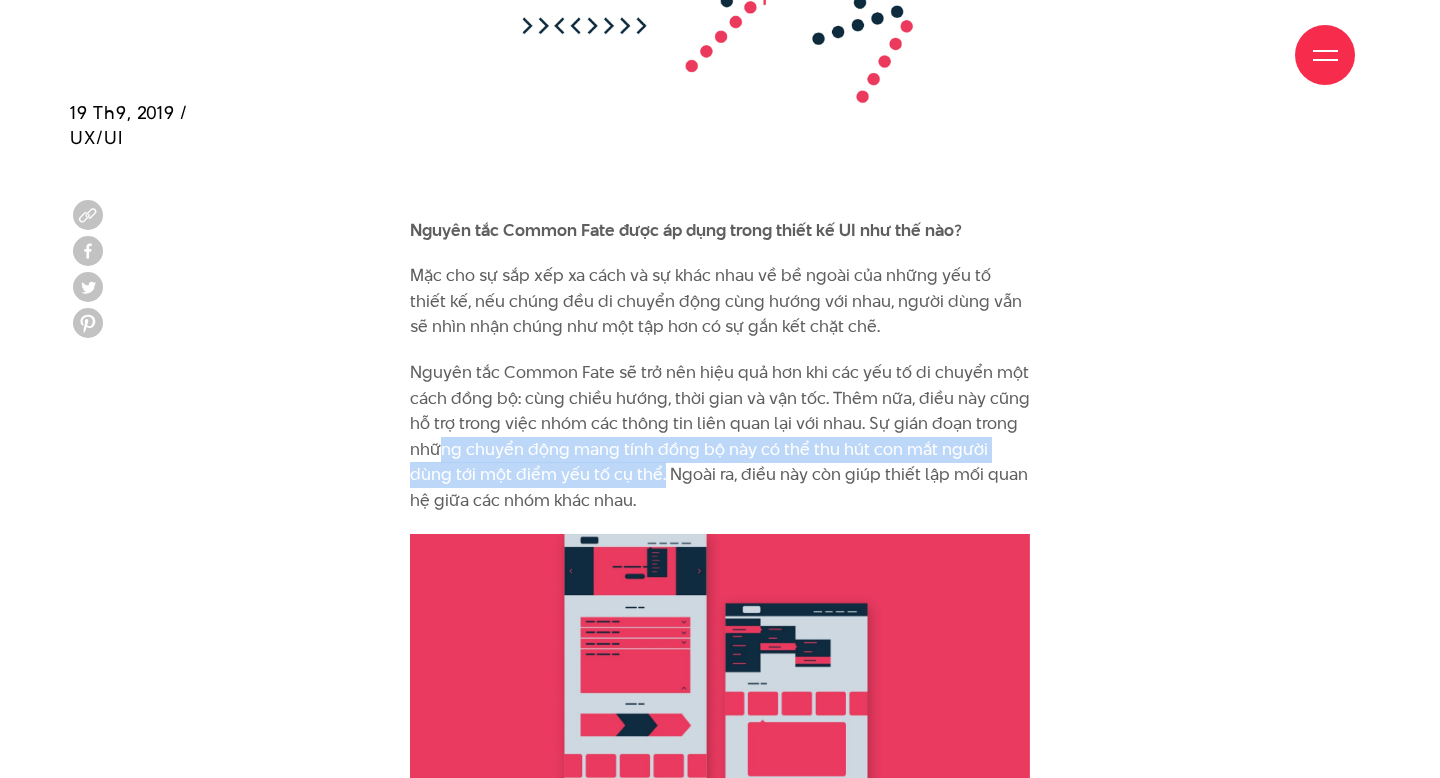 drag, startPoint x: 439, startPoint y: 401, endPoint x: 618, endPoint y: 412, distance: 179.33768 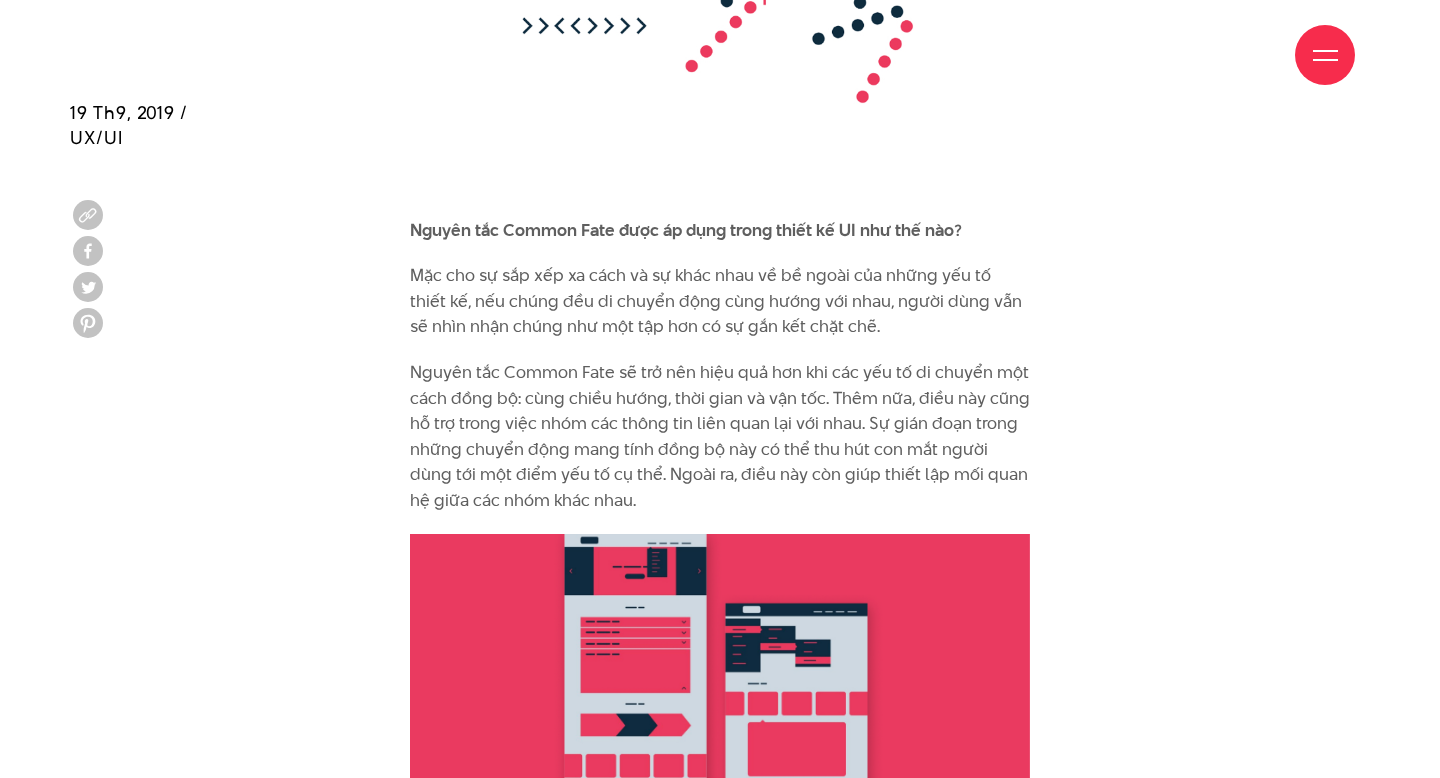 click on "Nguyên tắc Common Fate sẽ trở nên hiệu quả hơn khi các yếu tố di chuyển một cách đồng bộ: cùng chiều hướng, thời gian và vận tốc. Thêm nữa, điều này cũng hỗ trợ trong việc nhóm các thông tin liên quan lại với nhau. Sự gián đoạn trong  những chuyển động mang tính đồng bộ này có thể thu hút con mắt người dùng tới một điểm yếu tố cụ thể. Ngoài ra, điều này còn giúp thiết lập mối quan hệ giữa các nhóm khác nhau." at bounding box center [720, 437] 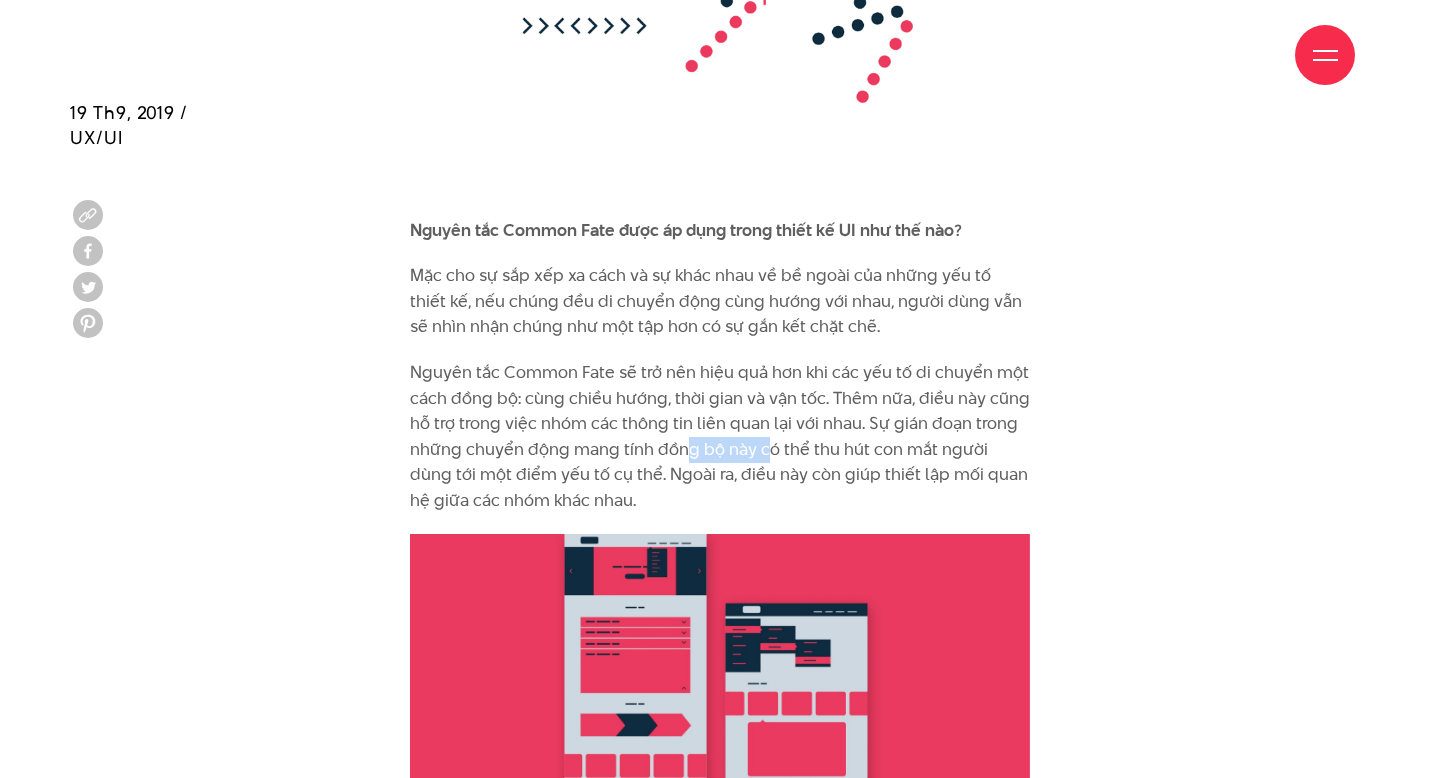 drag, startPoint x: 686, startPoint y: 398, endPoint x: 768, endPoint y: 396, distance: 82.02438 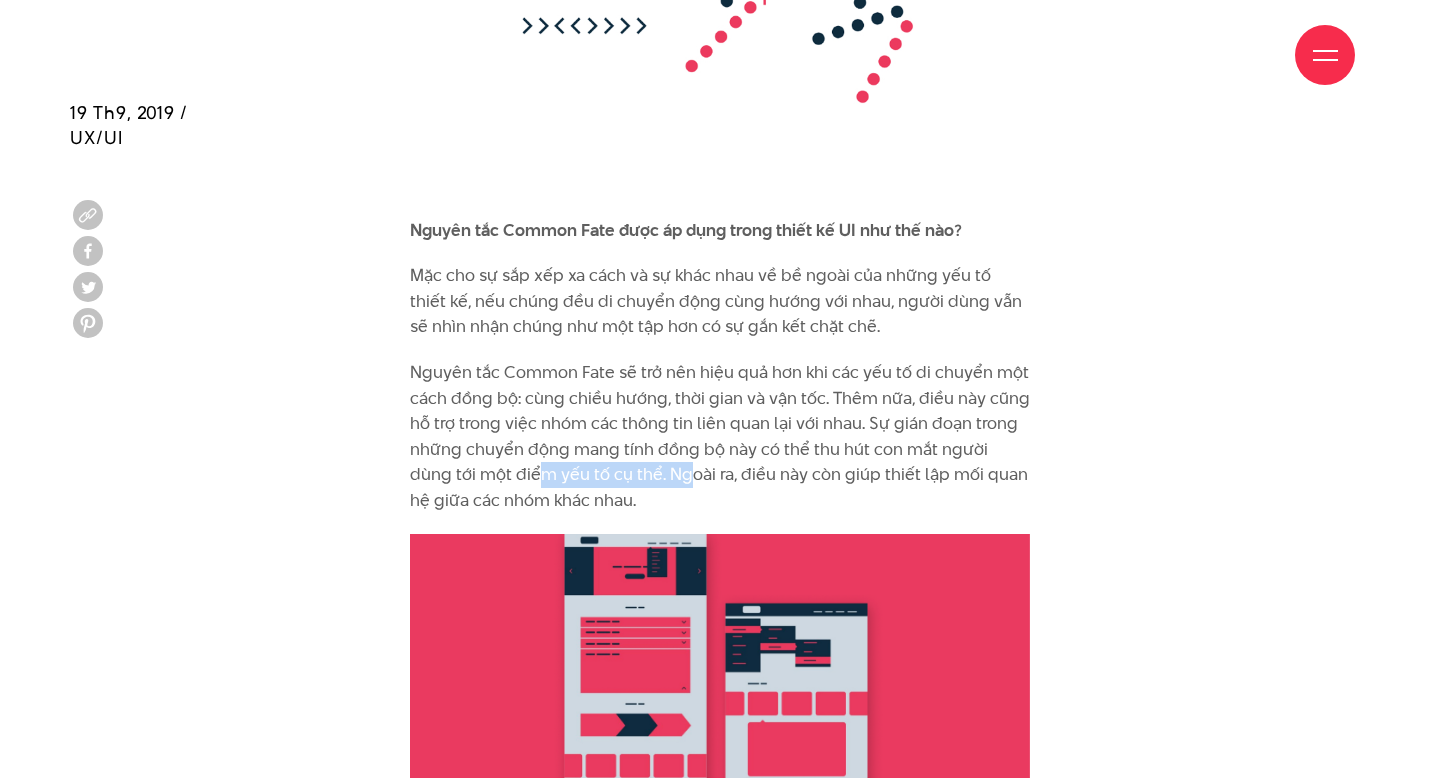 drag, startPoint x: 497, startPoint y: 420, endPoint x: 645, endPoint y: 418, distance: 148.01352 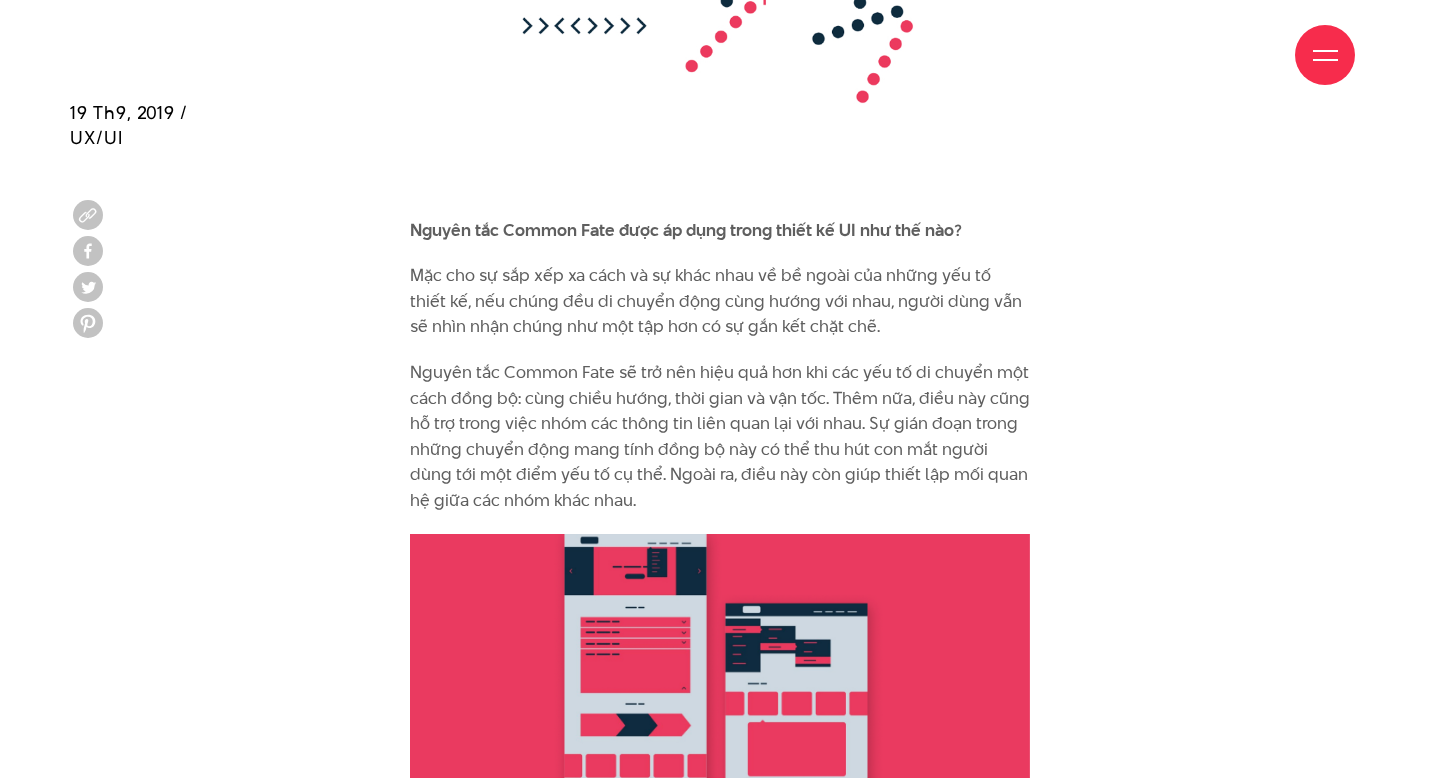 click on "Nguyên tắc Common Fate sẽ trở nên hiệu quả hơn khi các yếu tố di chuyển một cách đồng bộ: cùng chiều hướng, thời gian và vận tốc. Thêm nữa, điều này cũng hỗ trợ trong việc nhóm các thông tin liên quan lại với nhau. Sự gián đoạn trong  những chuyển động mang tính đồng bộ này có thể thu hút con mắt người dùng tới một điểm yếu tố cụ thể. Ngoài ra, điều này còn giúp thiết lập mối quan hệ giữa các nhóm khác nhau." at bounding box center (720, 437) 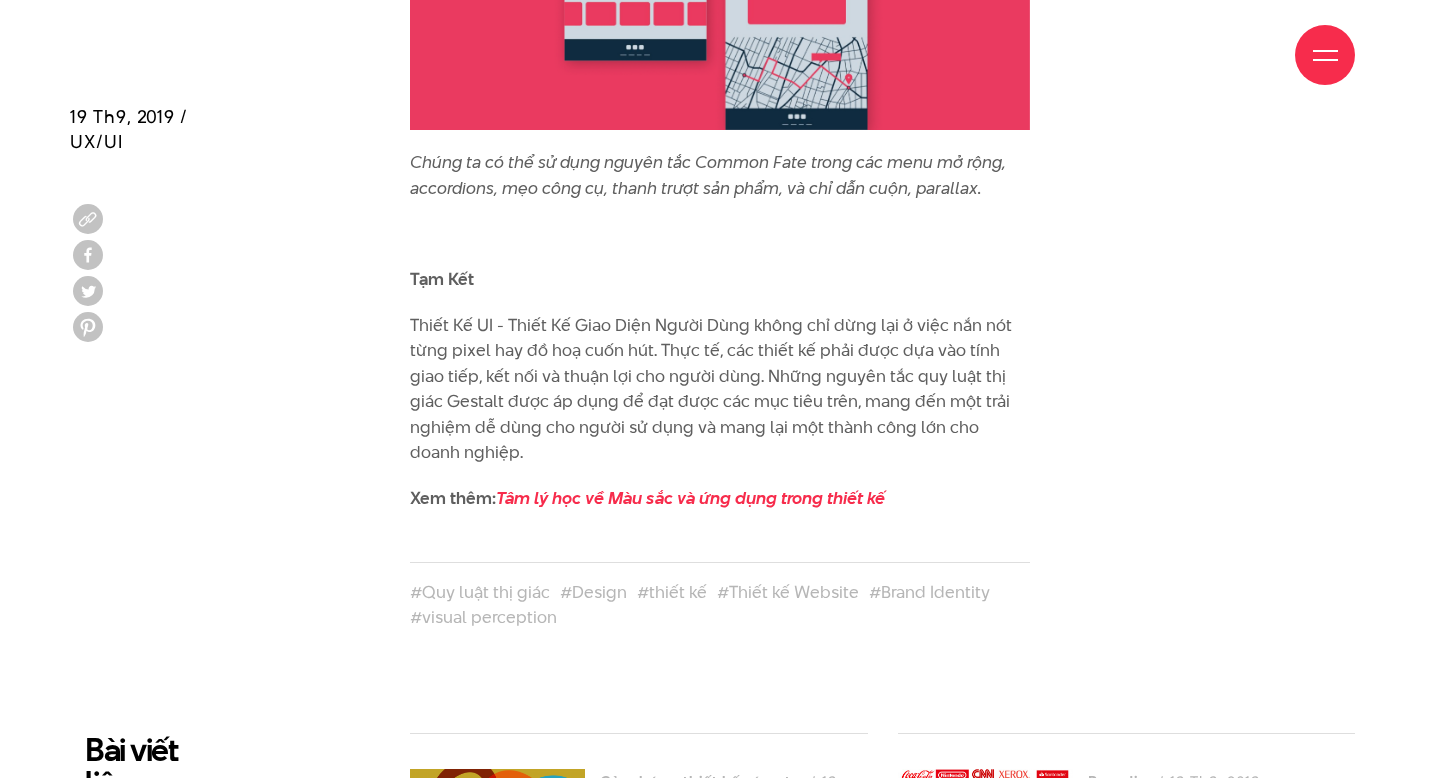scroll, scrollTop: 14404, scrollLeft: 0, axis: vertical 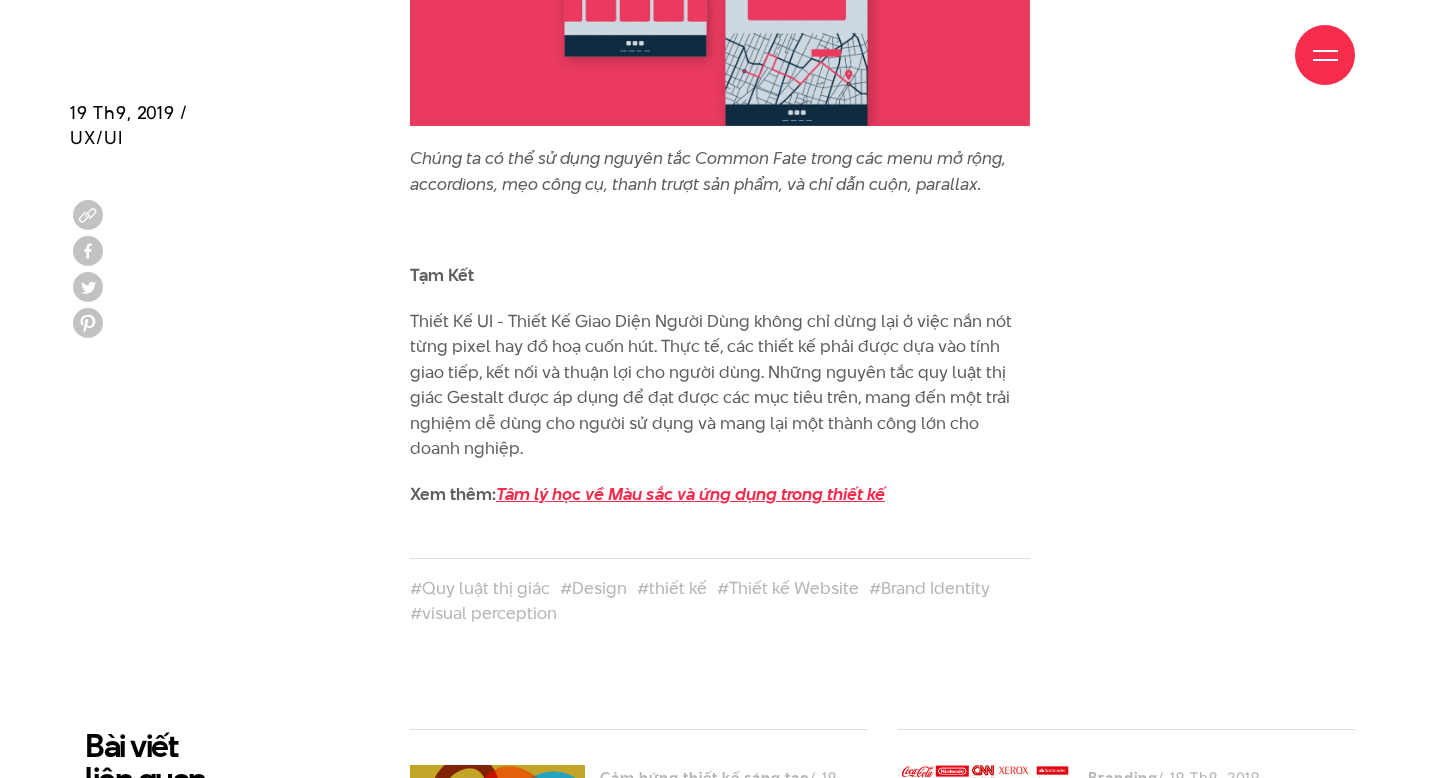 click on "Tâm lý học về Màu sắc và ứng dụng trong thiết kế" at bounding box center (690, 494) 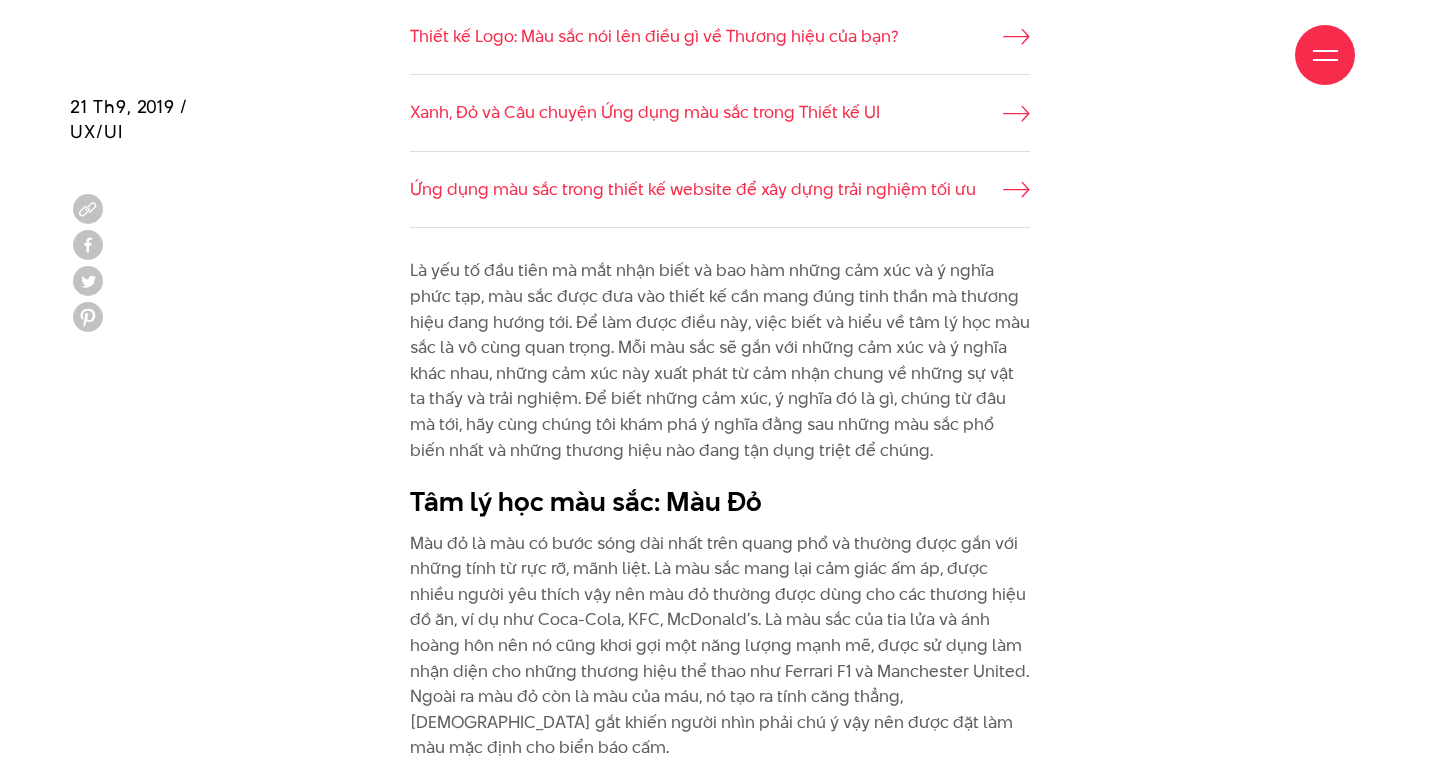 scroll, scrollTop: 2015, scrollLeft: 0, axis: vertical 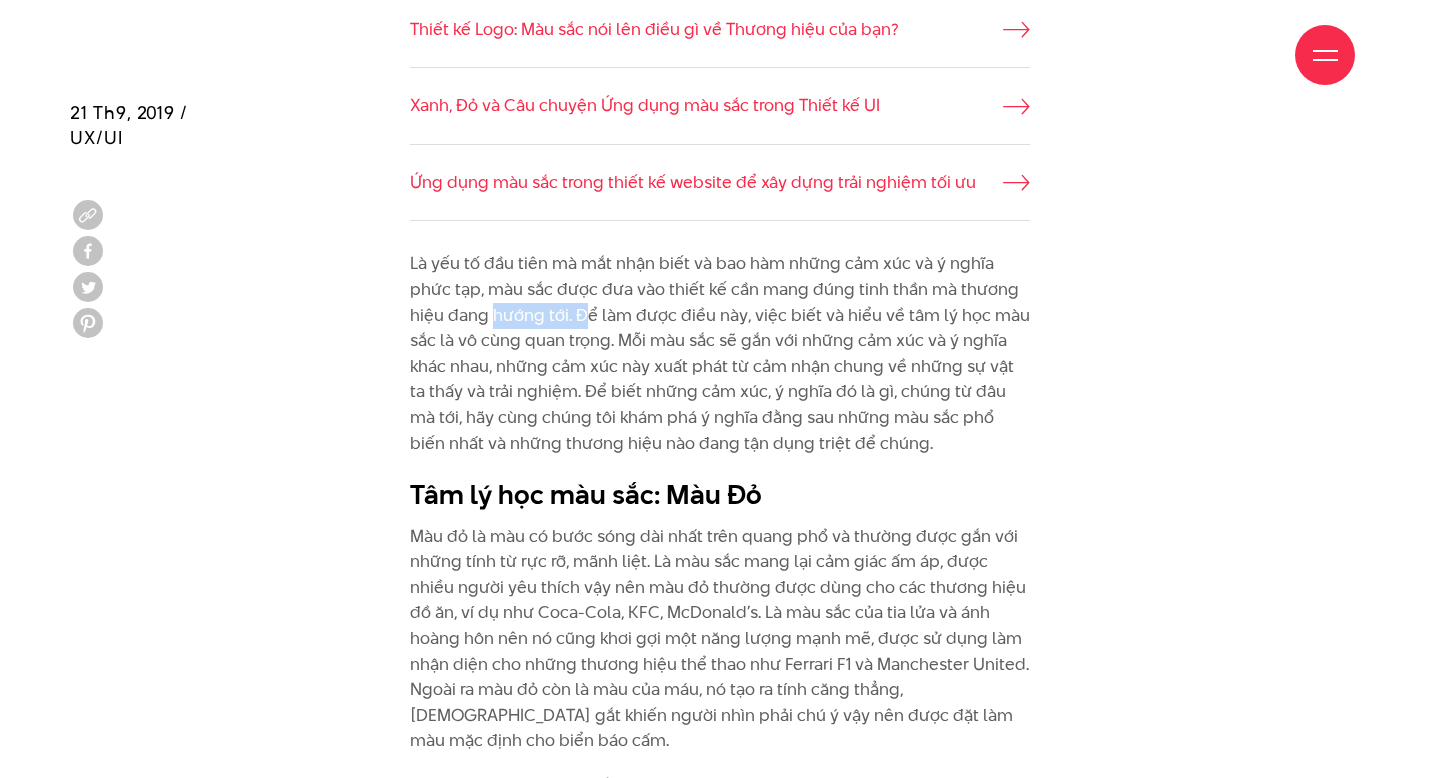 drag, startPoint x: 496, startPoint y: 312, endPoint x: 586, endPoint y: 310, distance: 90.02222 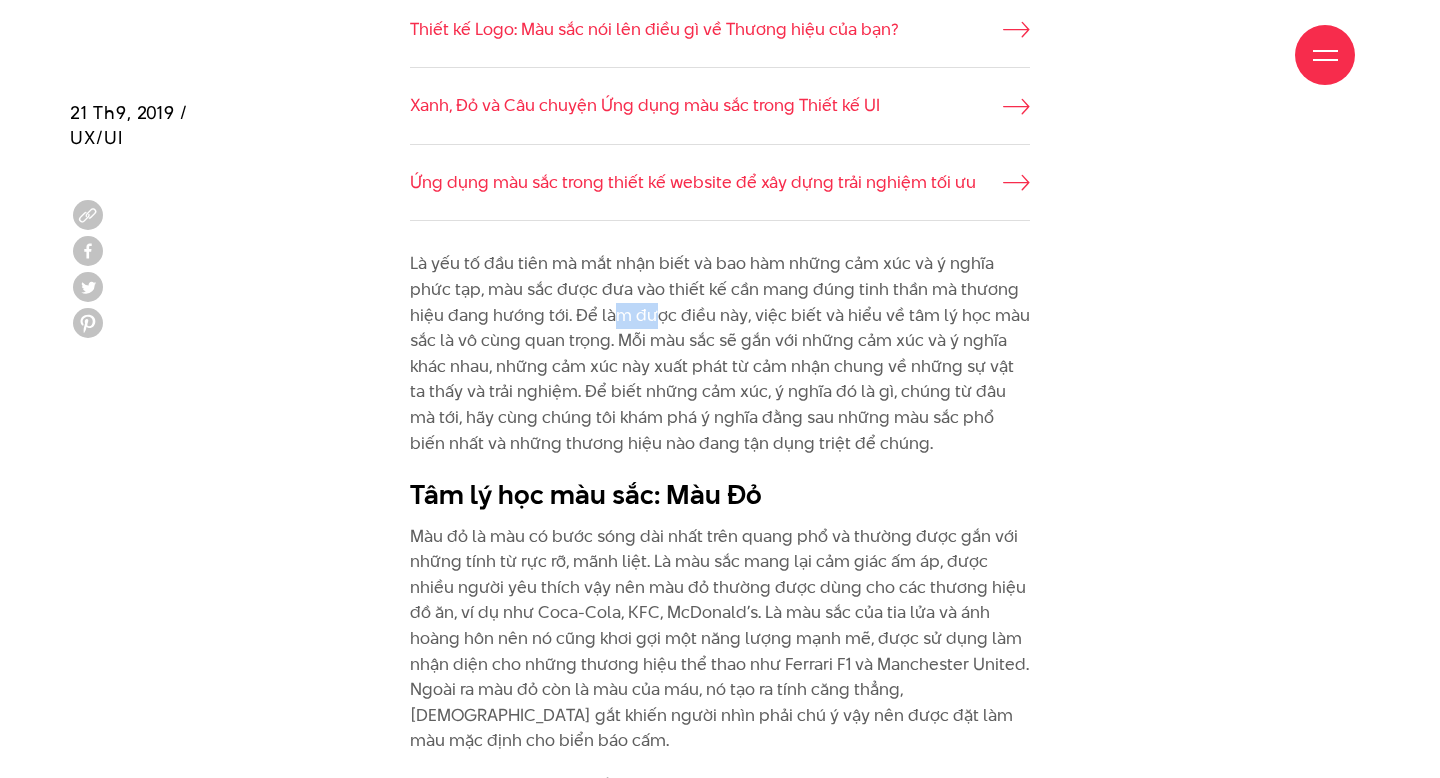 drag, startPoint x: 617, startPoint y: 312, endPoint x: 653, endPoint y: 316, distance: 36.221542 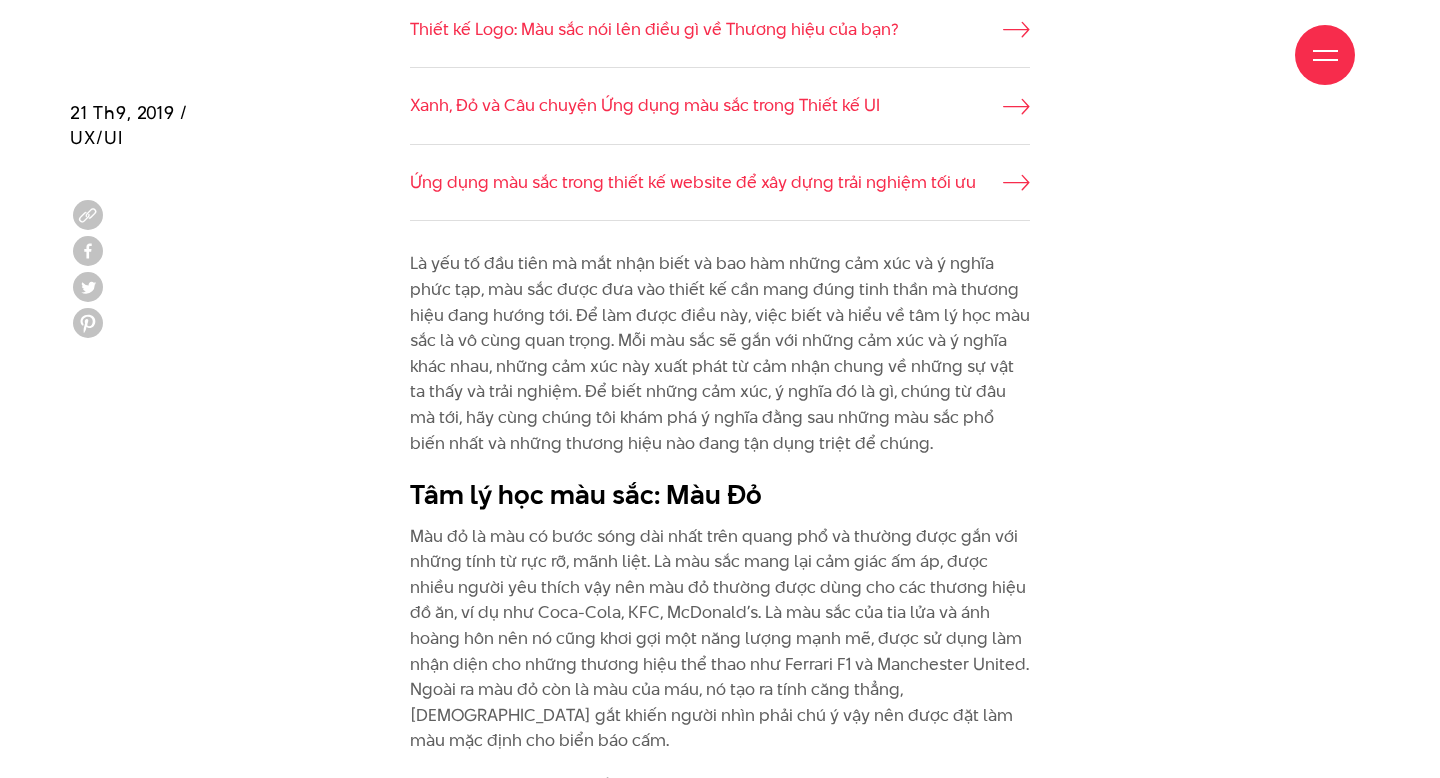 click on "Là yếu tố đầu tiên mà mắt nhận biết và bao hàm những cảm xúc và ý nghĩa phức tạp, màu sắc được đưa vào thiết kế cần mang đúng tinh thần mà thương hiệu đang hướng tới. Để làm được điều này, việc biết và hiểu về tâm lý học màu sắc là vô cùng quan trọng. Mỗi màu sắc sẽ gắn với những cảm xúc và ý nghĩa khác nhau, những cảm xúc này xuất phát từ cảm nhận chung về những sự vật ta thấy và trải nghiệm. Để biết những cảm xúc, ý nghĩa đó là gì, chúng từ đâu mà tới, hãy cùng chúng tôi khám phá ý nghĩa đằng sau những màu sắc phổ biến nhất và những thương hiệu nào đang tận dụng triệt để chúng." at bounding box center [720, 353] 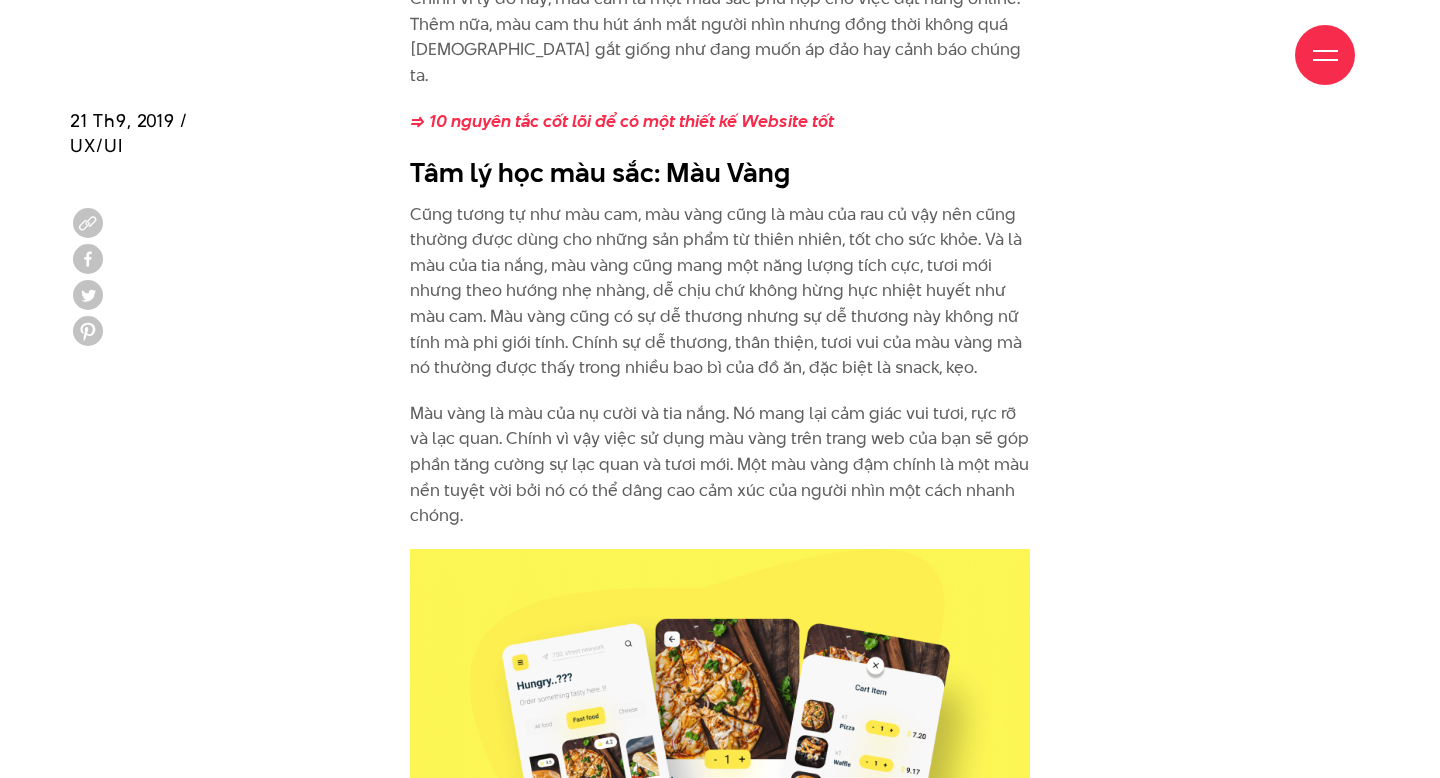 scroll, scrollTop: 4319, scrollLeft: 0, axis: vertical 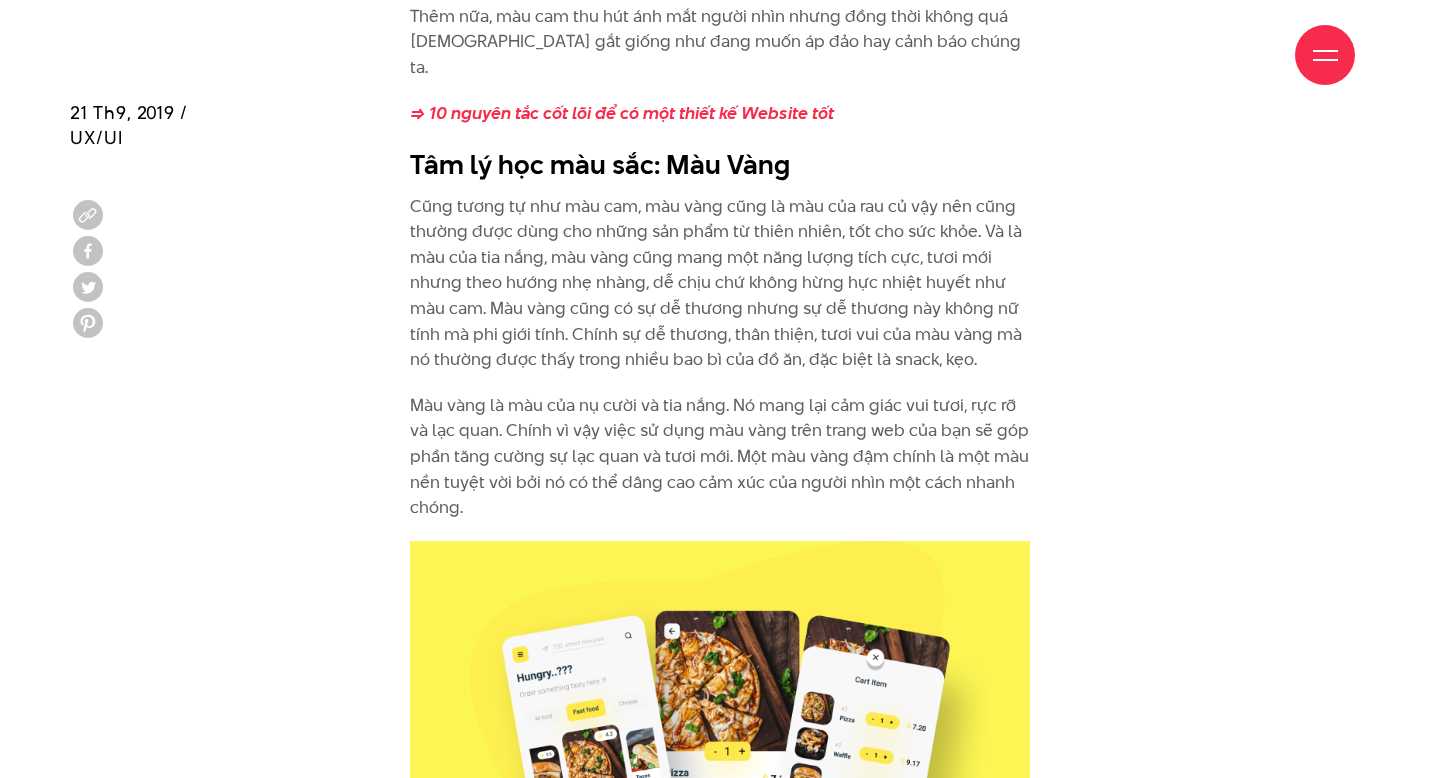 click on "Cũng tương tự như màu cam, màu vàng cũng là màu của rau củ vậy nên cũng thường được dùng cho những sản phẩm từ thiên nhiên, tốt cho sức khỏe. Và là màu của tia nắng, màu vàng cũng mang một năng lượng tích cực, tươi mới nhưng theo hướng nhẹ nhàng, dễ chịu chứ không hừng hực nhiệt huyết như màu cam. Màu vàng cũng có sự dễ thương nhưng sự dễ thương này không nữ tính mà phi giới tính. Chính sự dễ thương, thân thiện, tươi vui của màu vàng mà nó thường được thấy trong nhiều bao bì của đồ ăn, đặc biệt là snack, kẹo." at bounding box center (720, 283) 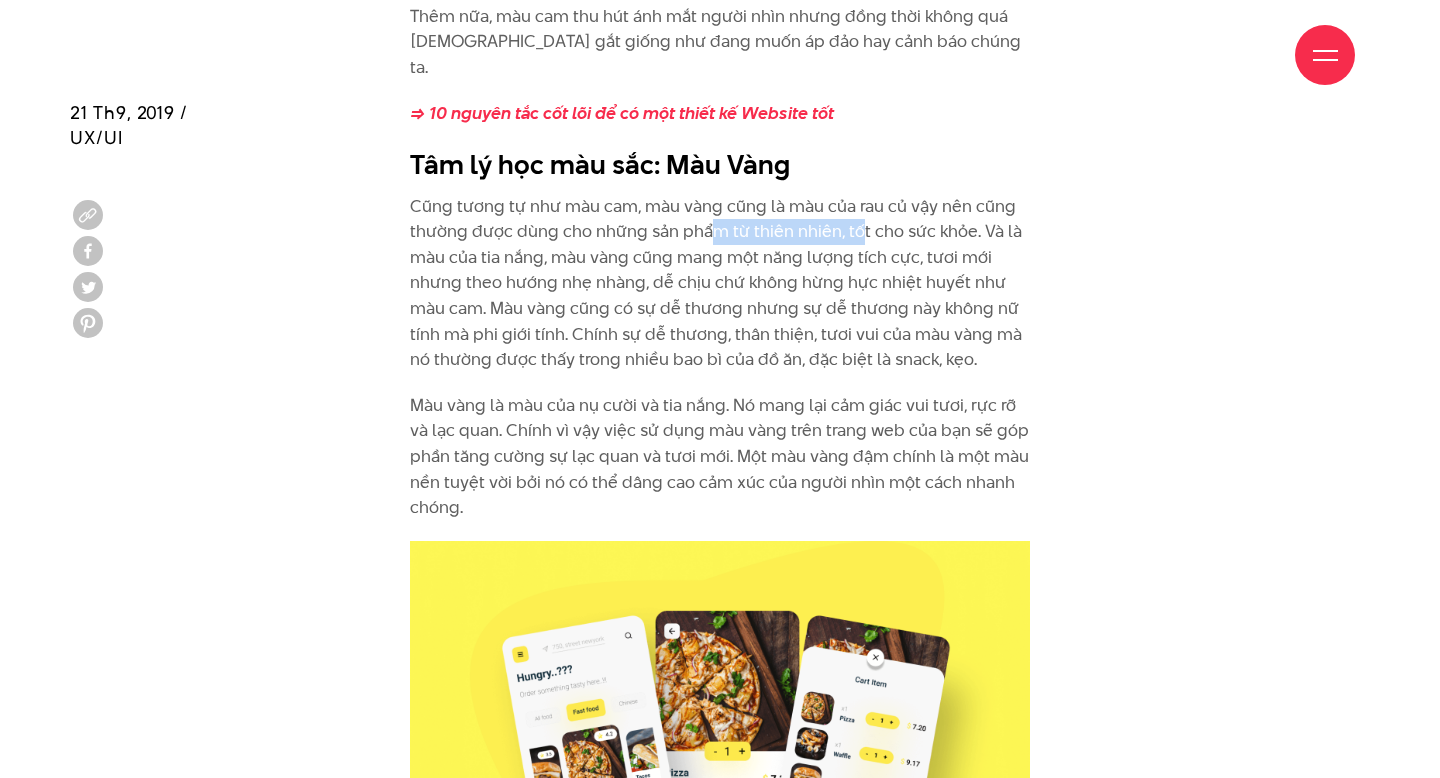 drag, startPoint x: 713, startPoint y: 183, endPoint x: 863, endPoint y: 182, distance: 150.00333 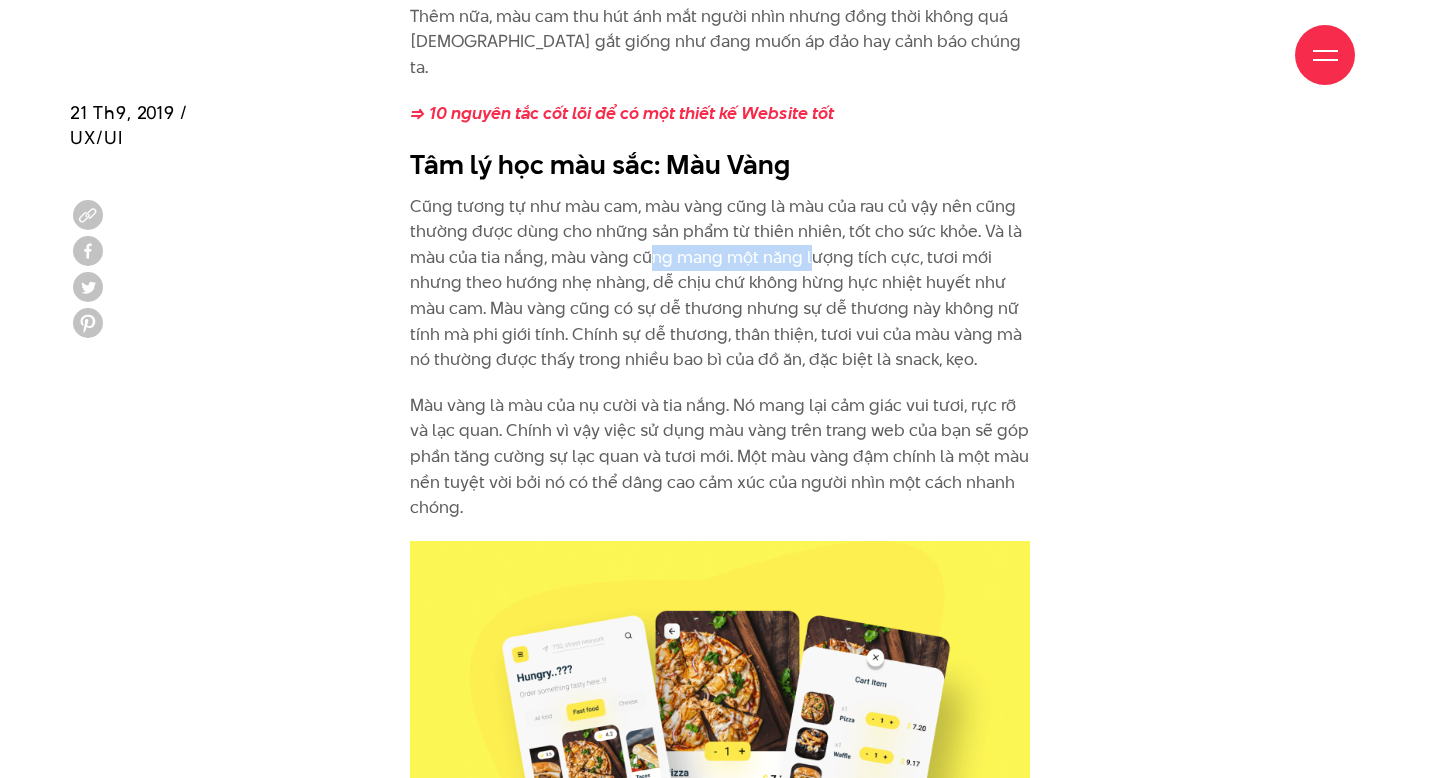 drag, startPoint x: 652, startPoint y: 202, endPoint x: 818, endPoint y: 210, distance: 166.19266 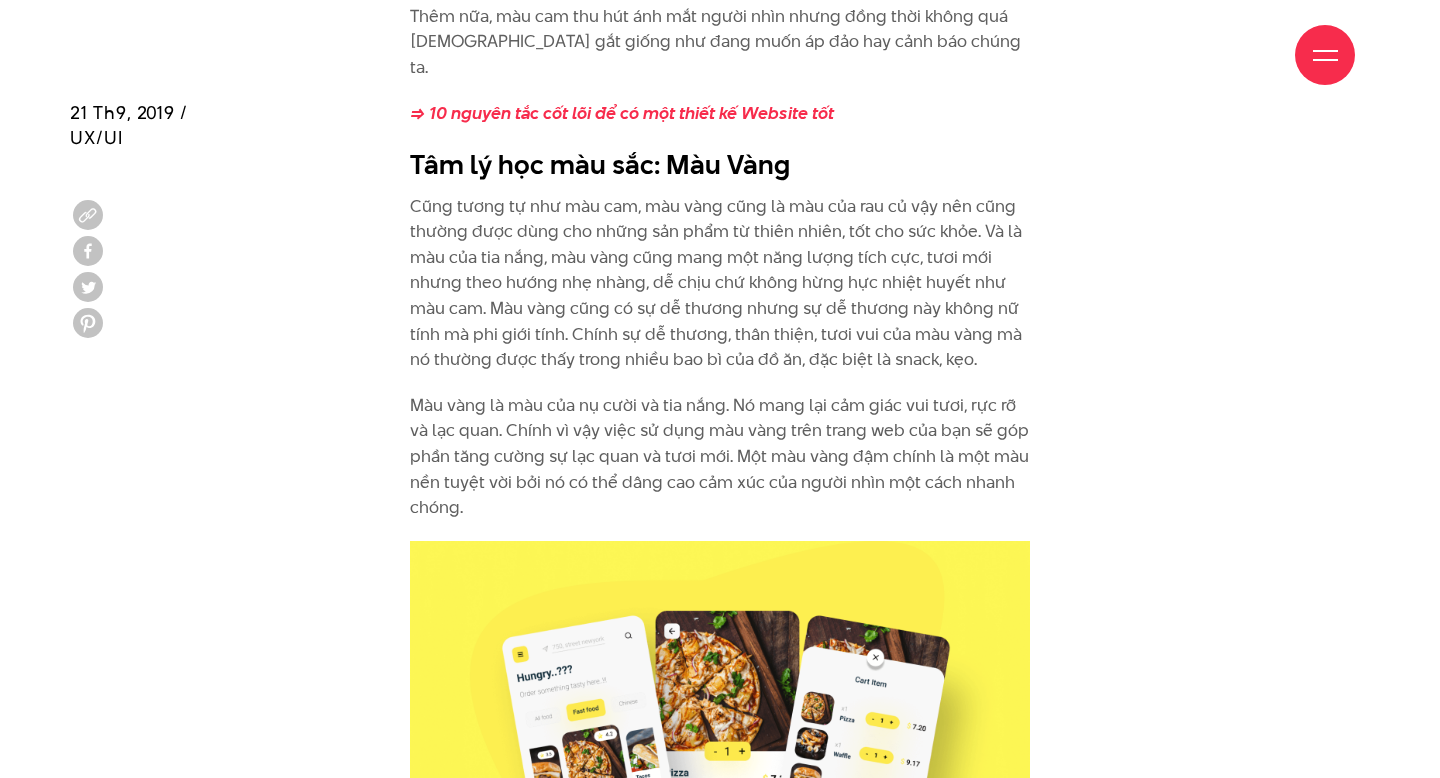 click on "Cũng tương tự như màu cam, màu vàng cũng là màu của rau củ vậy nên cũng thường được dùng cho những sản phẩm từ thiên nhiên, tốt cho sức khỏe. Và là màu của tia nắng, màu vàng cũng mang một năng lượng tích cực, tươi mới nhưng theo hướng nhẹ nhàng, dễ chịu chứ không hừng hực nhiệt huyết như màu cam. Màu vàng cũng có sự dễ thương nhưng sự dễ thương này không nữ tính mà phi giới tính. Chính sự dễ thương, thân thiện, tươi vui của màu vàng mà nó thường được thấy trong nhiều bao bì của đồ ăn, đặc biệt là snack, kẹo." at bounding box center [720, 283] 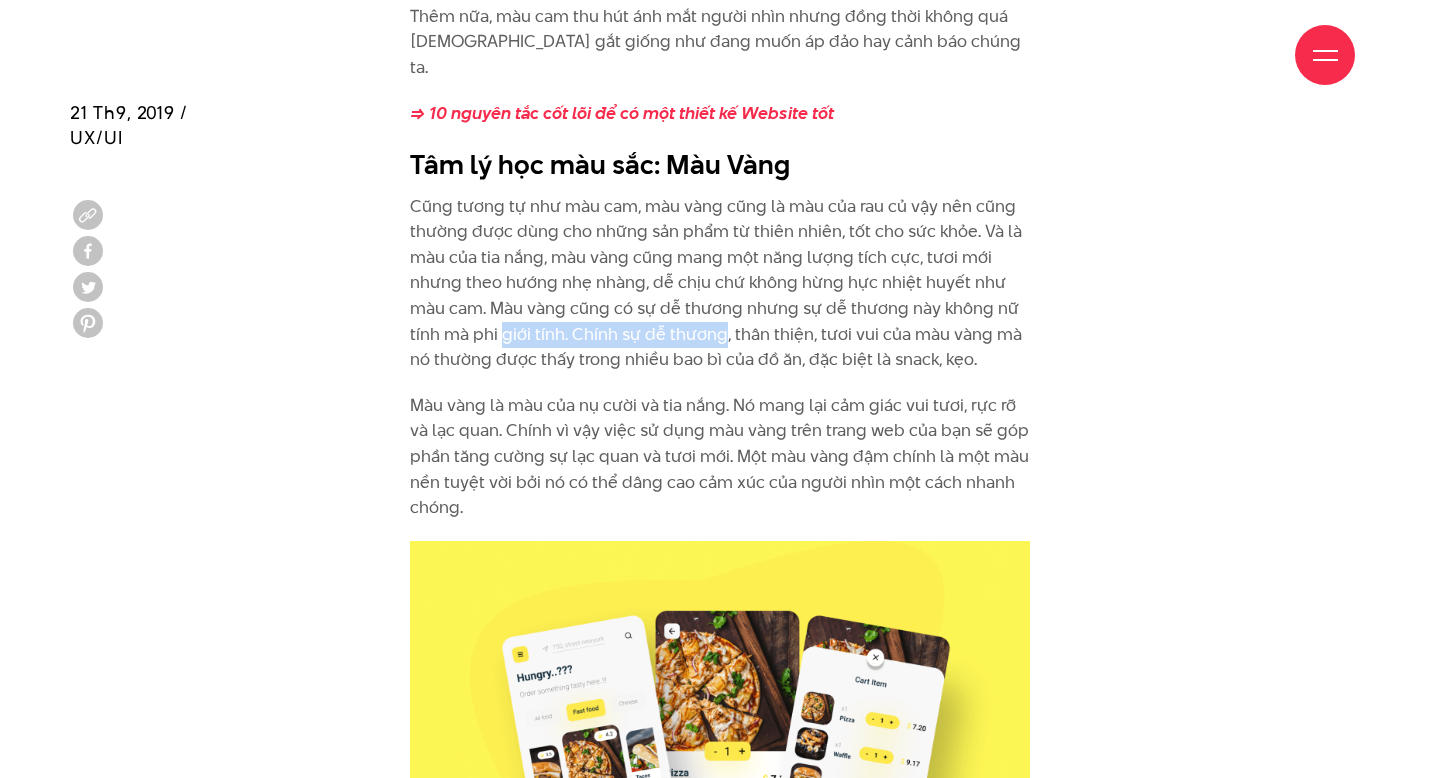 drag, startPoint x: 503, startPoint y: 283, endPoint x: 725, endPoint y: 278, distance: 222.0563 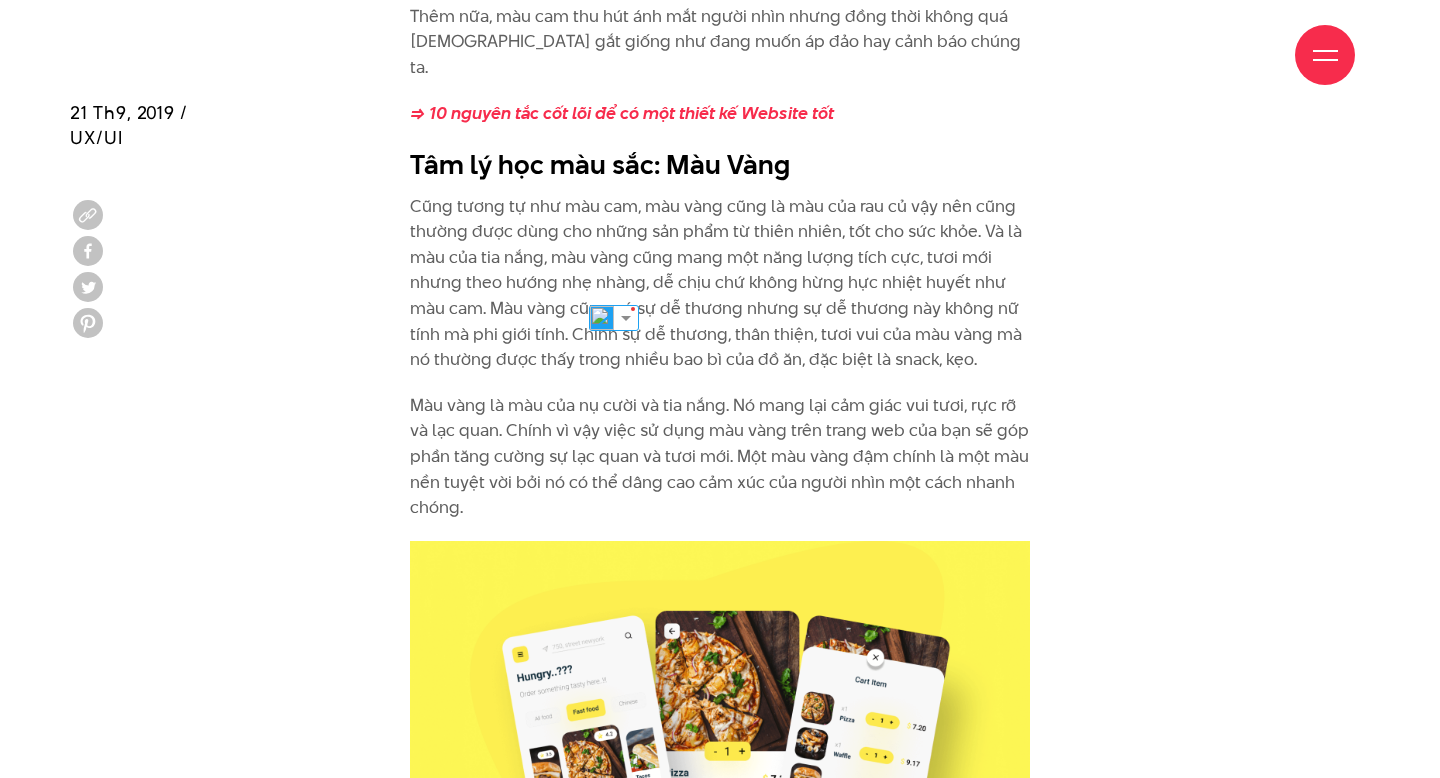 click on "Cũng tương tự như màu cam, màu vàng cũng là màu của rau củ vậy nên cũng thường được dùng cho những sản phẩm từ thiên nhiên, tốt cho sức khỏe. Và là màu của tia nắng, màu vàng cũng mang một năng lượng tích cực, tươi mới nhưng theo hướng nhẹ nhàng, dễ chịu chứ không hừng hực nhiệt huyết như màu cam. Màu vàng cũng có sự dễ thương nhưng sự dễ thương này không nữ tính mà phi giới tính. Chính sự dễ thương, thân thiện, tươi vui của màu vàng mà nó thường được thấy trong nhiều bao bì của đồ ăn, đặc biệt là snack, kẹo." at bounding box center [720, 283] 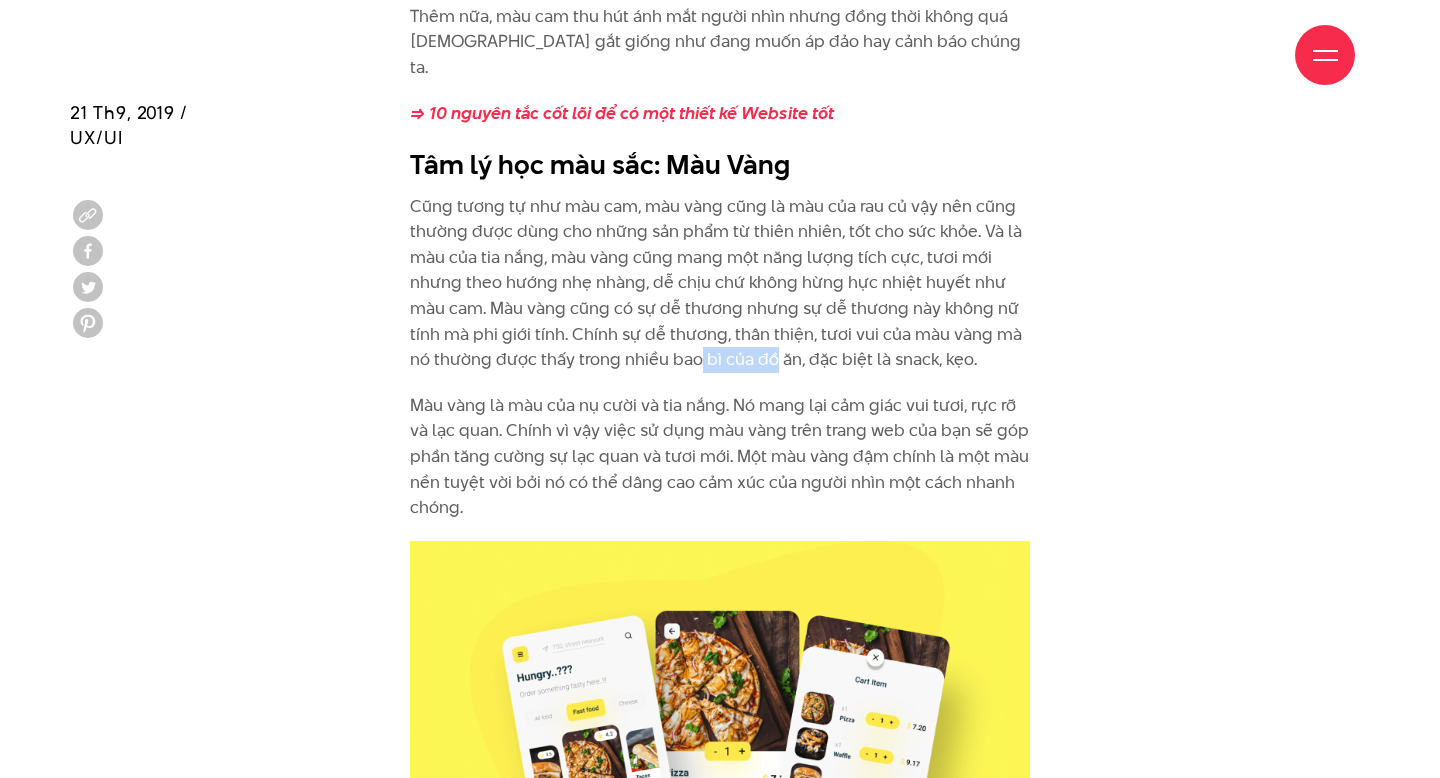 drag, startPoint x: 697, startPoint y: 299, endPoint x: 777, endPoint y: 298, distance: 80.00625 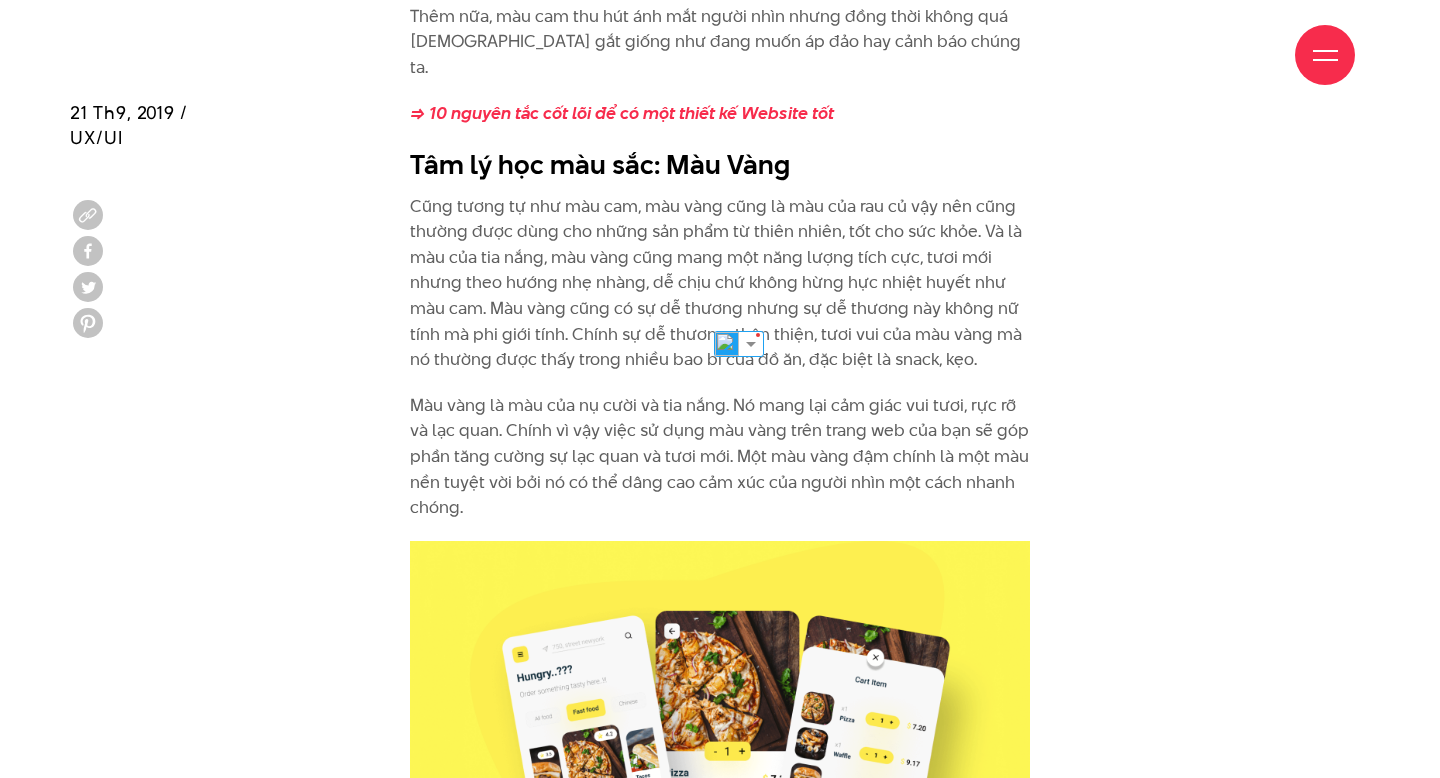 click on "Màu vàng là màu của nụ cười và tia nắng. Nó mang lại cảm giác vui tươi, rực rỡ và lạc quan. Chính vì vậy việc sử dụng màu vàng trên trang web của bạn sẽ góp phần tăng cường sự lạc quan và tươi mới. Một màu vàng đậm chính là một màu nền tuyệt vời bởi nó có thể dâng cao cảm xúc của người nhìn một cách nhanh chóng." at bounding box center [720, 457] 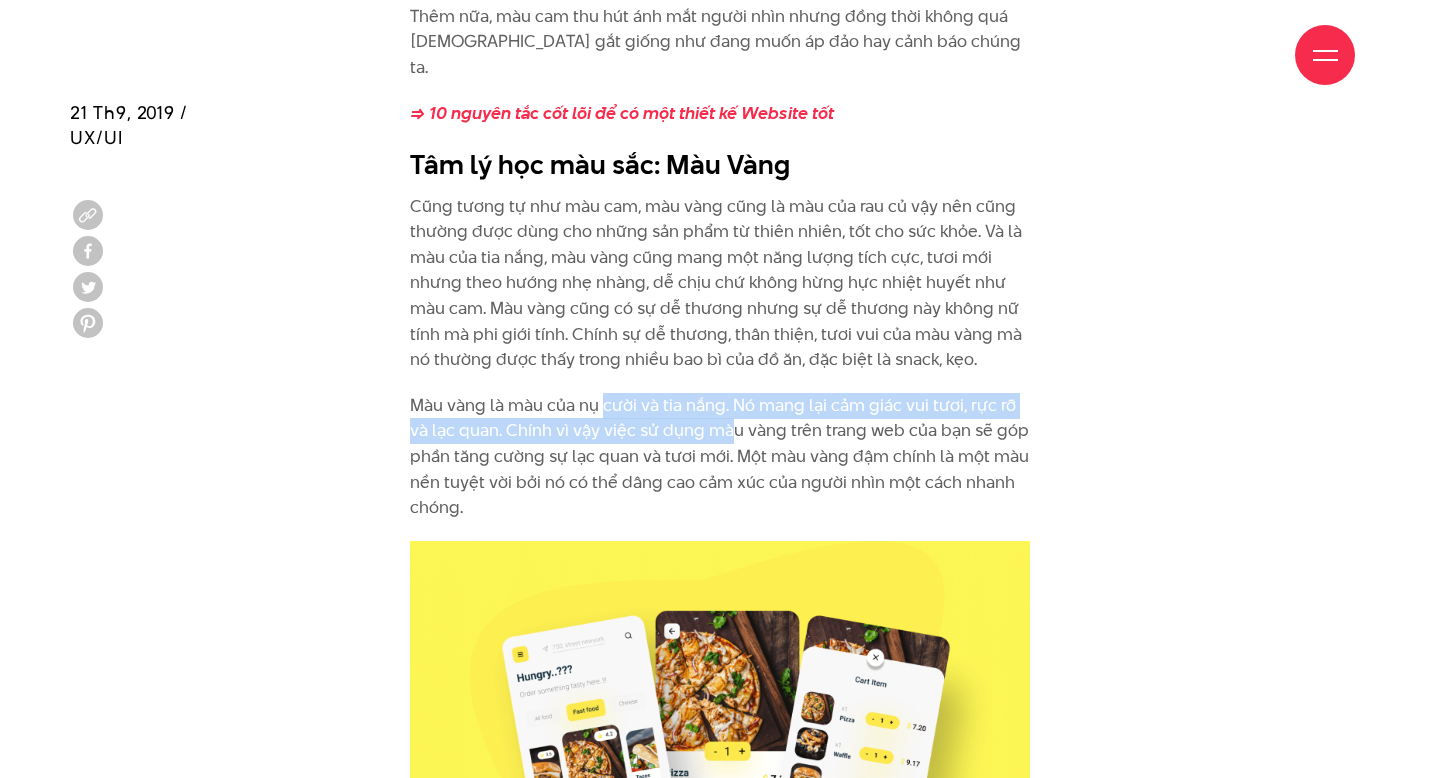 drag, startPoint x: 604, startPoint y: 345, endPoint x: 736, endPoint y: 391, distance: 139.78555 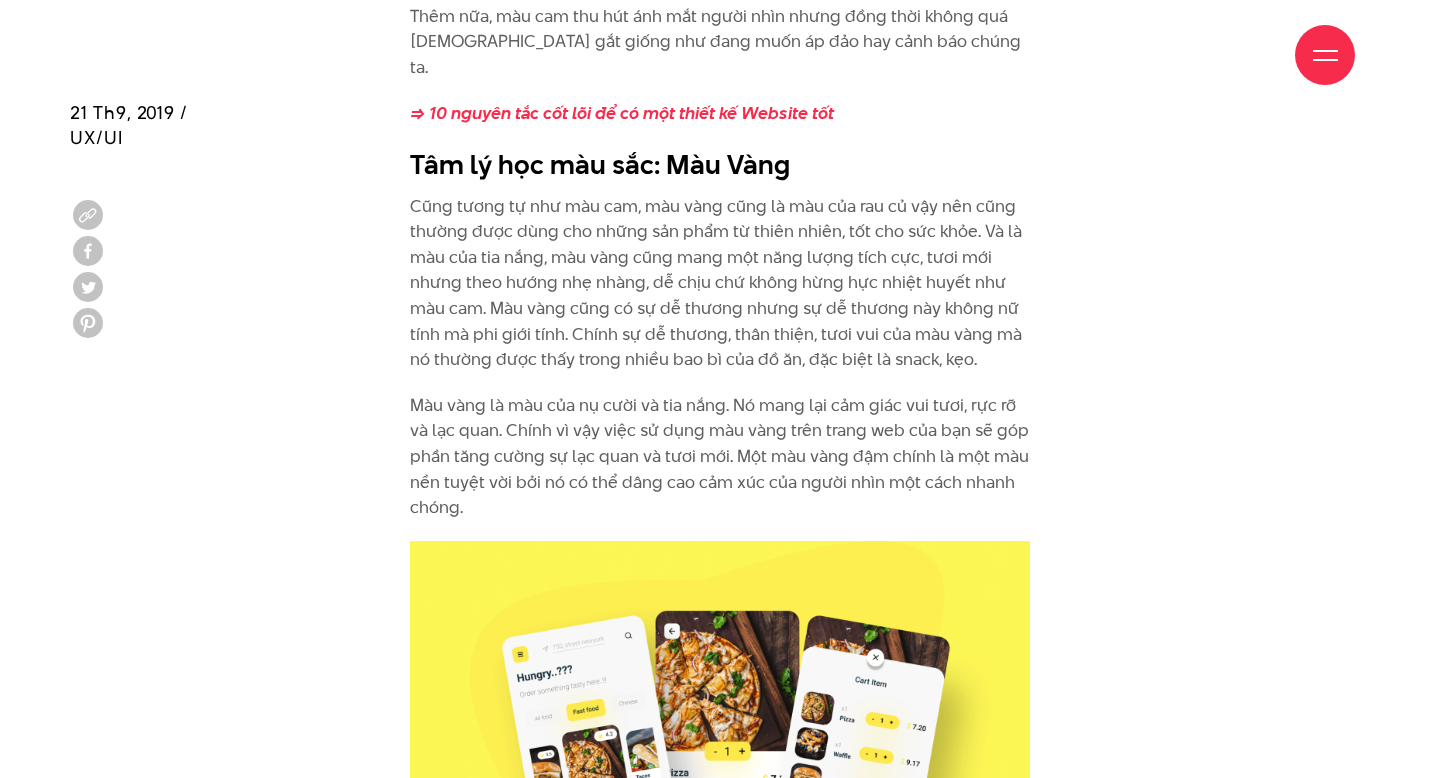 click on "Màu vàng là màu của nụ cười và tia nắng. Nó mang lại cảm giác vui tươi, rực rỡ và lạc quan. Chính vì vậy việc sử dụng màu vàng trên trang web của bạn sẽ góp phần tăng cường sự lạc quan và tươi mới. Một màu vàng đậm chính là một màu nền tuyệt vời bởi nó có thể dâng cao cảm xúc của người nhìn một cách nhanh chóng." at bounding box center [720, 457] 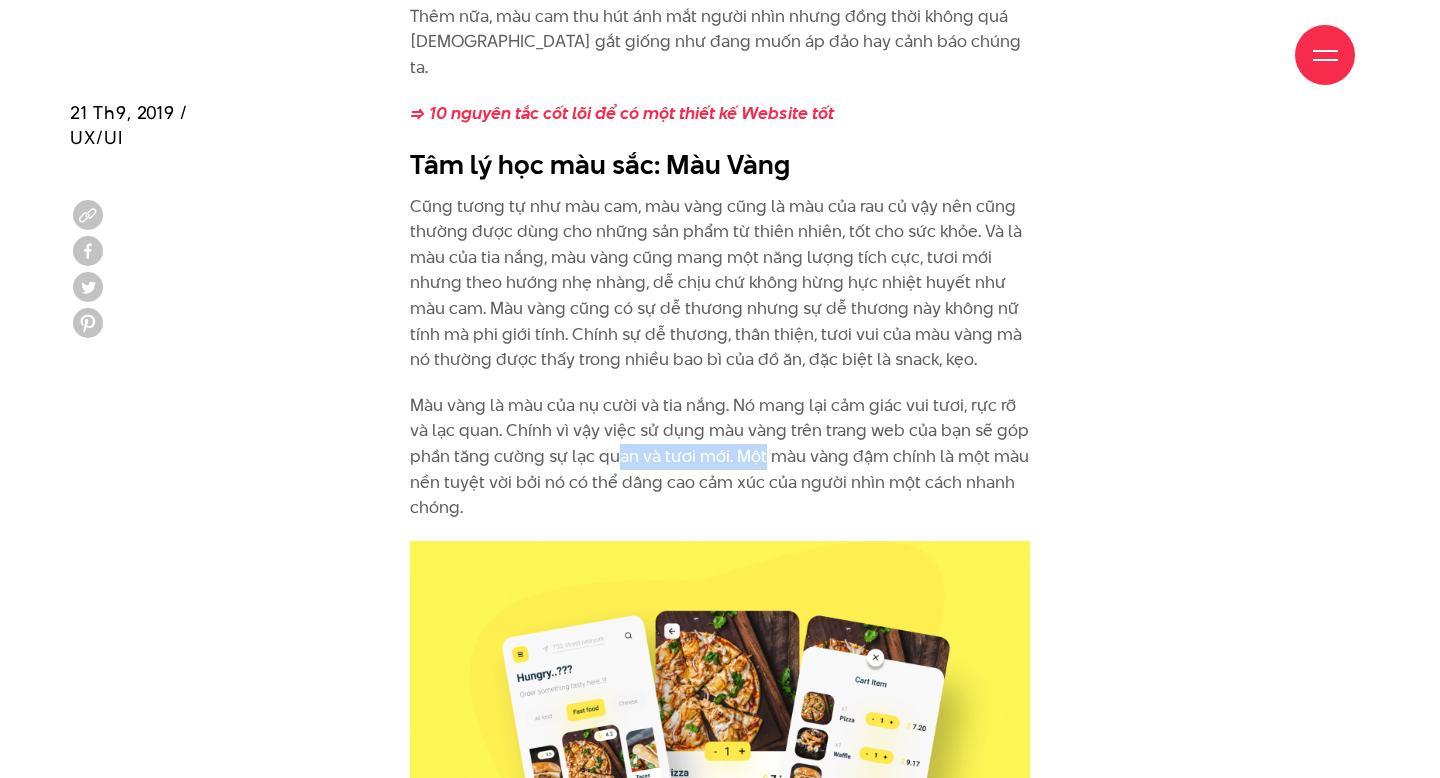 drag, startPoint x: 620, startPoint y: 405, endPoint x: 763, endPoint y: 409, distance: 143.05594 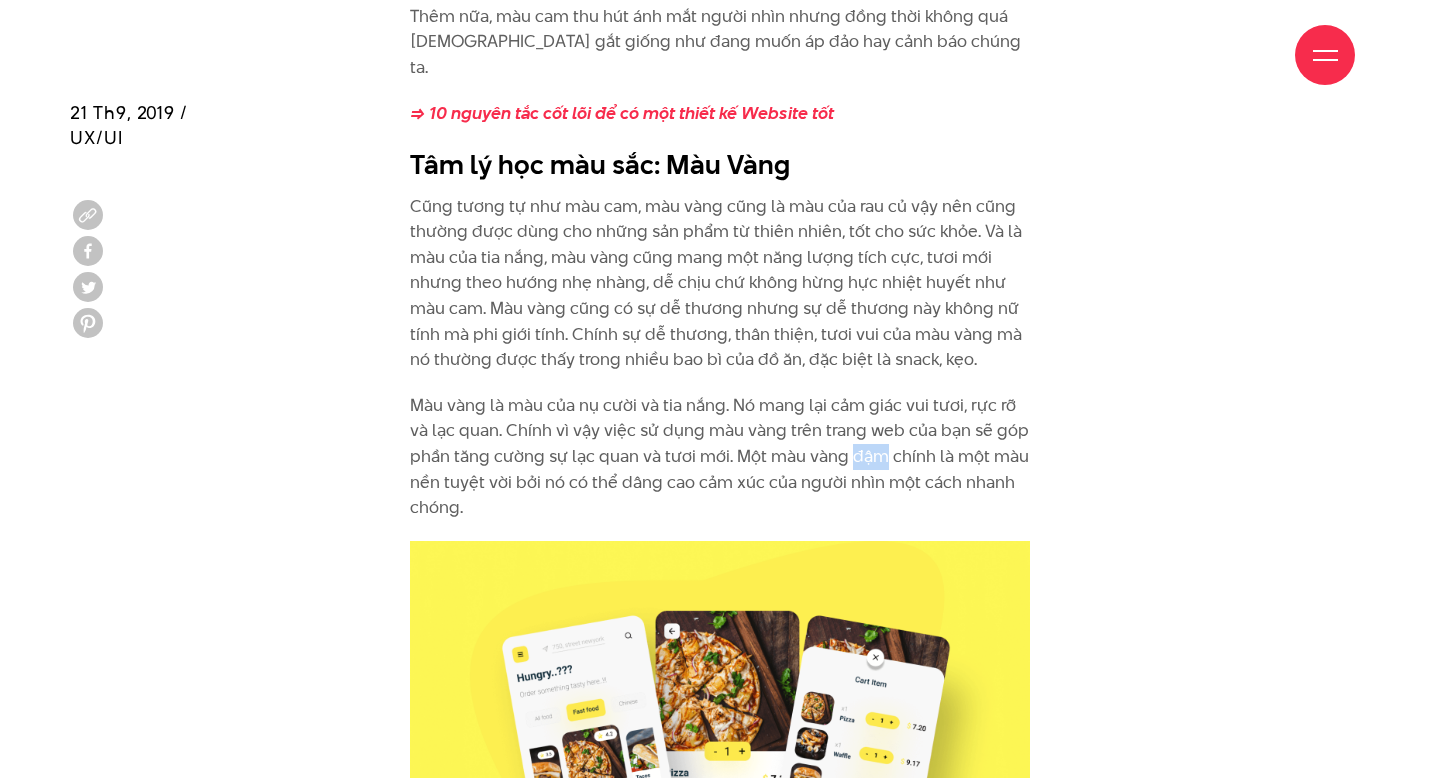 drag, startPoint x: 848, startPoint y: 401, endPoint x: 884, endPoint y: 400, distance: 36.013885 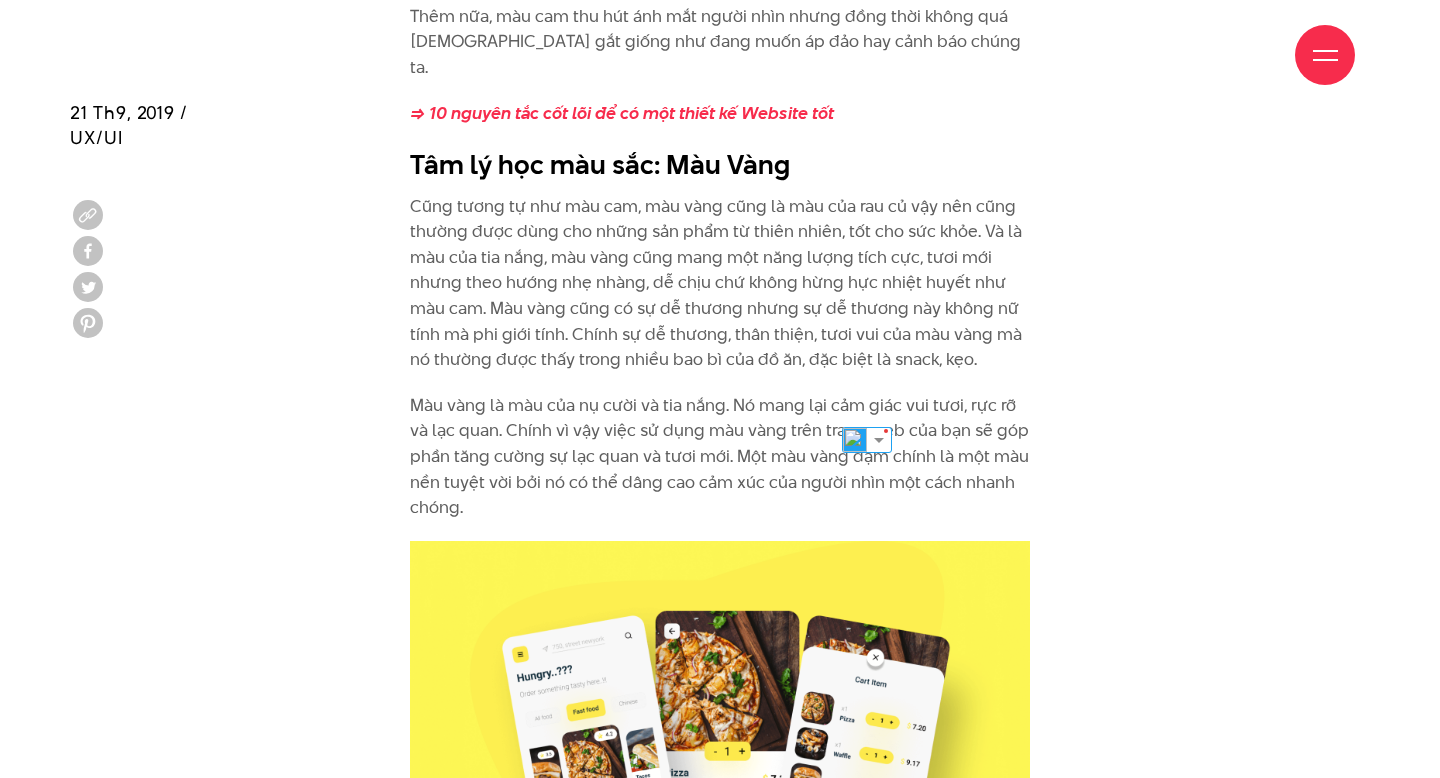 click on "Màu vàng là màu của nụ cười và tia nắng. Nó mang lại cảm giác vui tươi, rực rỡ và lạc quan. Chính vì vậy việc sử dụng màu vàng trên trang web của bạn sẽ góp phần tăng cường sự lạc quan và tươi mới. Một màu vàng đậm chính là một màu nền tuyệt vời bởi nó có thể dâng cao cảm xúc của người nhìn một cách nhanh chóng." at bounding box center (720, 457) 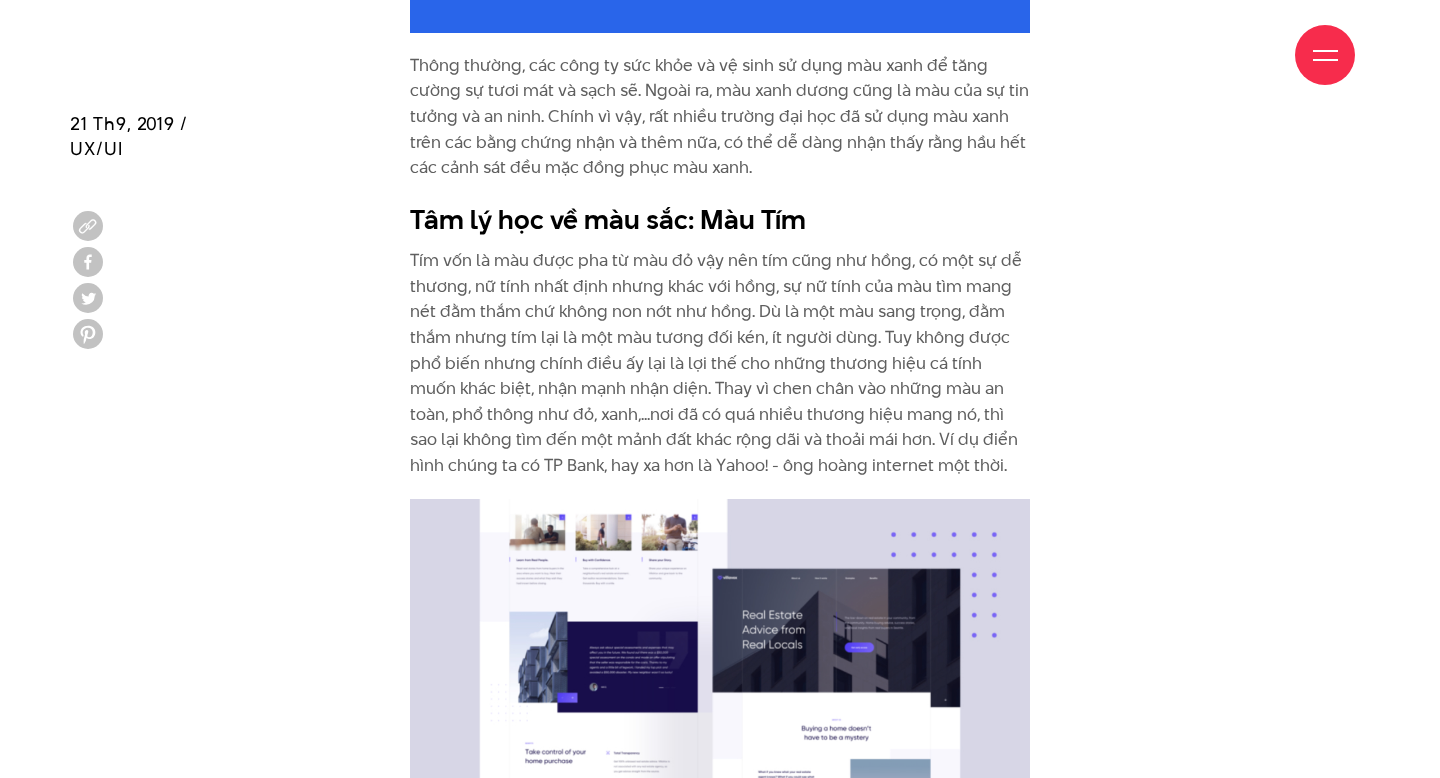 scroll, scrollTop: 7063, scrollLeft: 0, axis: vertical 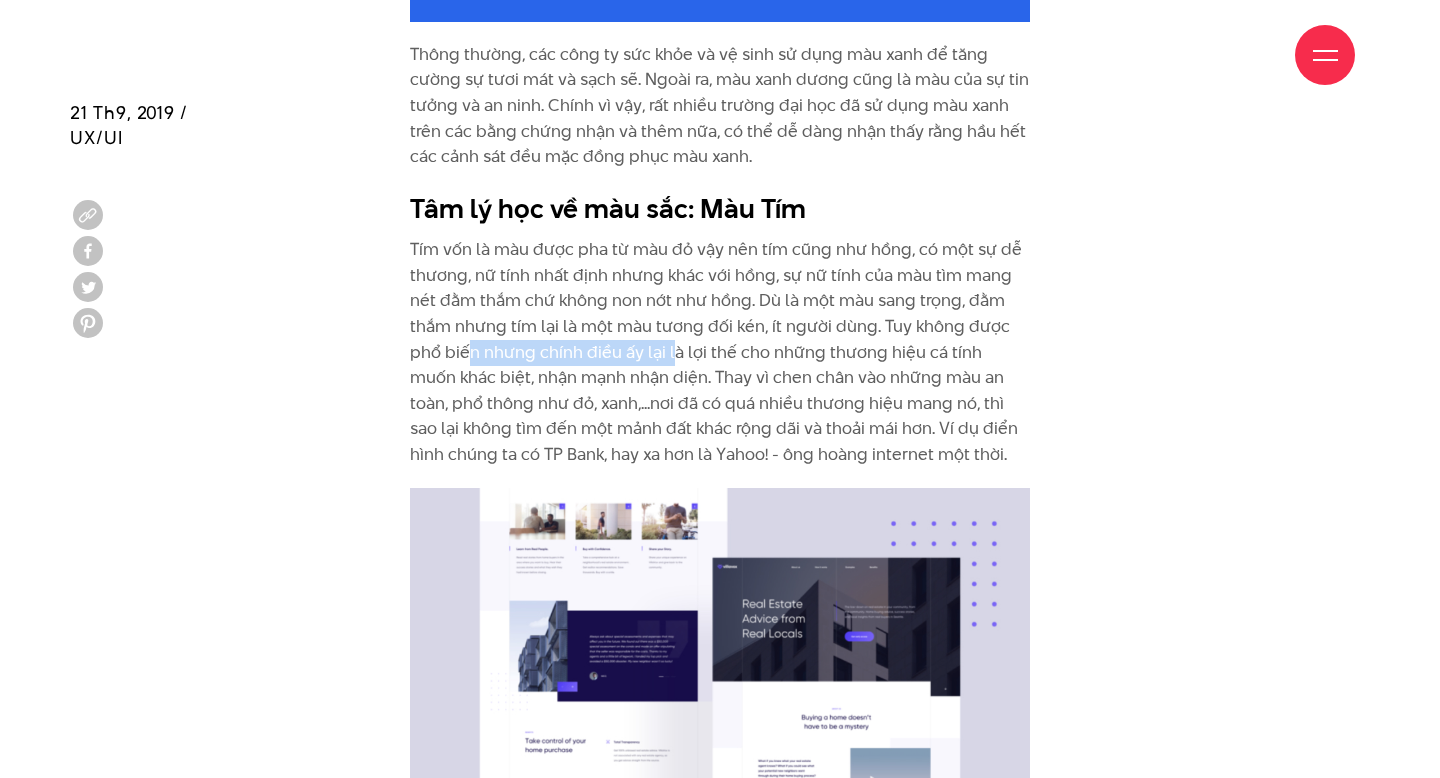 drag, startPoint x: 464, startPoint y: 298, endPoint x: 683, endPoint y: 289, distance: 219.18486 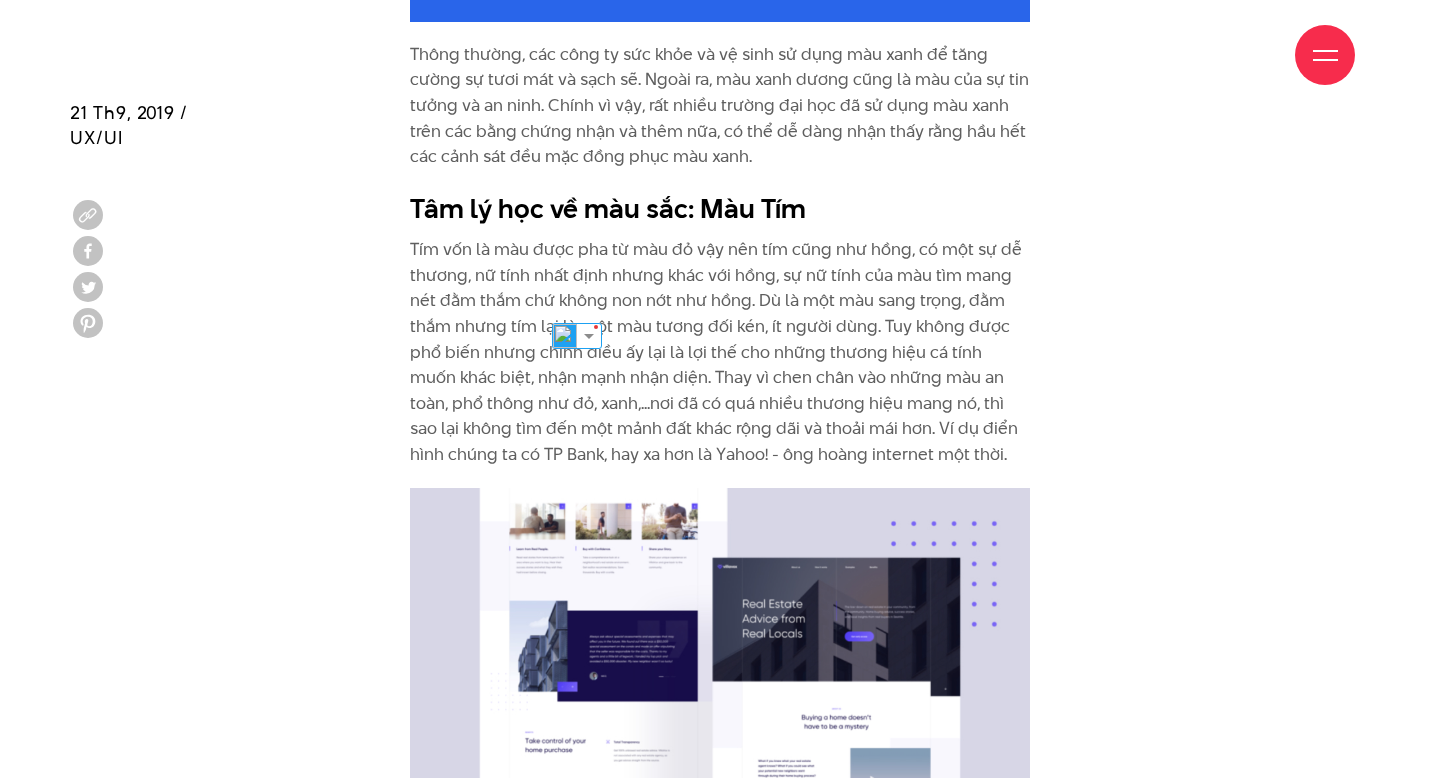 click on "Tím vốn là màu được pha từ màu đỏ vậy nên tím cũng như hồng, có một sự dễ thương, nữ tính nhất định nhưng khác với hồng, sự nữ tính của màu tìm mang nét đằm thắm chứ không non nớt như hồng. Dù là một màu sang trọng, đằm thắm nhưng tím lại là một màu tương đối kén, ít người dùng. Tuy không được phổ biến nhưng chính điều ấy lại là lợi thế cho những thương hiệu cá tính muốn khác biệt, nhận mạnh nhận diện. Thay vì chen chân vào những màu an toàn, phổ thông như đỏ, xanh,...nơi đã có quá nhiều thương hiệu mang nó, thì sao lại không tìm đến một mảnh đất khác rộng dãi và thoải mái hơn. Ví dụ điển hình chúng ta có TP Bank, hay xa hơn là Yahoo! - ông hoàng internet một thời." at bounding box center (720, 352) 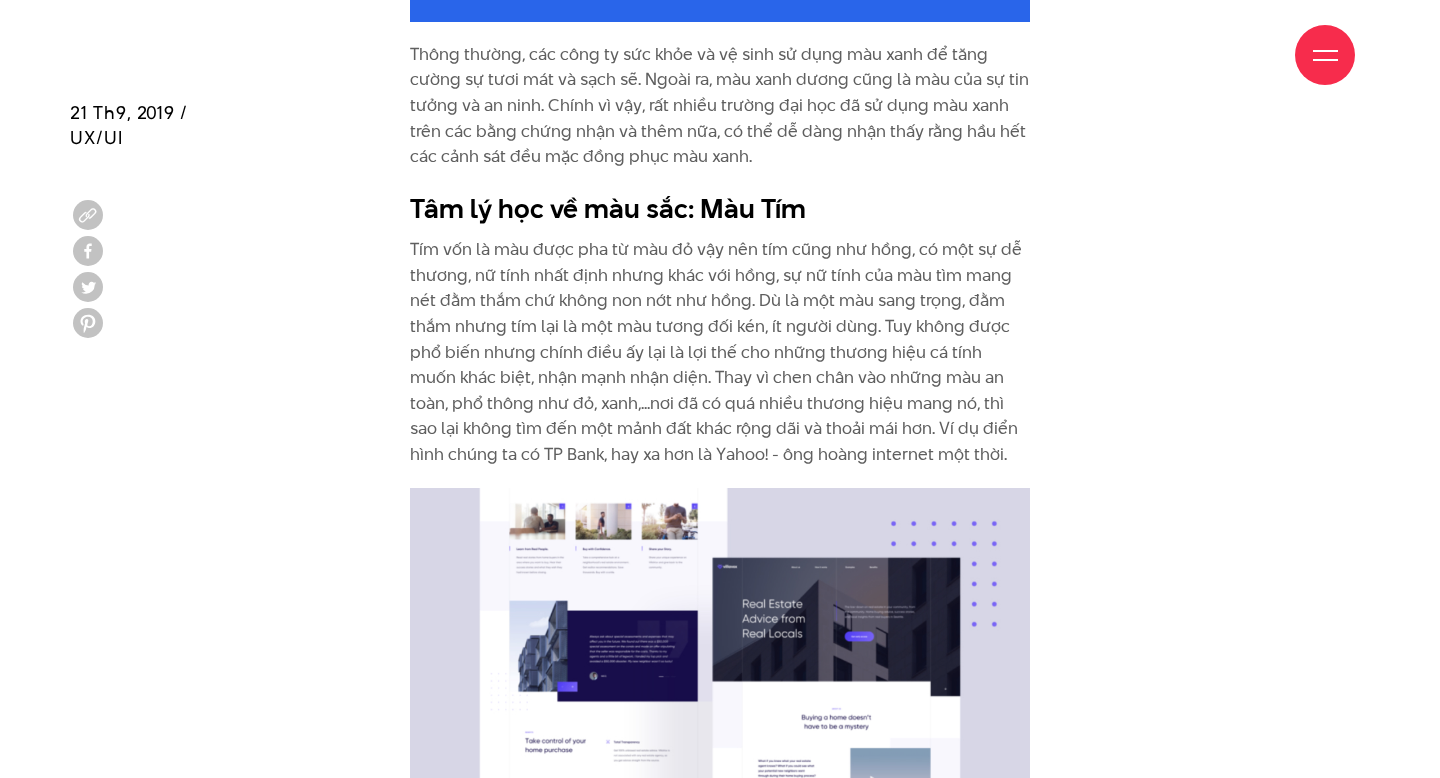 click on "Tím vốn là màu được pha từ màu đỏ vậy nên tím cũng như hồng, có một sự dễ thương, nữ tính nhất định nhưng khác với hồng, sự nữ tính của màu tìm mang nét đằm thắm chứ không non nớt như hồng. Dù là một màu sang trọng, đằm thắm nhưng tím lại là một màu tương đối kén, ít người dùng. Tuy không được phổ biến nhưng chính điều ấy lại là lợi thế cho những thương hiệu cá tính muốn khác biệt, nhận mạnh nhận diện. Thay vì chen chân vào những màu an toàn, phổ thông như đỏ, xanh,...nơi đã có quá nhiều thương hiệu mang nó, thì sao lại không tìm đến một mảnh đất khác rộng dãi và thoải mái hơn. Ví dụ điển hình chúng ta có TP Bank, hay xa hơn là Yahoo! - ông hoàng internet một thời." at bounding box center (720, 352) 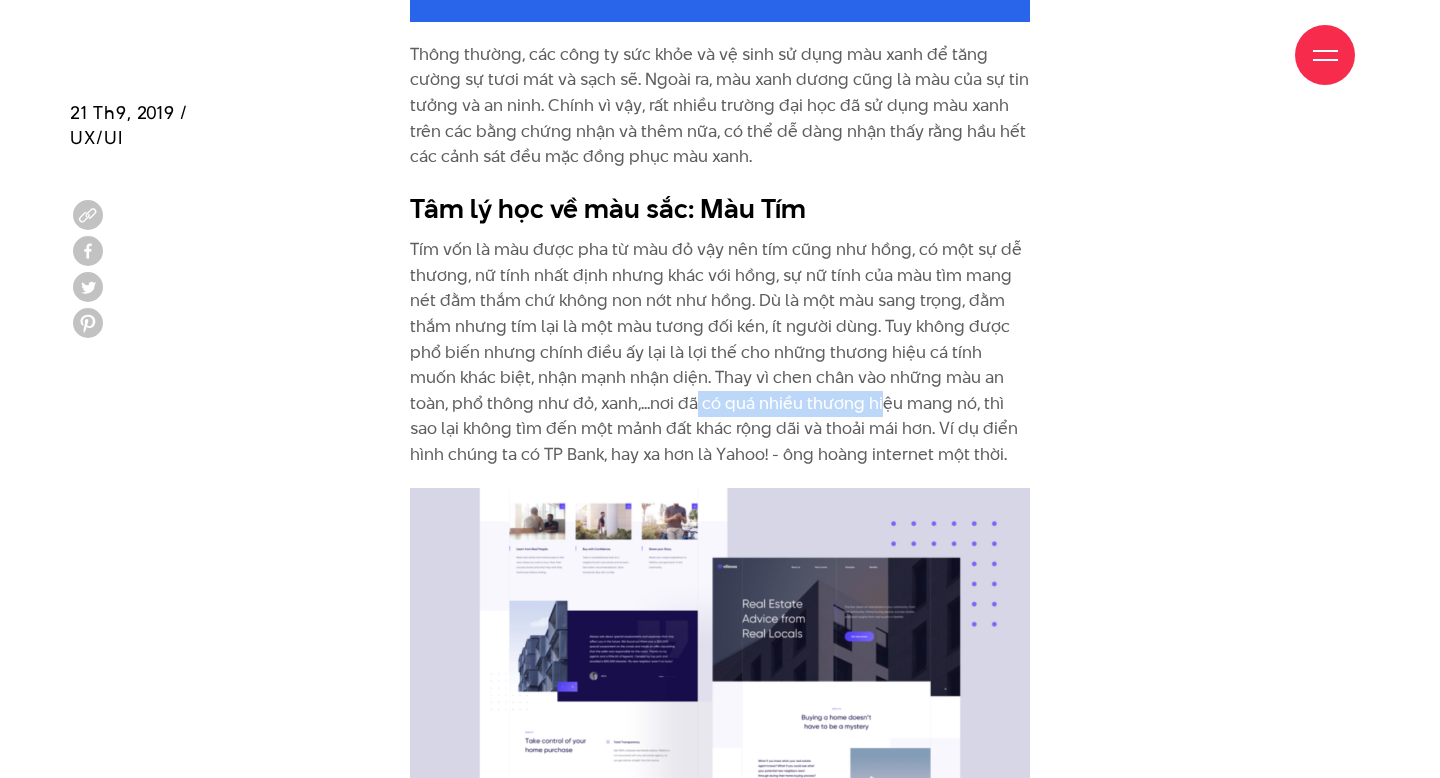 drag, startPoint x: 616, startPoint y: 355, endPoint x: 808, endPoint y: 348, distance: 192.12756 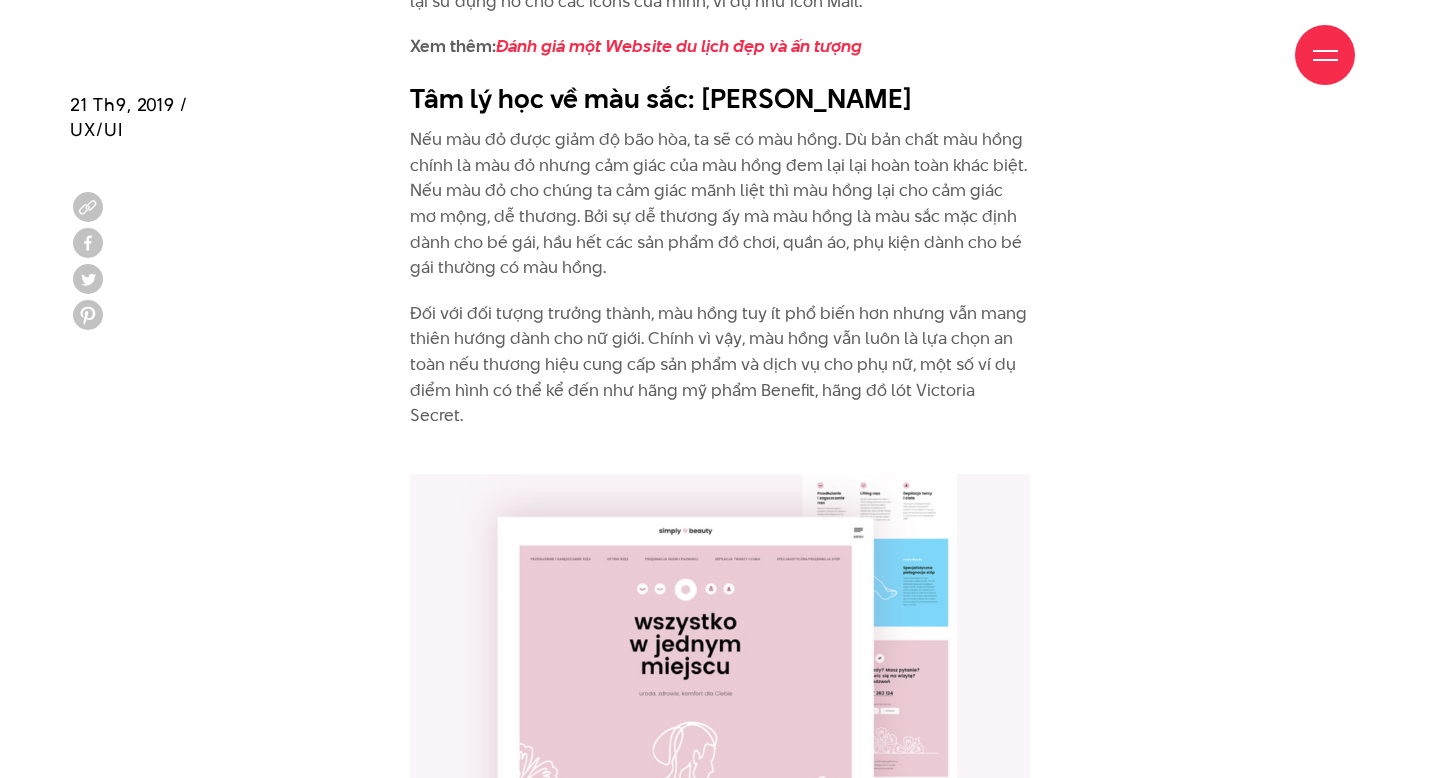 scroll, scrollTop: 8157, scrollLeft: 0, axis: vertical 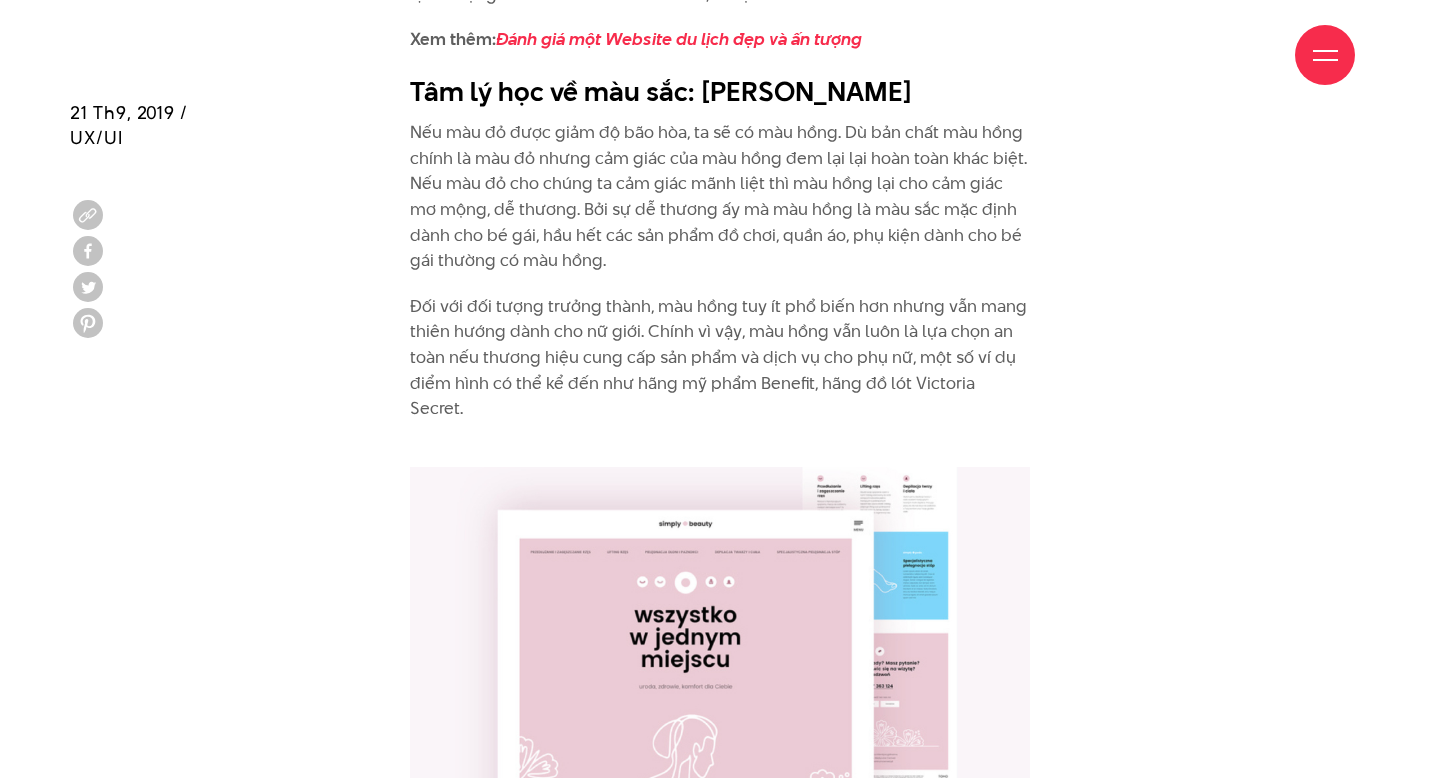 drag, startPoint x: 529, startPoint y: 161, endPoint x: 781, endPoint y: 155, distance: 252.07141 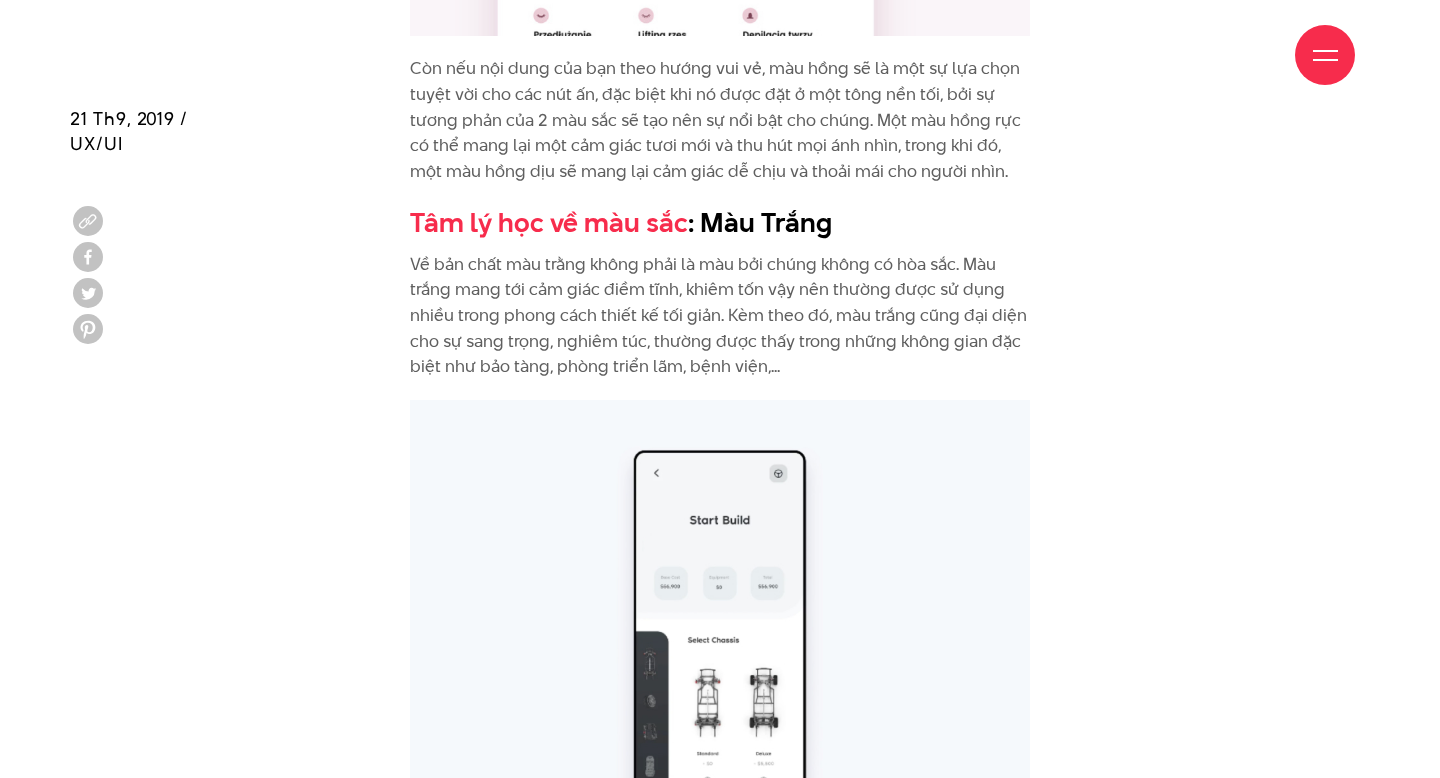 scroll, scrollTop: 9061, scrollLeft: 0, axis: vertical 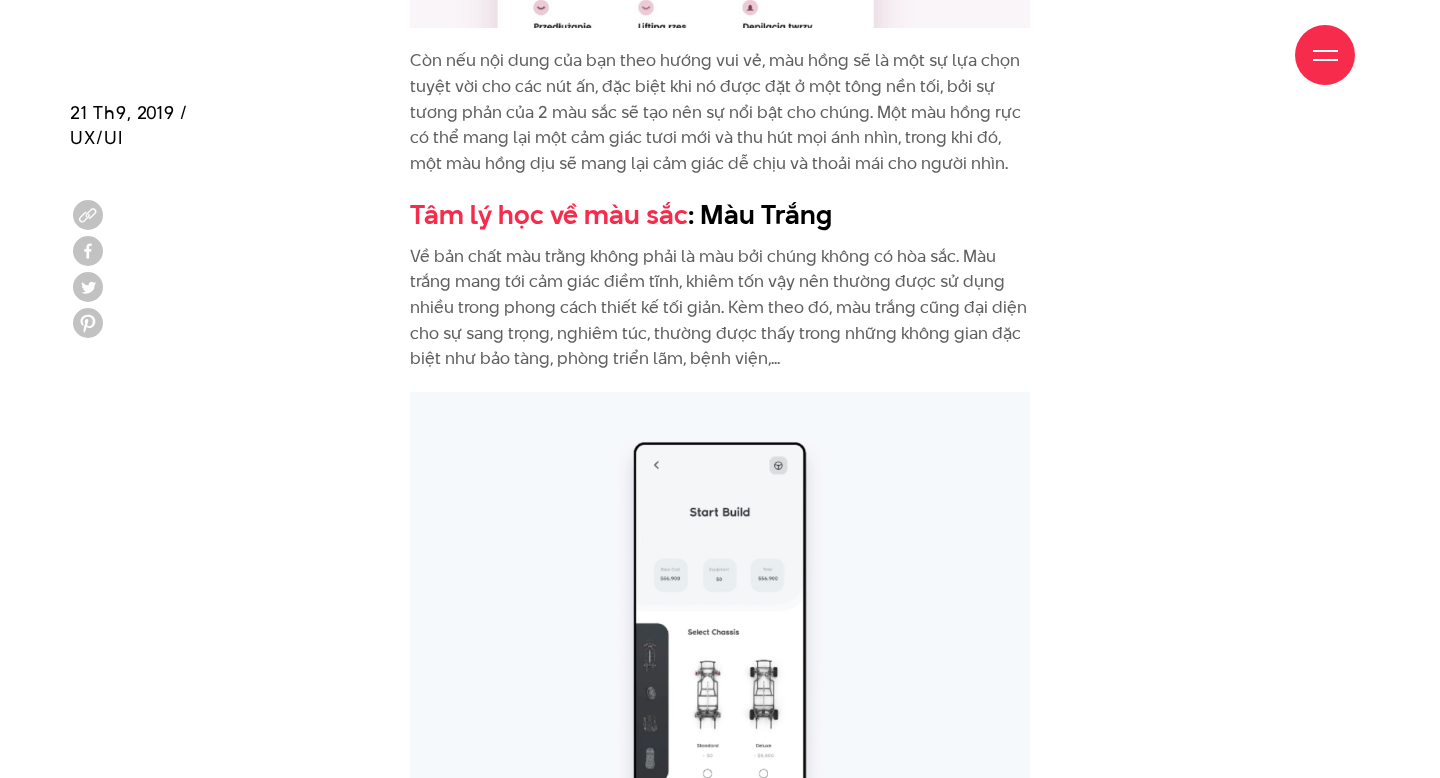 click on "Về bản chất màu trằng không phải là màu bởi chúng không có hòa sắc. Màu trắng mang tới cảm giác điềm tĩnh, khiêm tốn vậy nên thường được sử dụng nhiều trong phong cách thiết kế tối giản. Kèm theo đó, màu trắng cũng đại diện cho sự sang trọng, nghiêm túc, thường được thấy trong những không gian đặc biệt như bảo tàng, phòng triển lãm, bệnh viện,..." at bounding box center [720, 308] 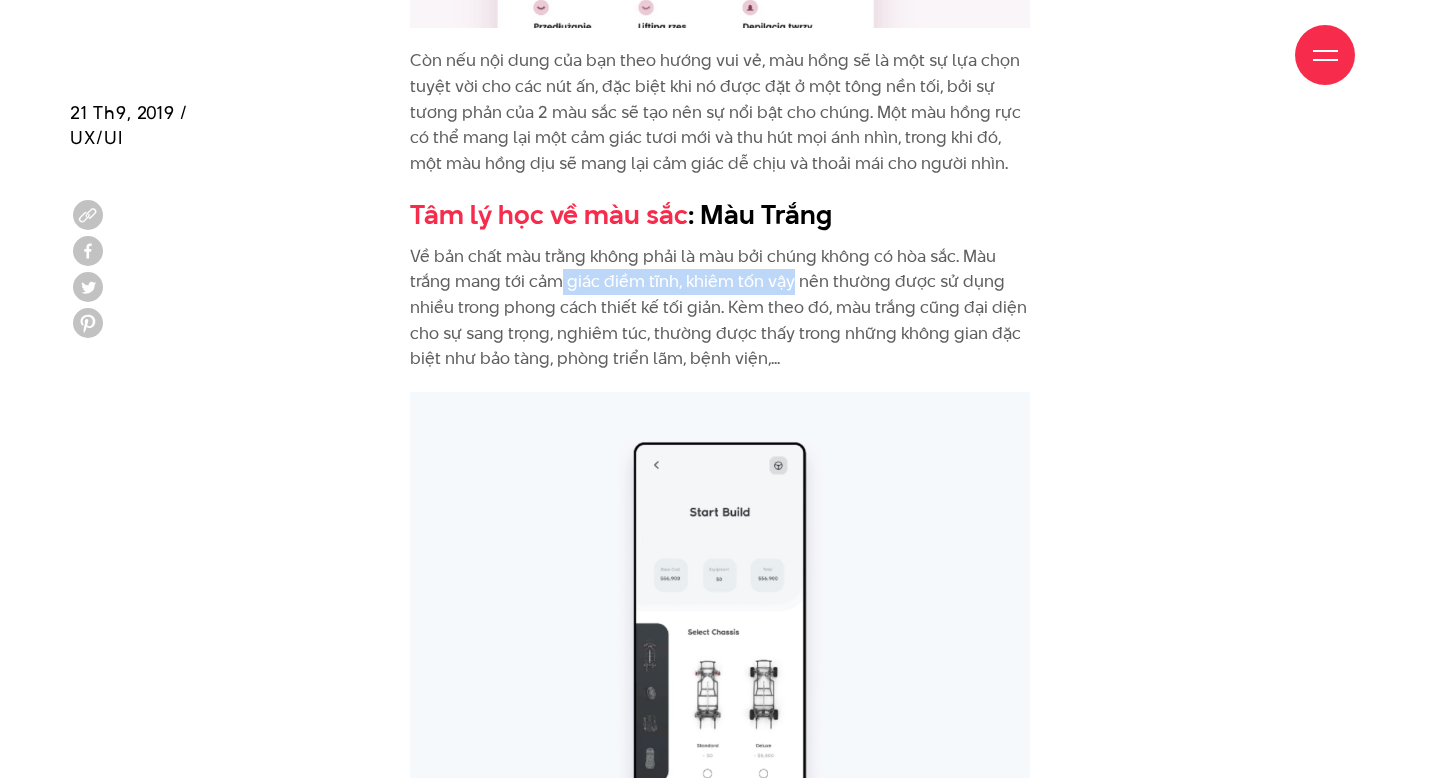 drag, startPoint x: 560, startPoint y: 206, endPoint x: 793, endPoint y: 200, distance: 233.07724 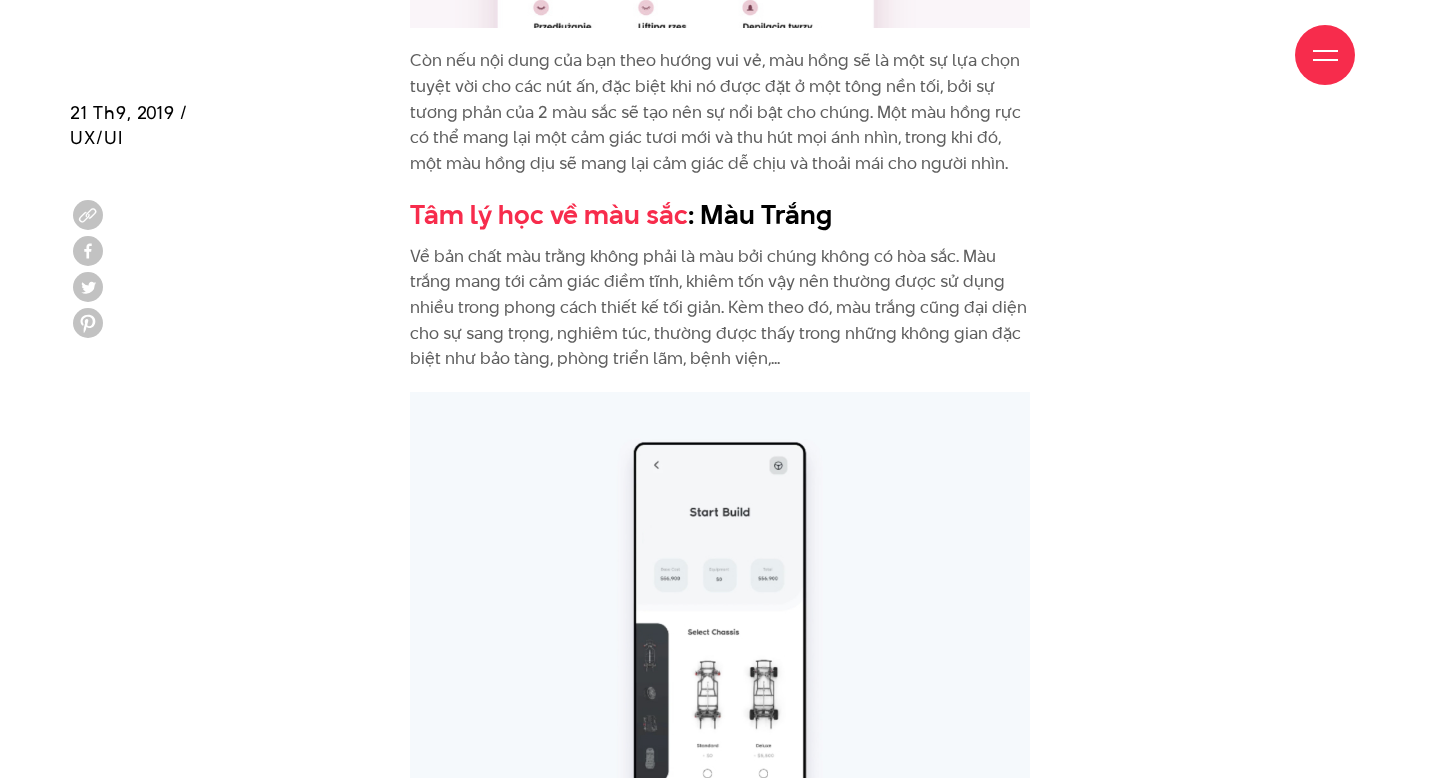 click on "Về bản chất màu trằng không phải là màu bởi chúng không có hòa sắc. Màu trắng mang tới cảm giác điềm tĩnh, khiêm tốn vậy nên thường được sử dụng nhiều trong phong cách thiết kế tối giản. Kèm theo đó, màu trắng cũng đại diện cho sự sang trọng, nghiêm túc, thường được thấy trong những không gian đặc biệt như bảo tàng, phòng triển lãm, bệnh viện,..." at bounding box center (720, 308) 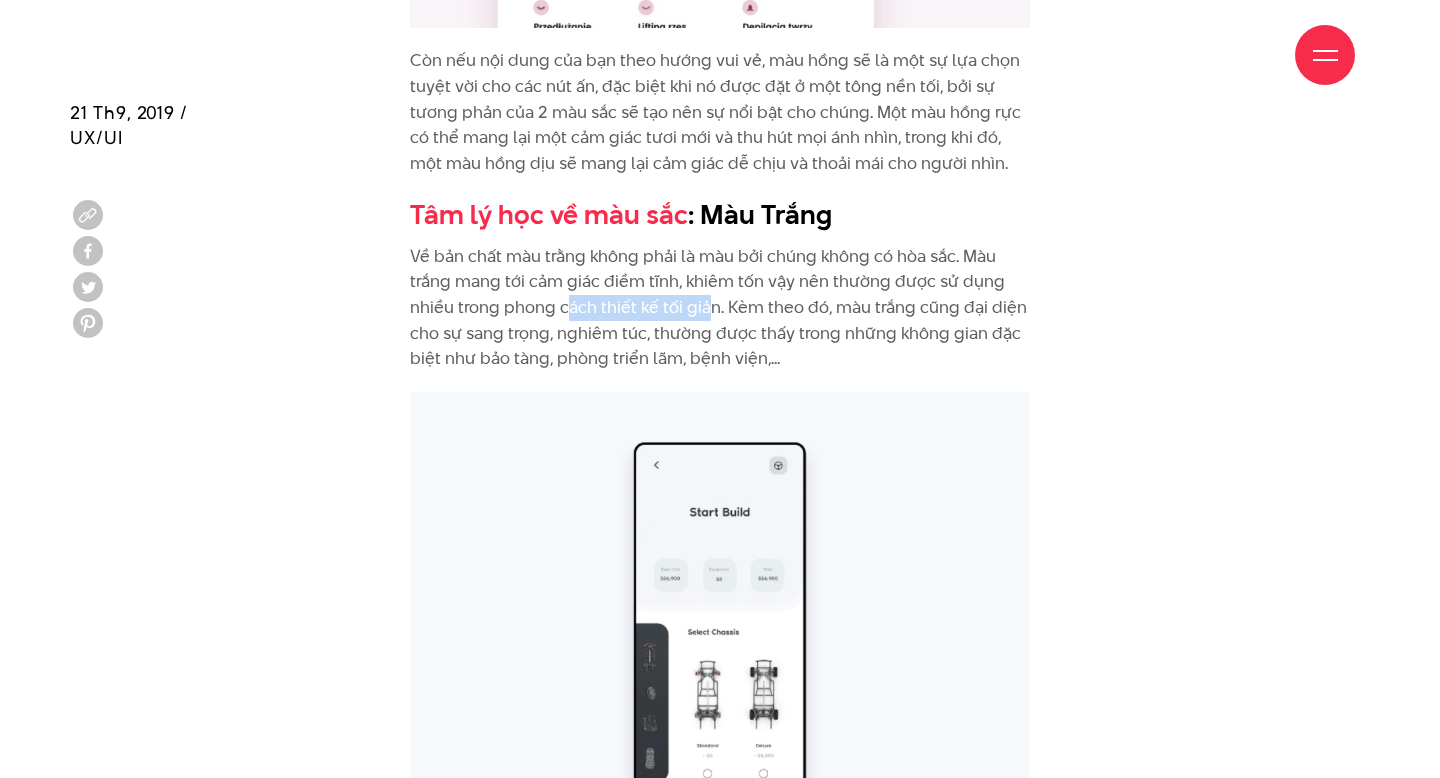 drag, startPoint x: 567, startPoint y: 224, endPoint x: 712, endPoint y: 222, distance: 145.0138 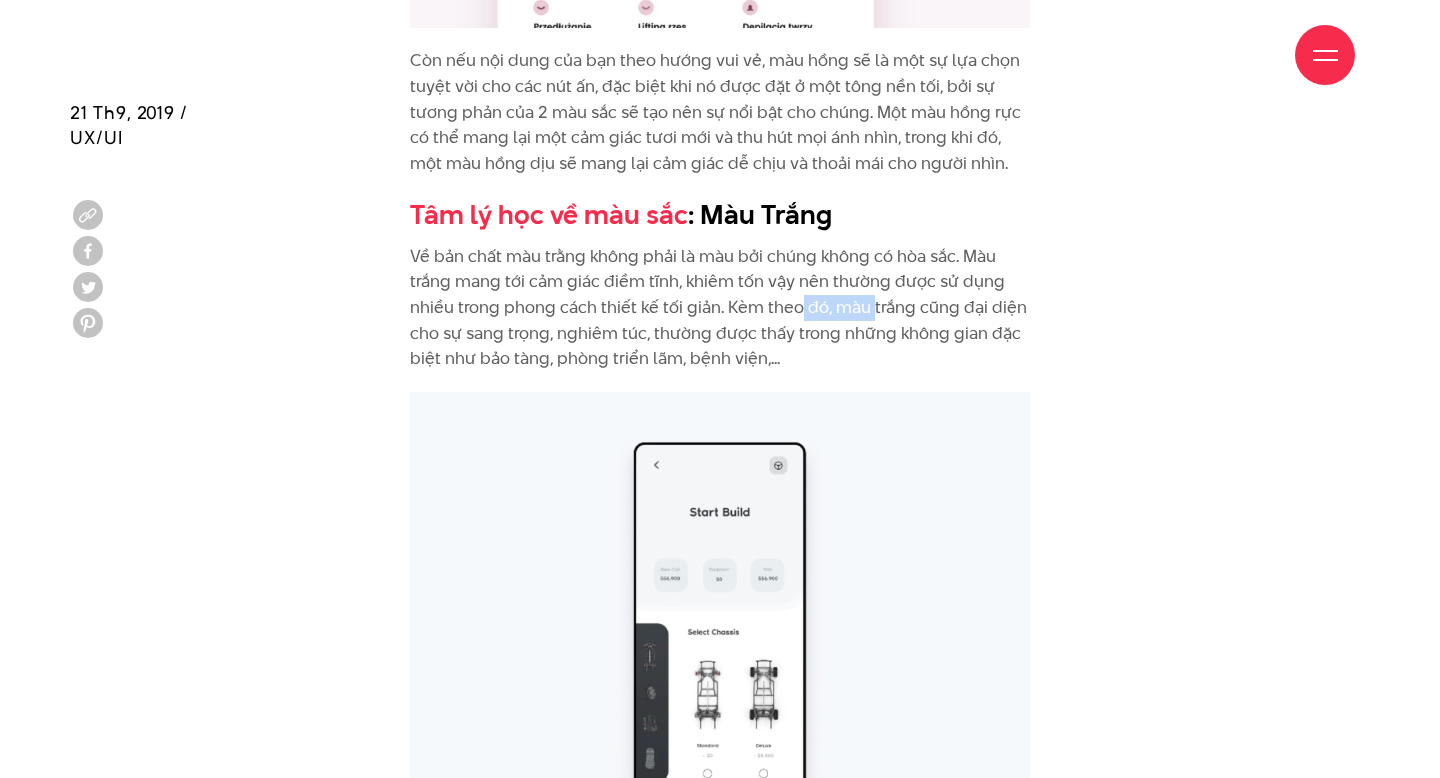 drag, startPoint x: 796, startPoint y: 222, endPoint x: 870, endPoint y: 221, distance: 74.00676 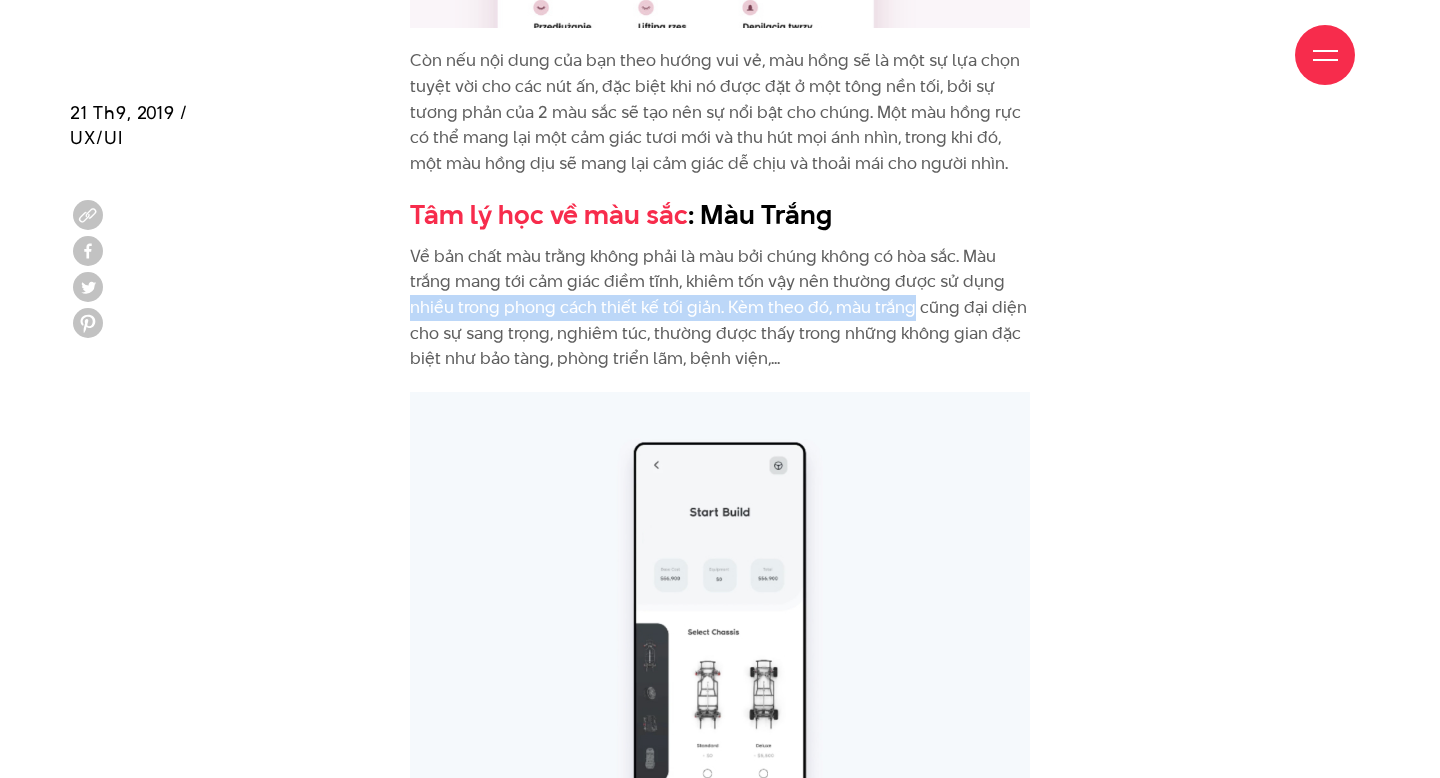 drag, startPoint x: 906, startPoint y: 222, endPoint x: 1013, endPoint y: 200, distance: 109.23827 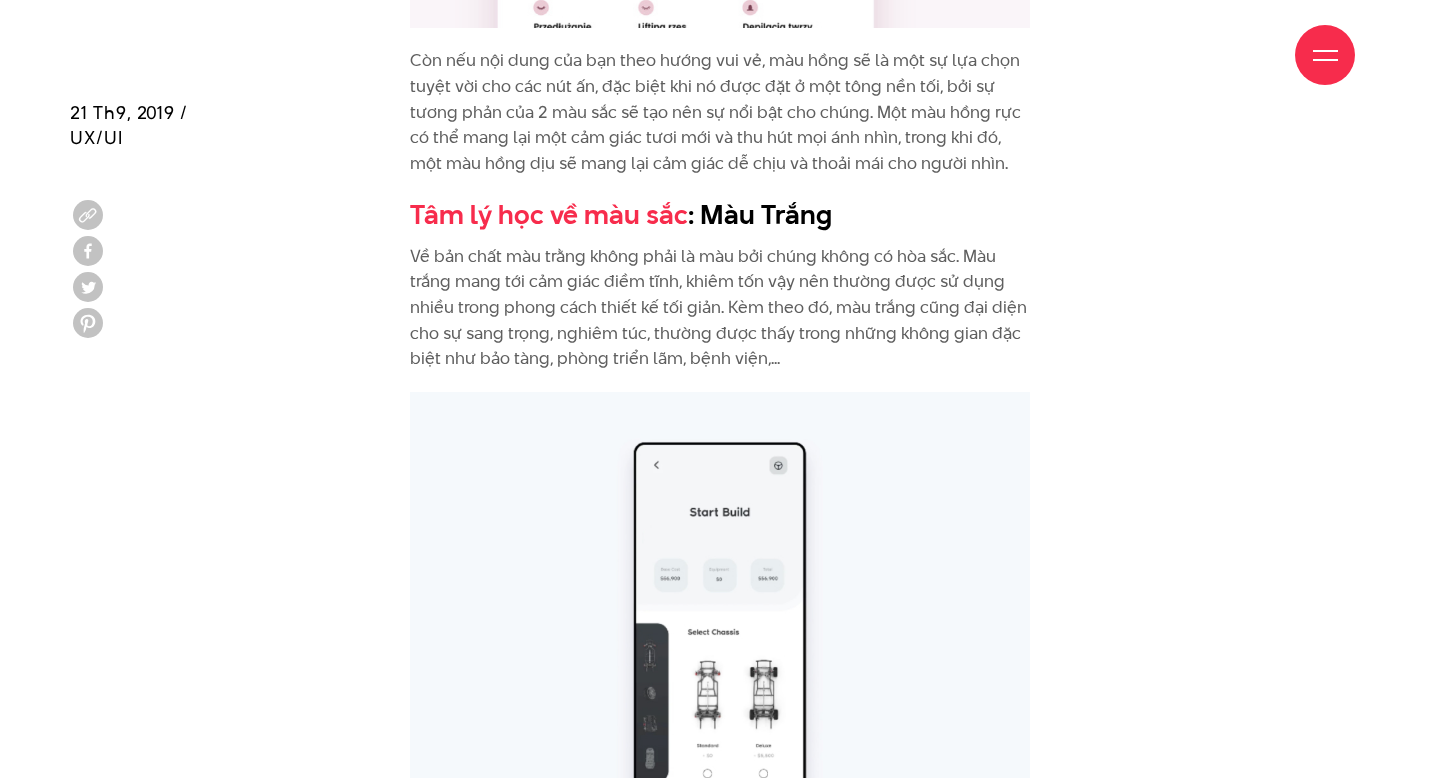 click on "Về bản chất màu trằng không phải là màu bởi chúng không có hòa sắc. Màu trắng mang tới cảm giác điềm tĩnh, khiêm tốn vậy nên thường được sử dụng nhiều trong phong cách thiết kế tối giản. Kèm theo đó, màu trắng cũng đại diện cho sự sang trọng, nghiêm túc, thường được thấy trong những không gian đặc biệt như bảo tàng, phòng triển lãm, bệnh viện,..." at bounding box center [720, 308] 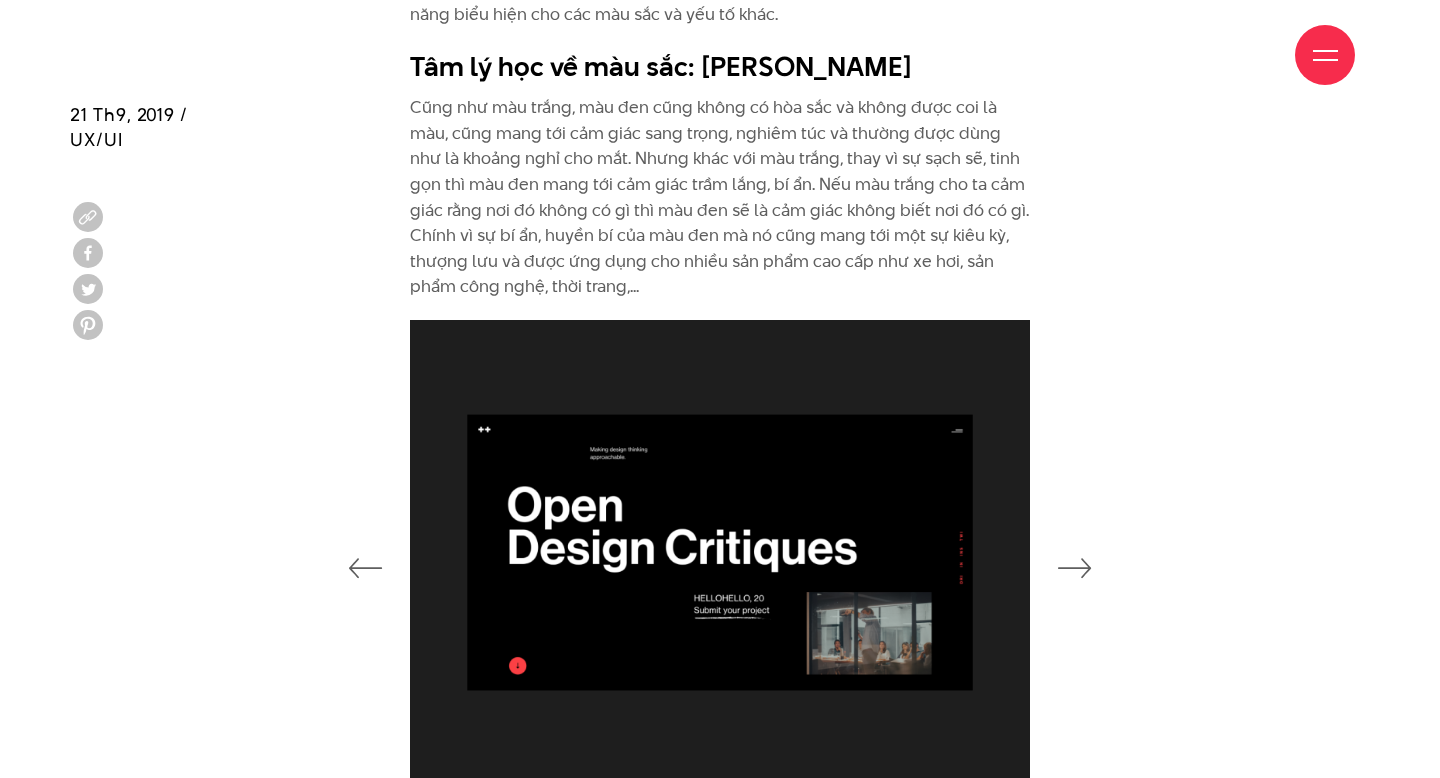 scroll, scrollTop: 10057, scrollLeft: 0, axis: vertical 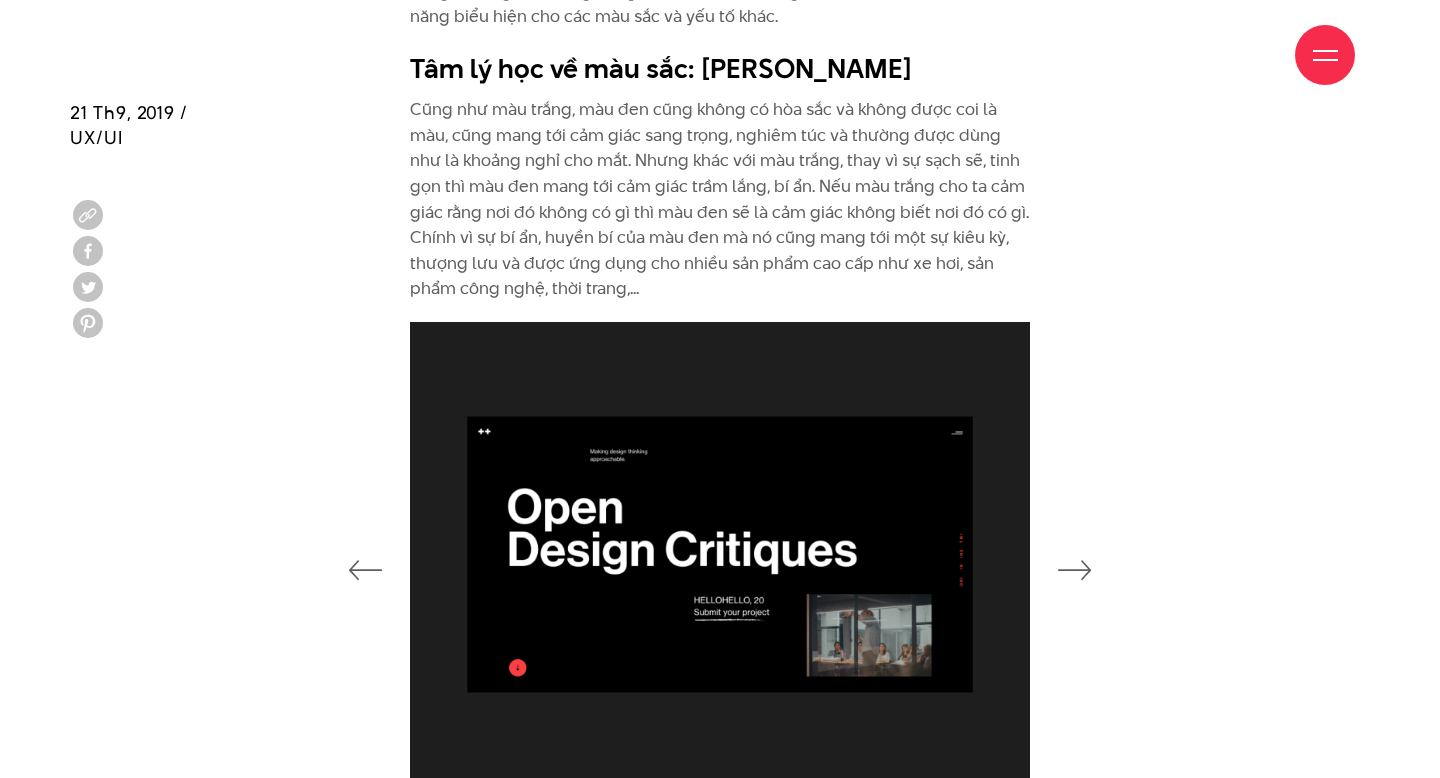 drag, startPoint x: 631, startPoint y: 55, endPoint x: 676, endPoint y: 55, distance: 45 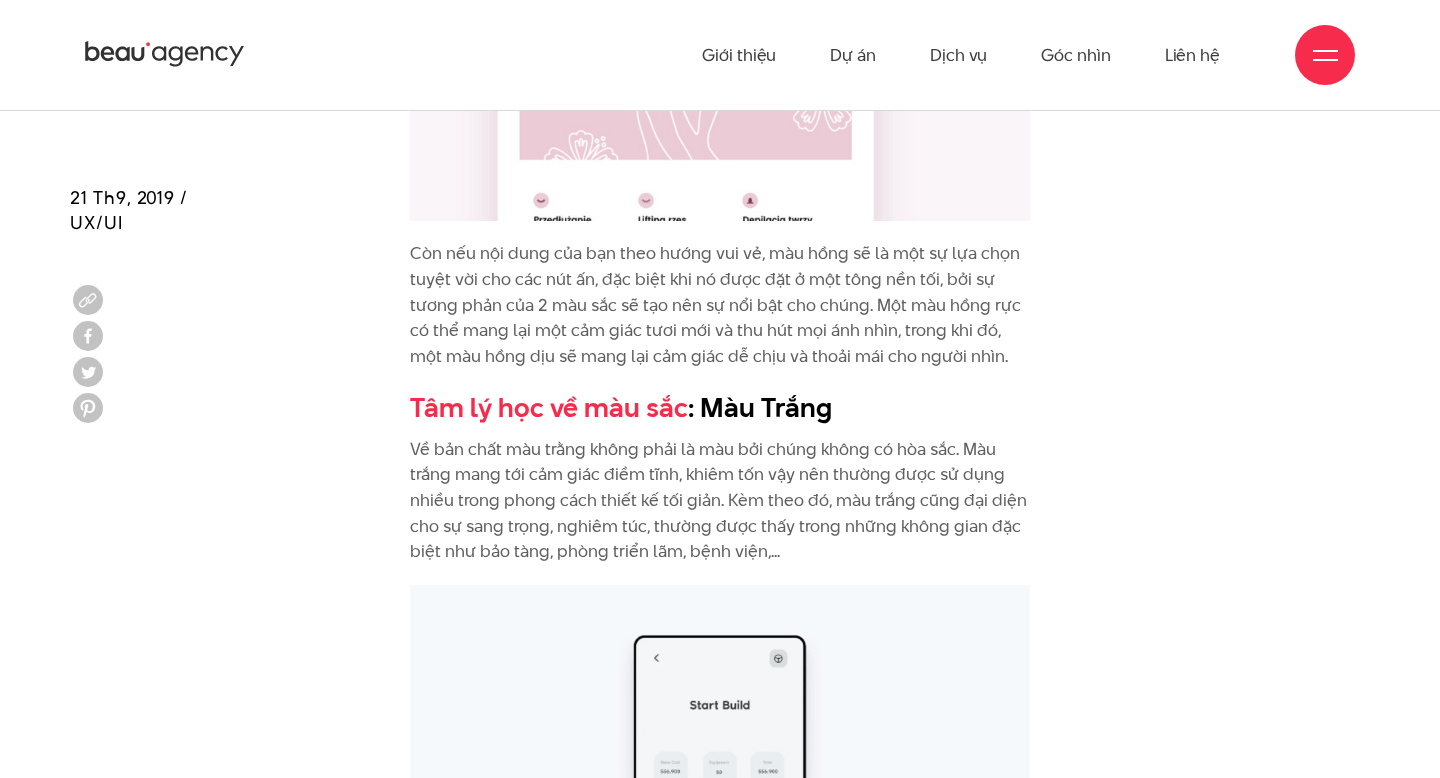 scroll, scrollTop: 8641, scrollLeft: 0, axis: vertical 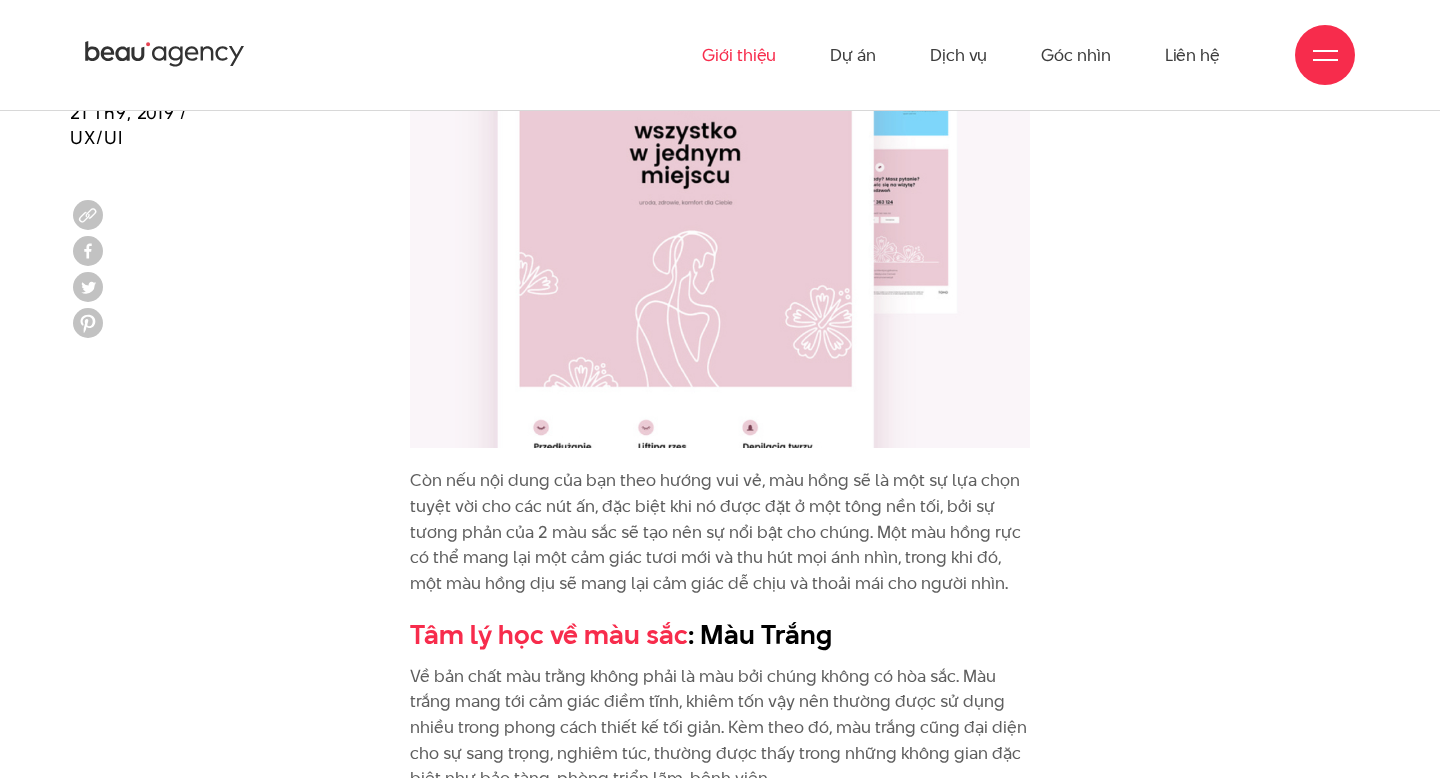 click on "Giới thiệu" at bounding box center [739, 55] 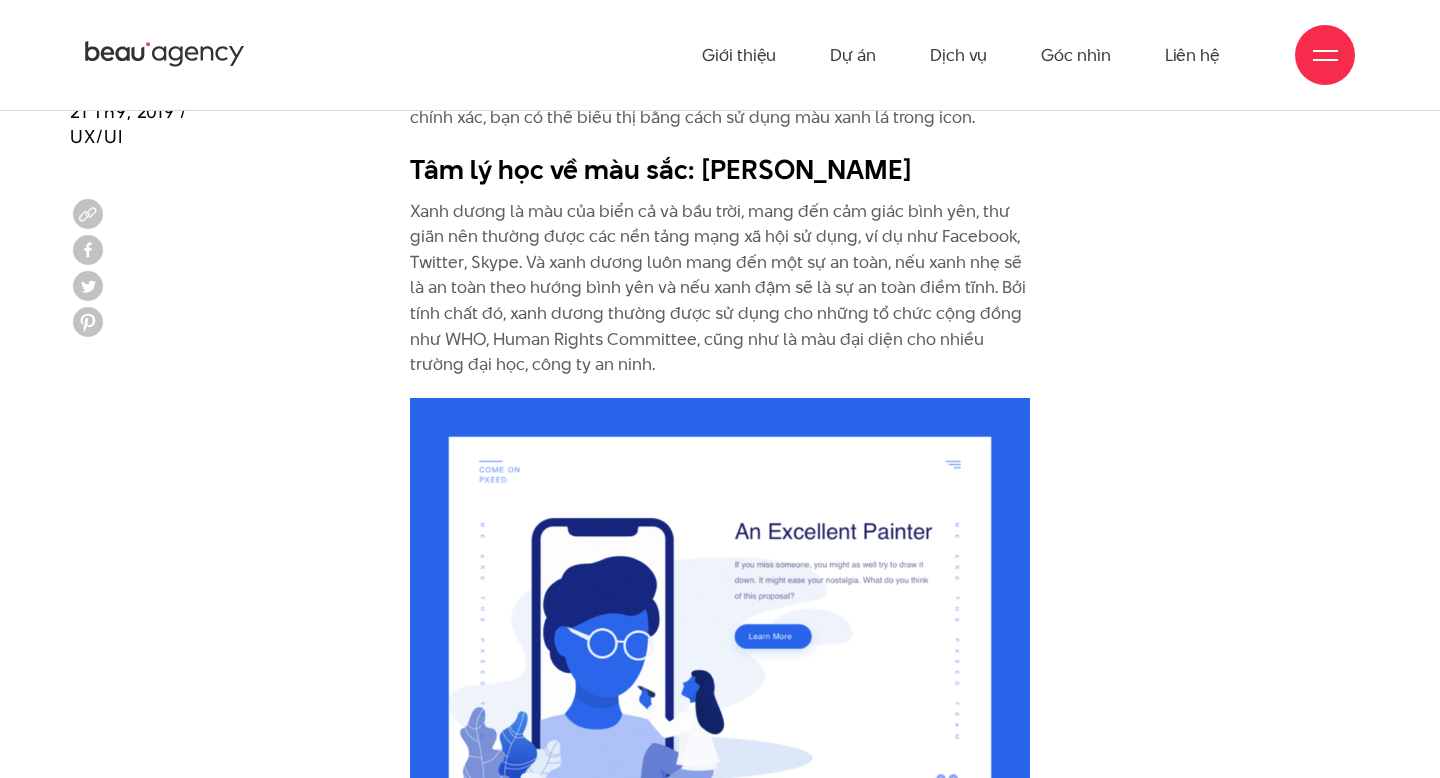 scroll, scrollTop: 6220, scrollLeft: 0, axis: vertical 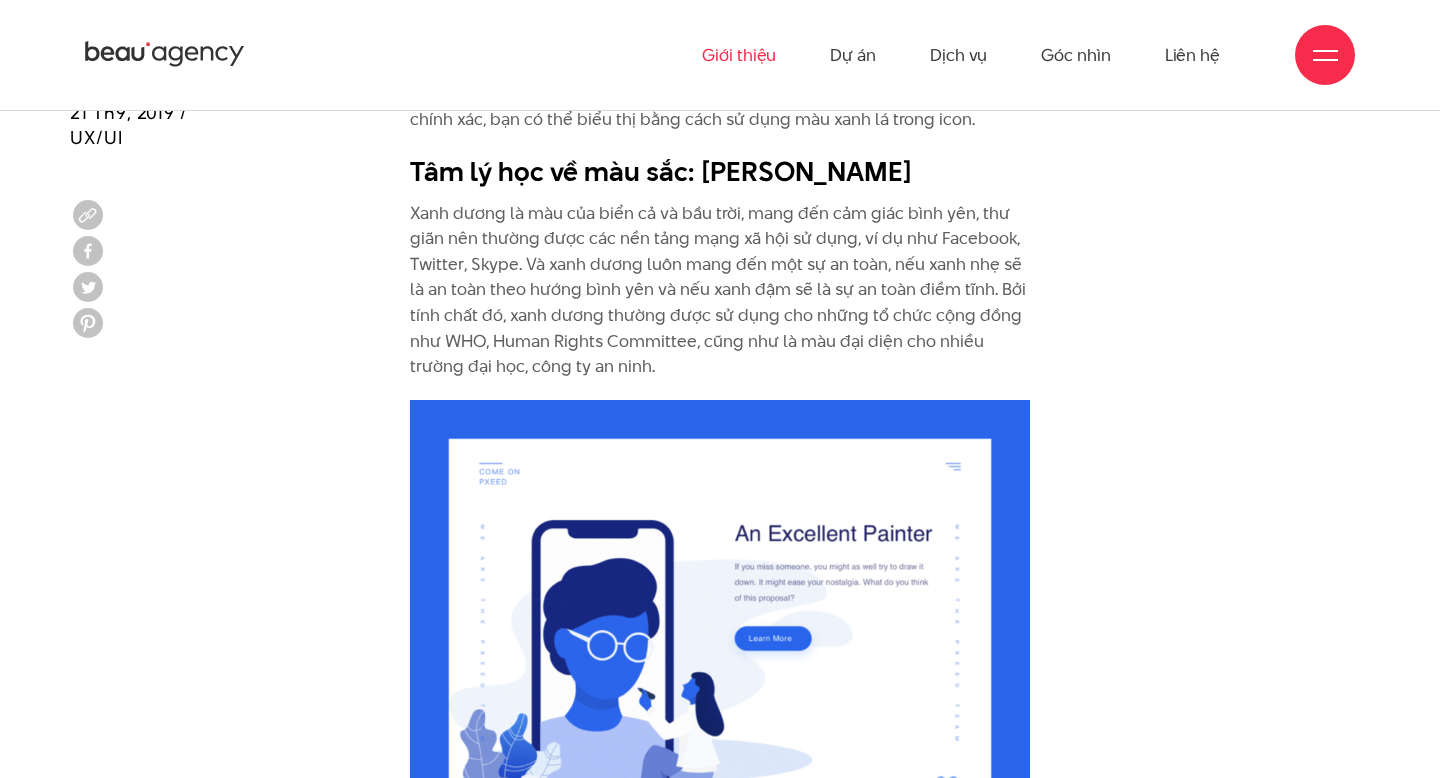 click on "Giới thiệu" at bounding box center (739, 55) 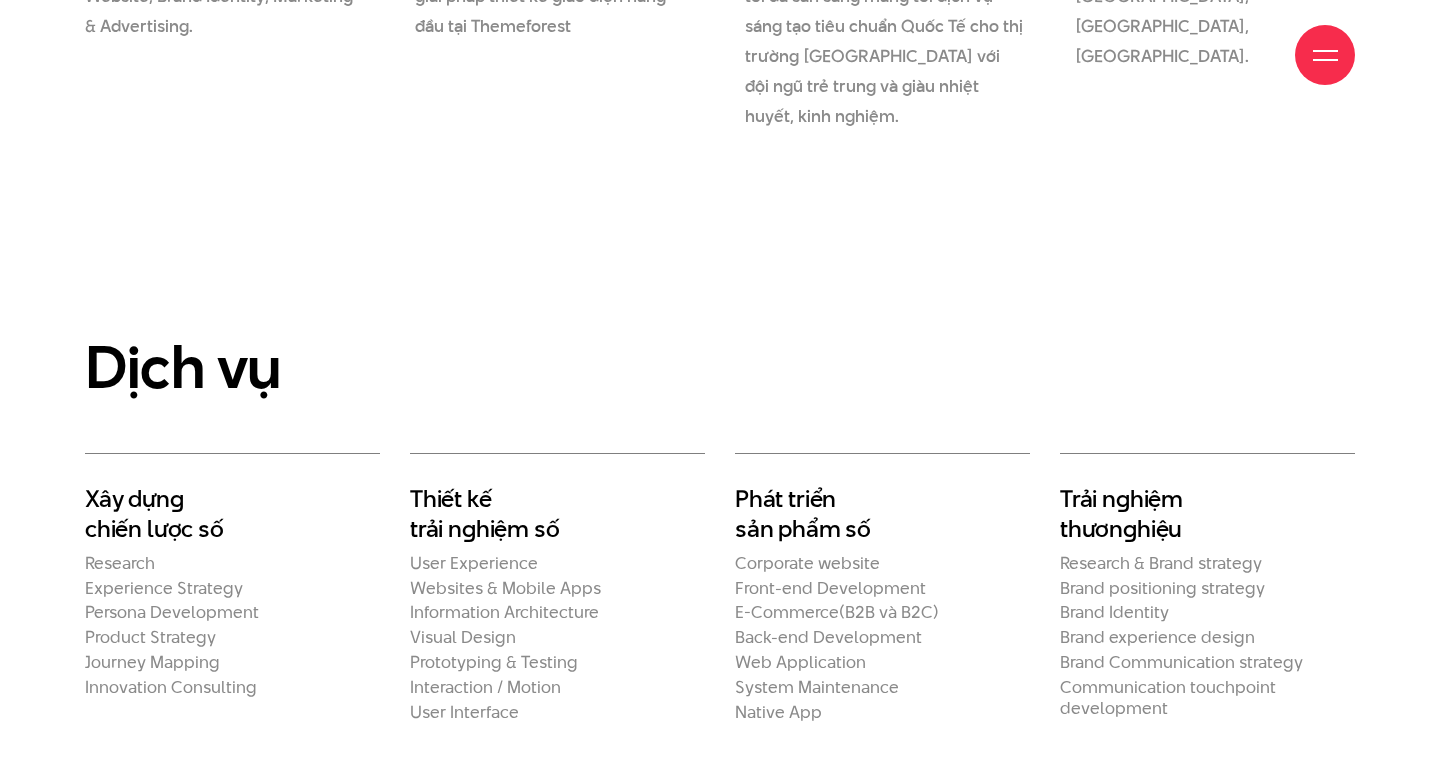 scroll, scrollTop: 3246, scrollLeft: 0, axis: vertical 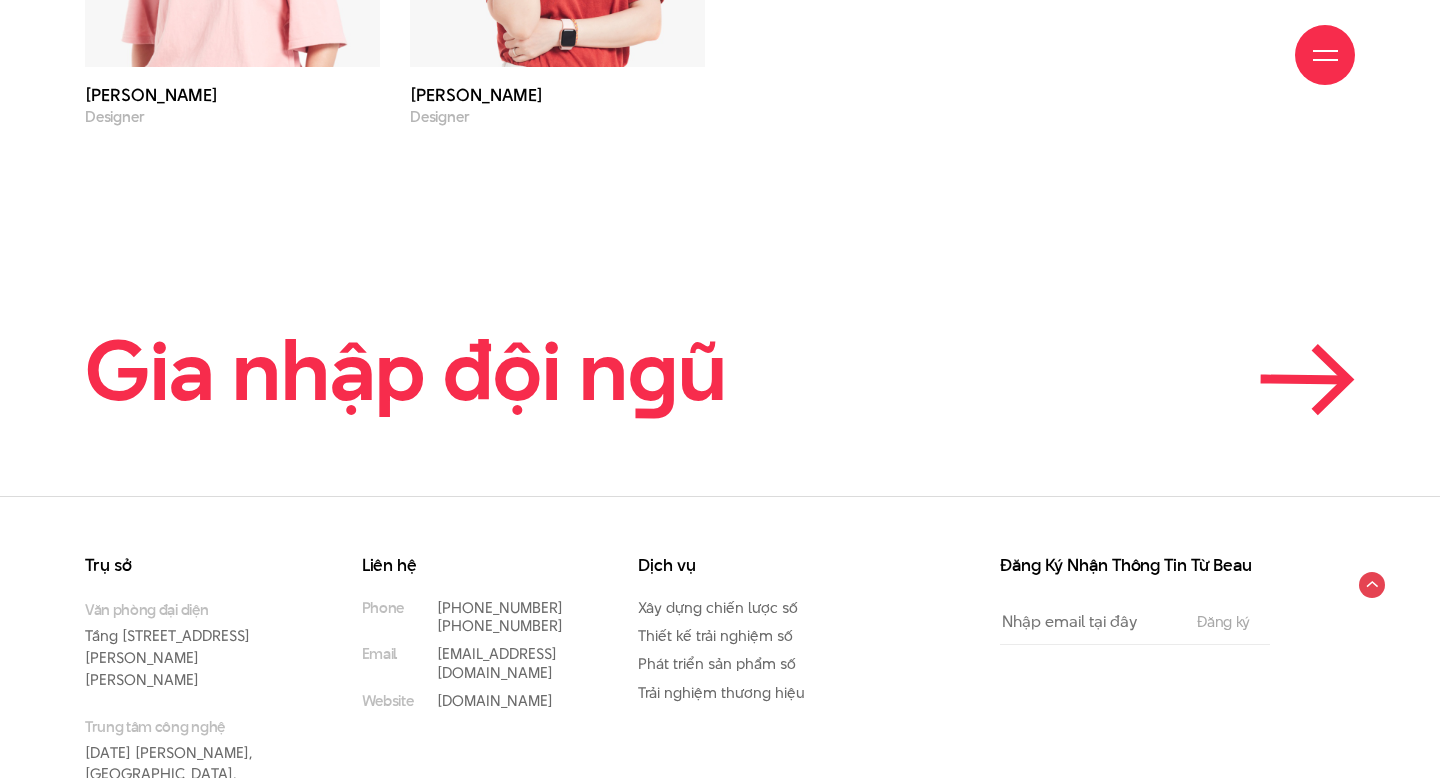 click 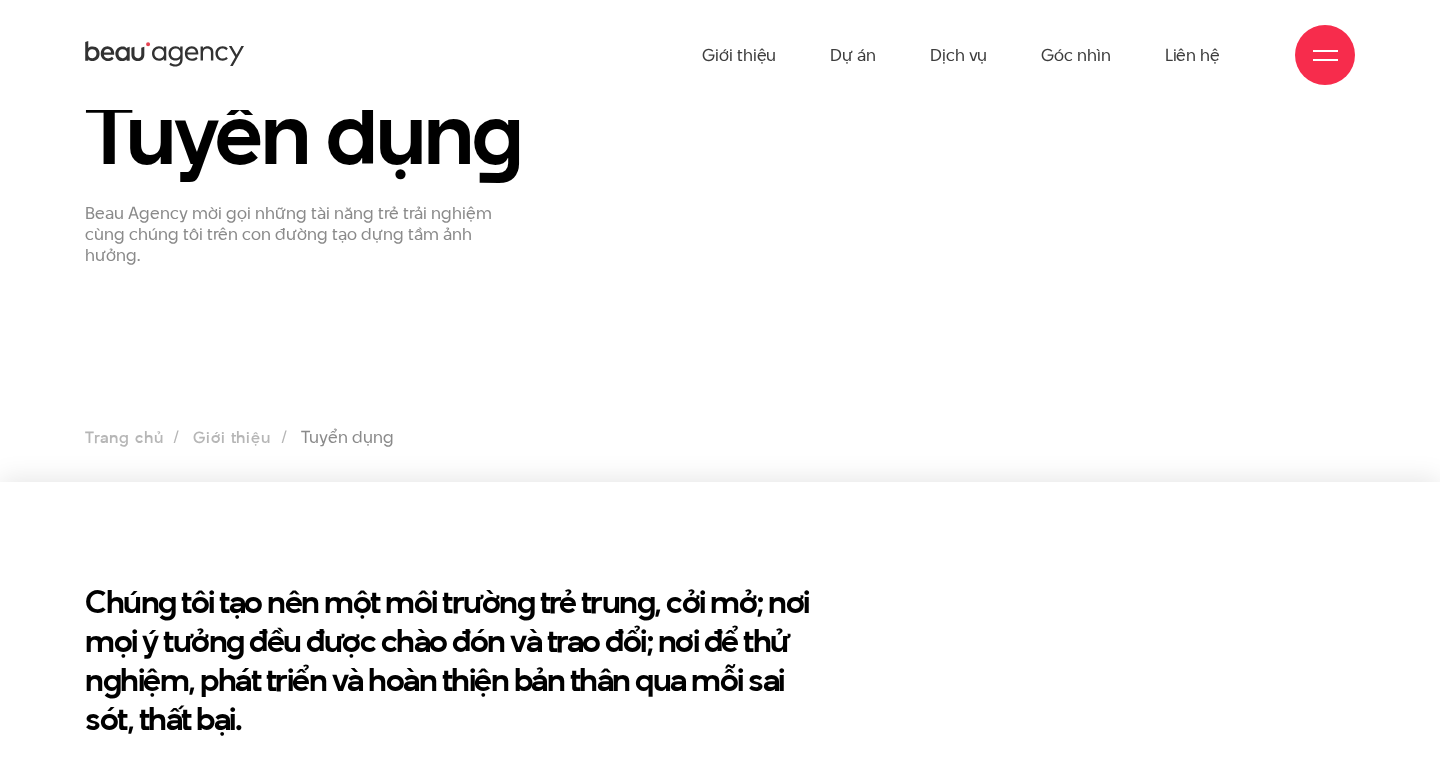 scroll, scrollTop: 0, scrollLeft: 0, axis: both 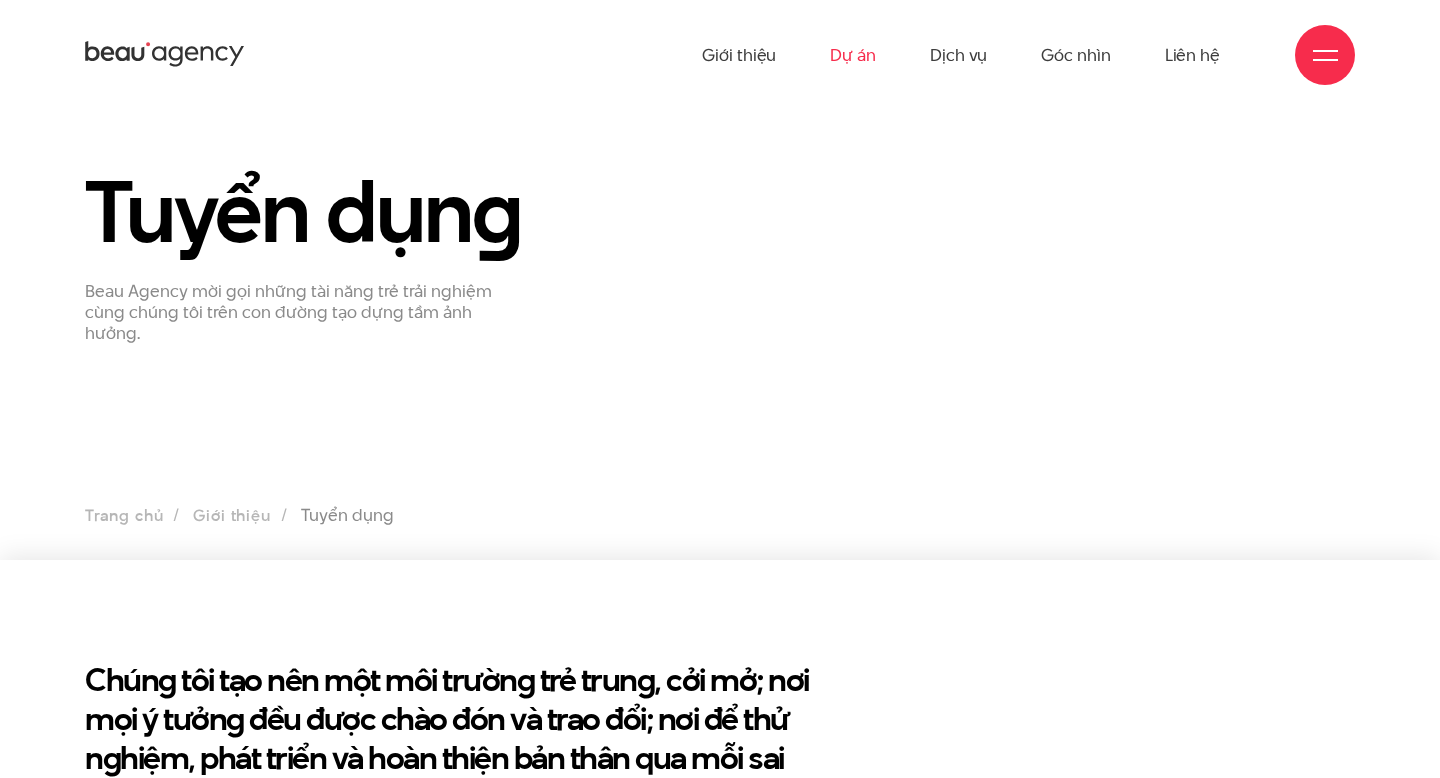 click on "Dự án" at bounding box center [853, 55] 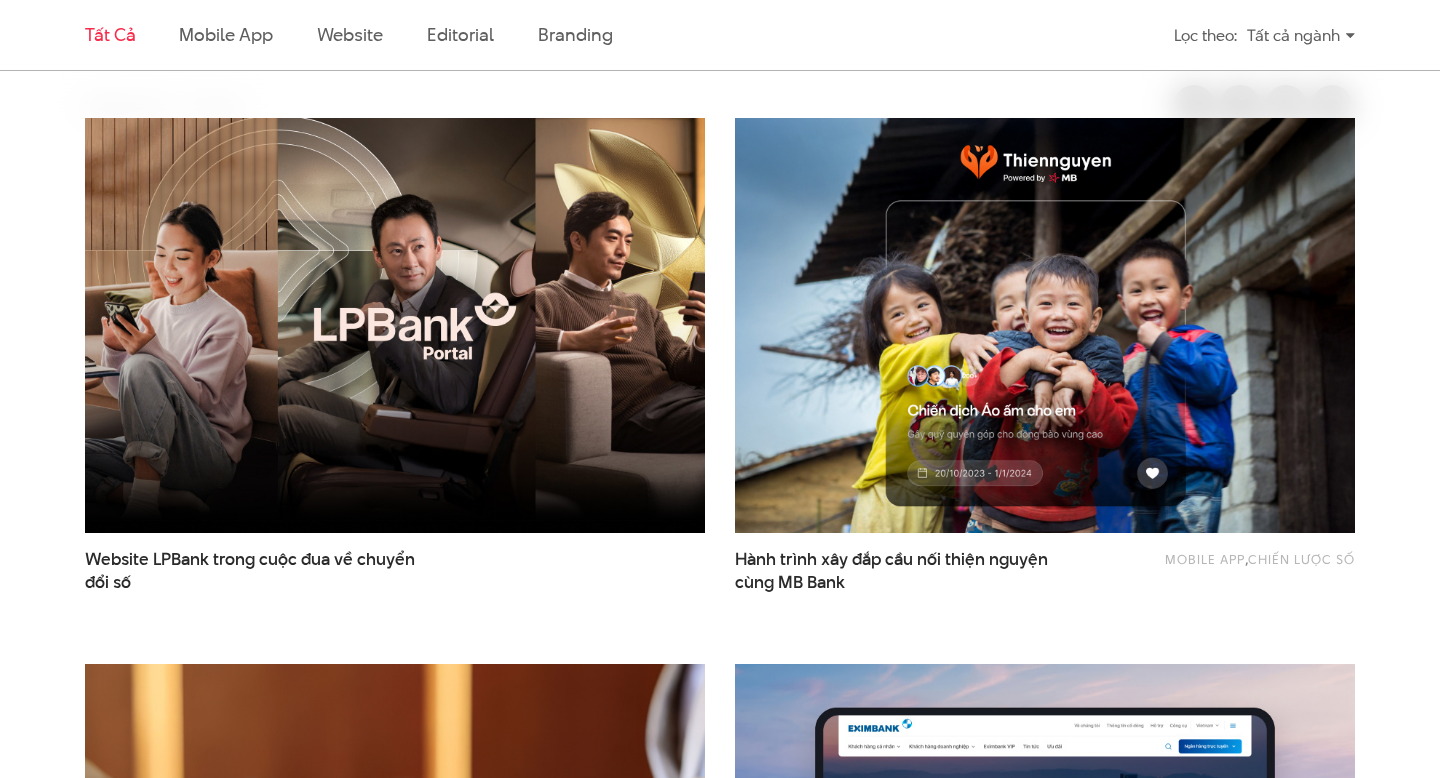 scroll, scrollTop: 620, scrollLeft: 0, axis: vertical 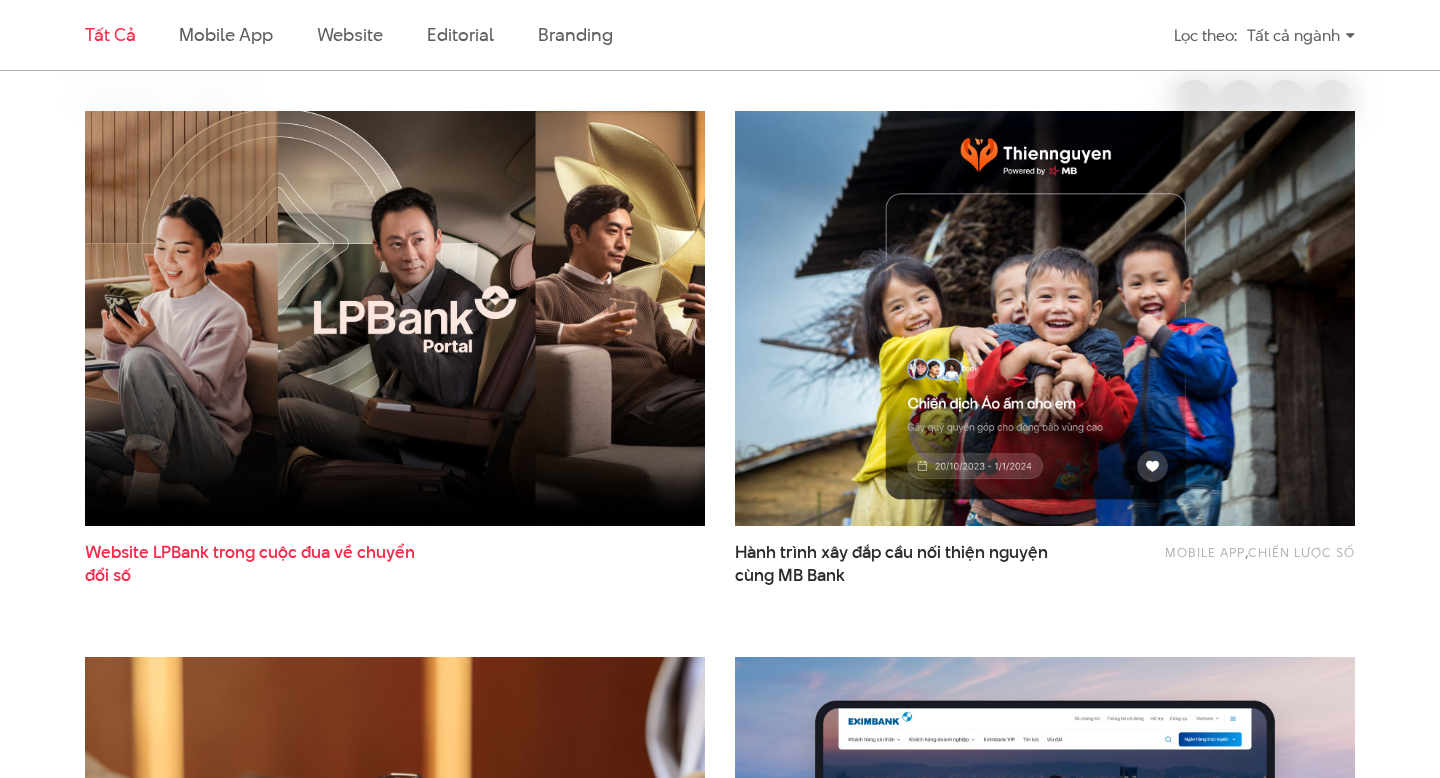 click on "Website LPBank trong cuộc đua về chuyển  đổi số" at bounding box center [255, 564] 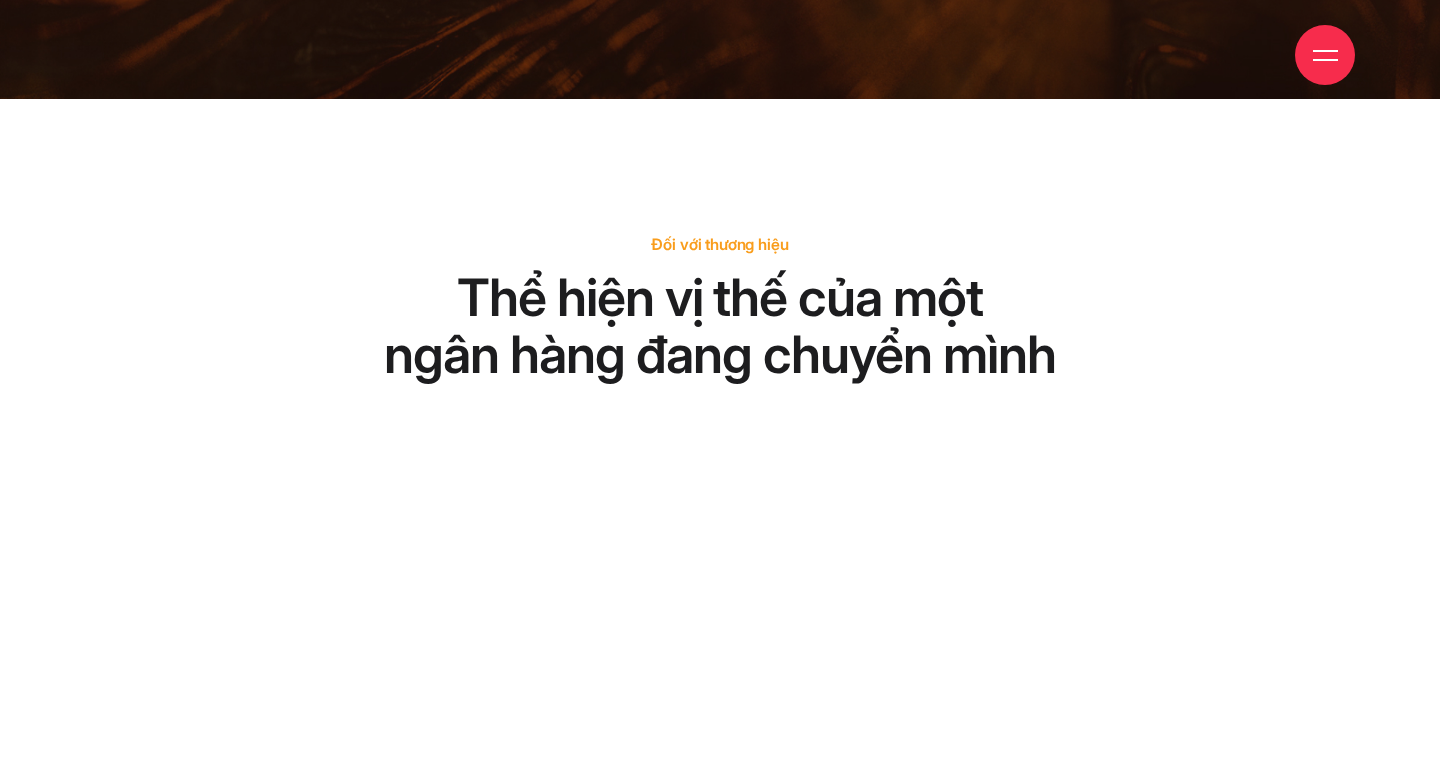 scroll, scrollTop: 17, scrollLeft: 0, axis: vertical 